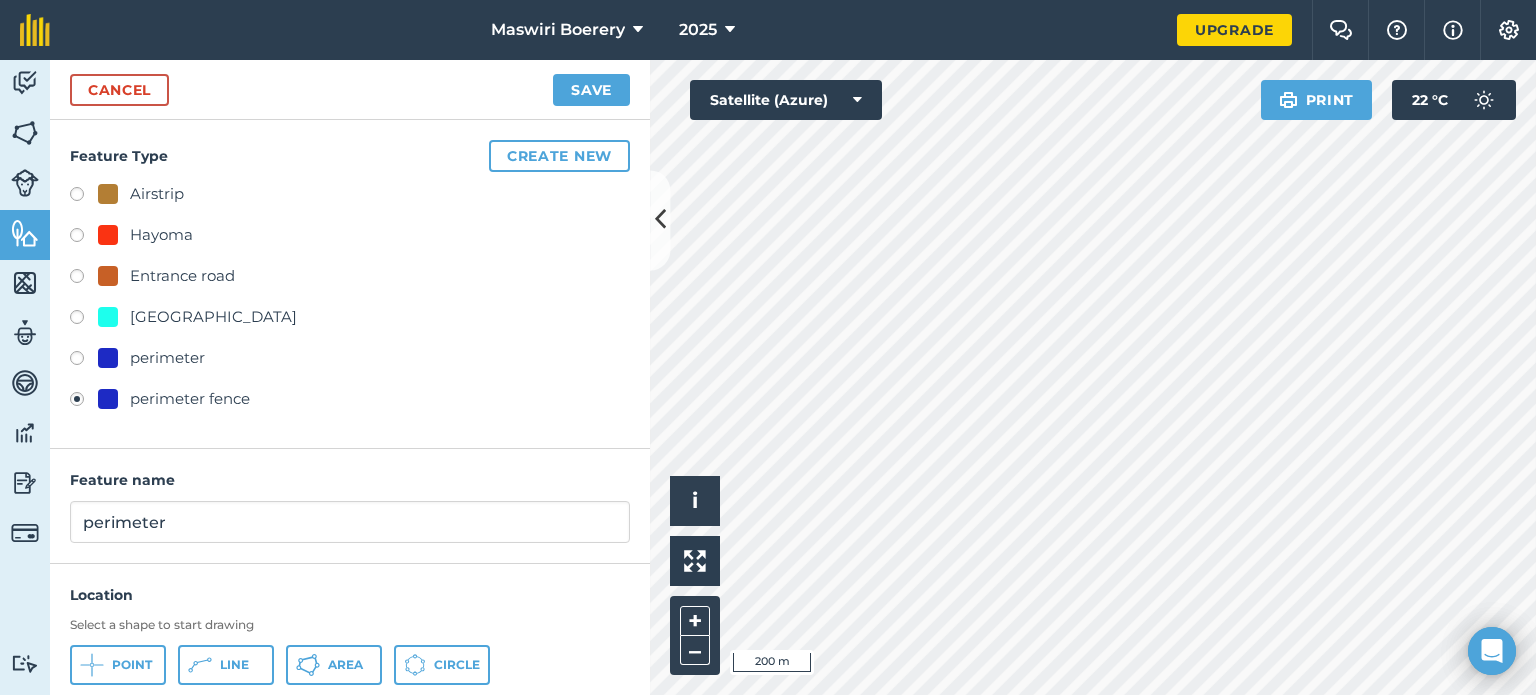 scroll, scrollTop: 0, scrollLeft: 0, axis: both 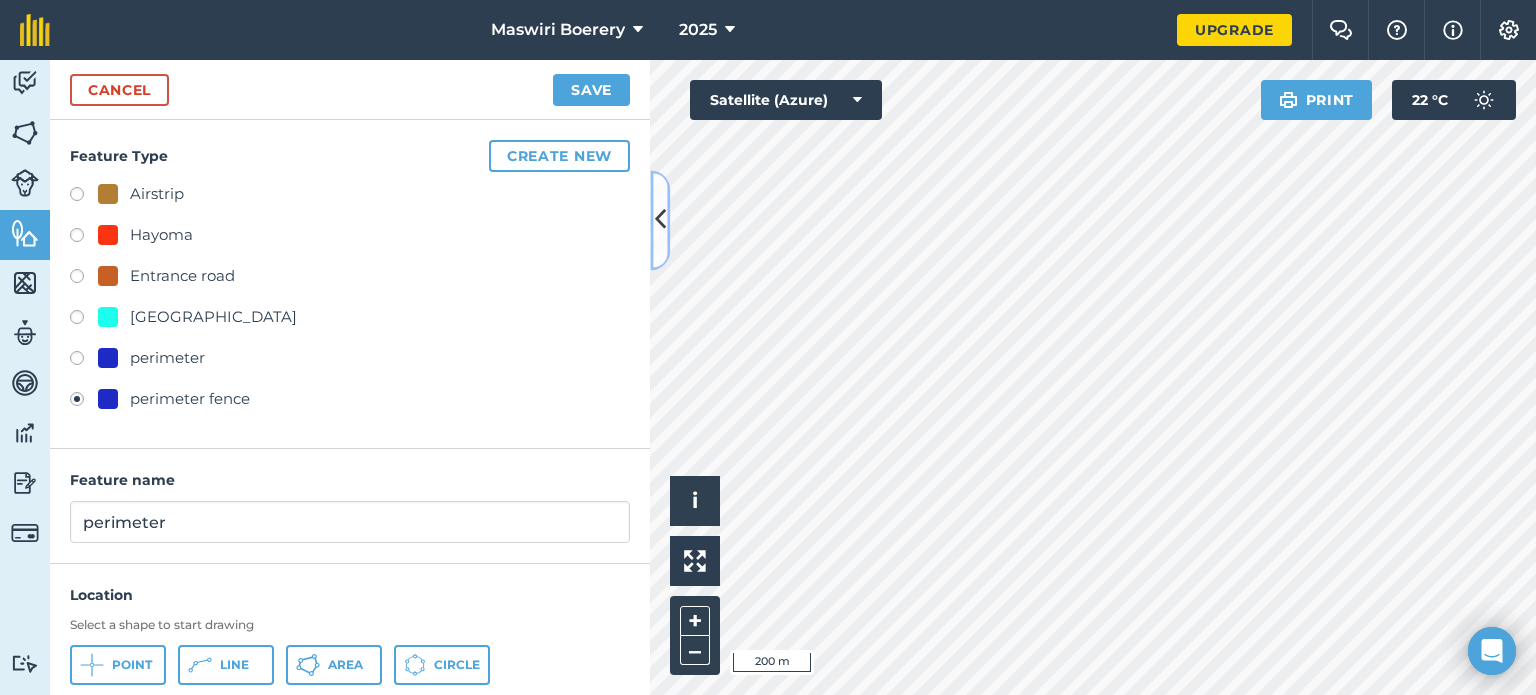 click at bounding box center [660, 220] 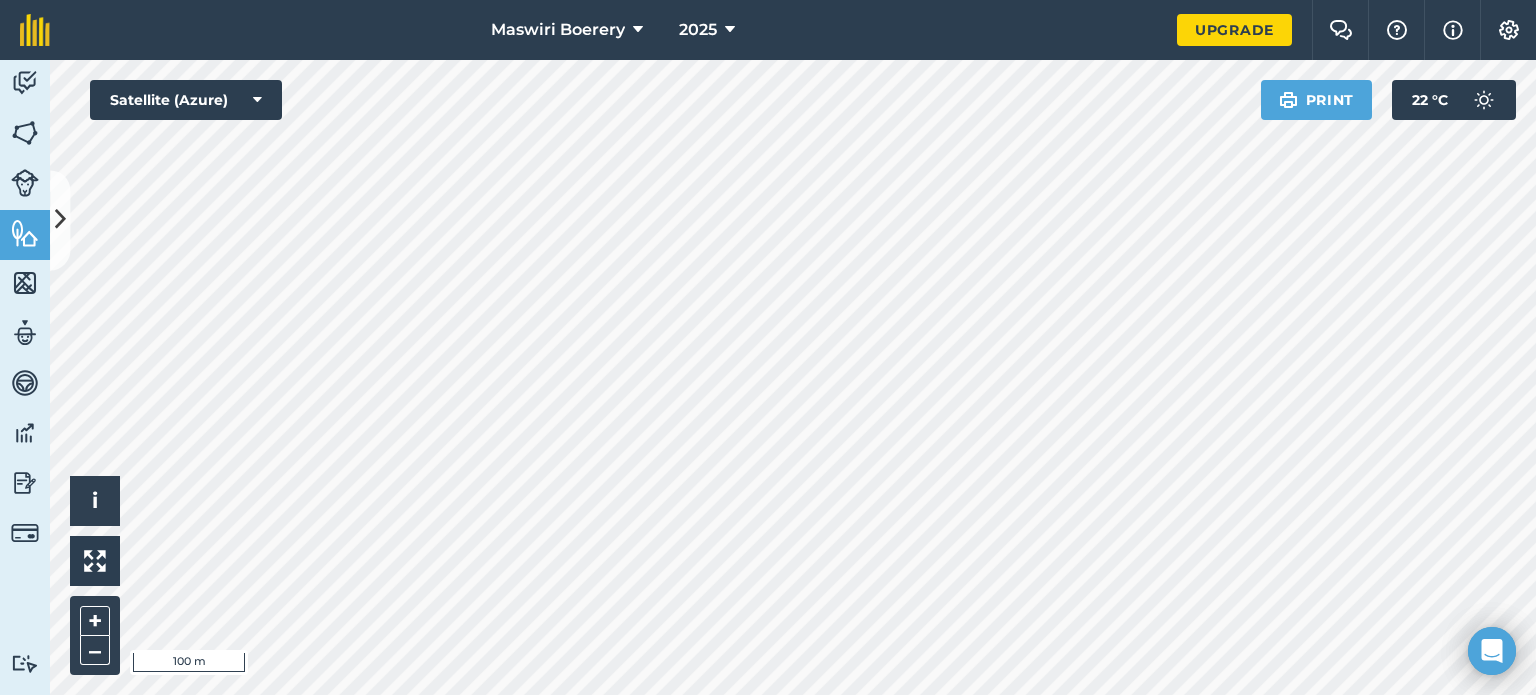 click on "Maswiri Boerery 2025 Upgrade Farm Chat Help Info Settings Map printing is not available on our free plan Please upgrade to our Essentials, Plus or Pro plan to access this feature. Activity Fields Livestock Features Maps Team Vehicles Data Reporting Billing Tutorials Tutorials Cancel Save Feature Type   Create new Airstrip Hayoma Entrance road Farm Road perimeter perimeter fence Feature name perimeter Location Select a shape to start drawing Point Line Area Circle Length :   4.757   km   View on map Click to start drawing i © 2025 TomTom, Microsoft 100 m + – Satellite (Azure) Print 22   ° C" at bounding box center (768, 347) 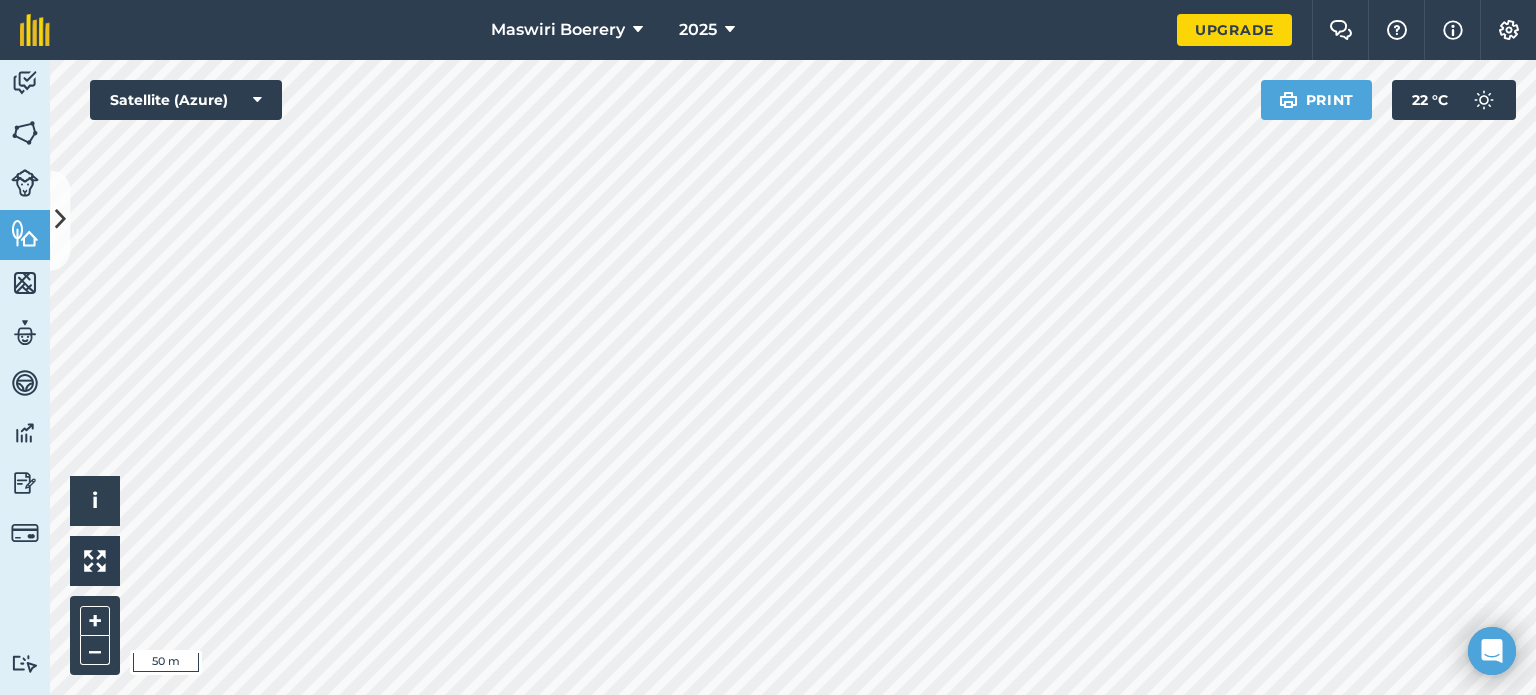 click on "Activity Fields Livestock Features Maps Team Vehicles Data Reporting Billing Tutorials Tutorials Cancel Save Feature Type   Create new Airstrip Hayoma Entrance road Farm Road perimeter perimeter fence Feature name perimeter Location Select a shape to start drawing Point Line Area Circle Length :   4.747   km   View on map Click to start drawing i © 2025 TomTom, Microsoft 50 m + – Satellite (Azure) Print 22   ° C" at bounding box center [768, 377] 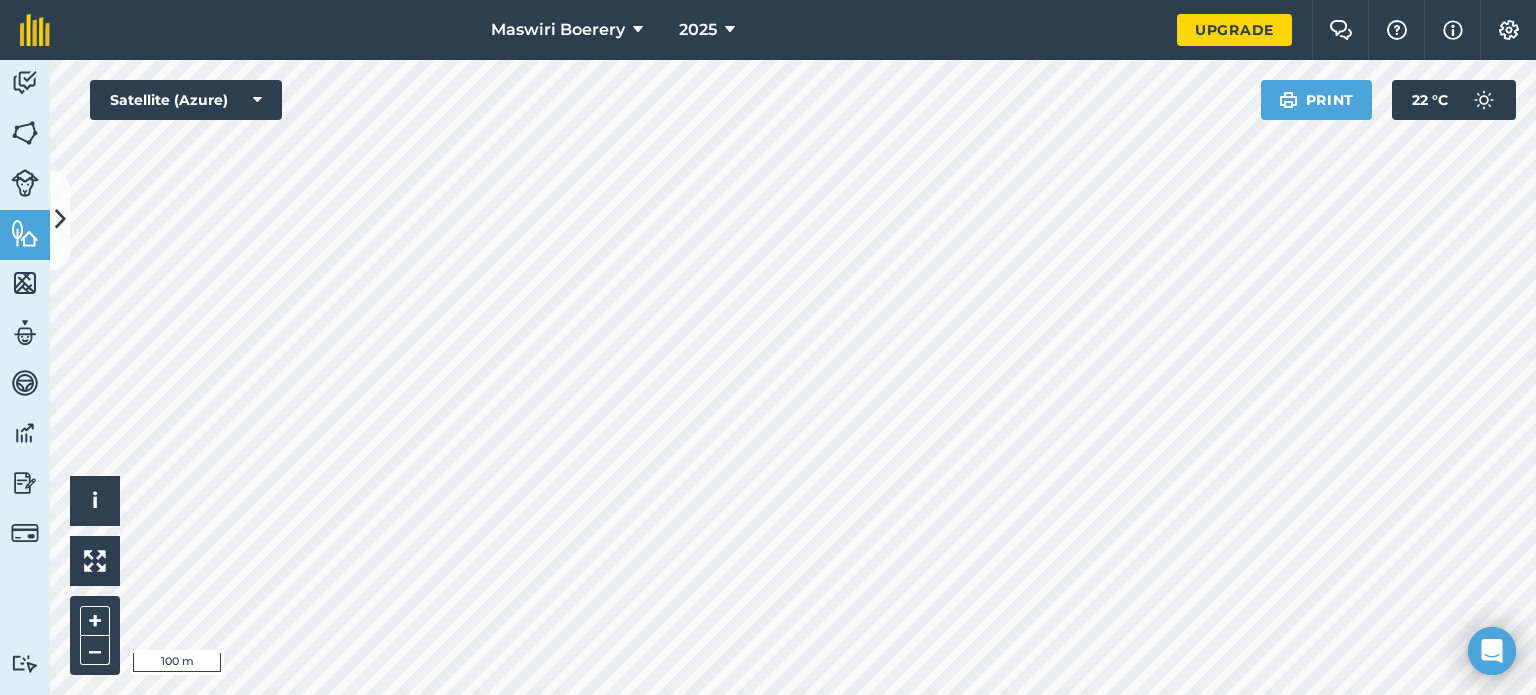 click on "Maswiri Boerery 2025 Upgrade Farm Chat Help Info Settings Map printing is not available on our free plan Please upgrade to our Essentials, Plus or Pro plan to access this feature. Activity Fields Livestock Features Maps Team Vehicles Data Reporting Billing Tutorials Tutorials Cancel Save Feature Type   Create new Airstrip Hayoma Entrance road Farm Road perimeter perimeter fence Feature name perimeter Location Select a shape to start drawing Point Line Area Circle Length :   5.026   km   View on map Click to start drawing i © 2025 TomTom, Microsoft 100 m + – Satellite (Azure) Print 22   ° C" at bounding box center [768, 347] 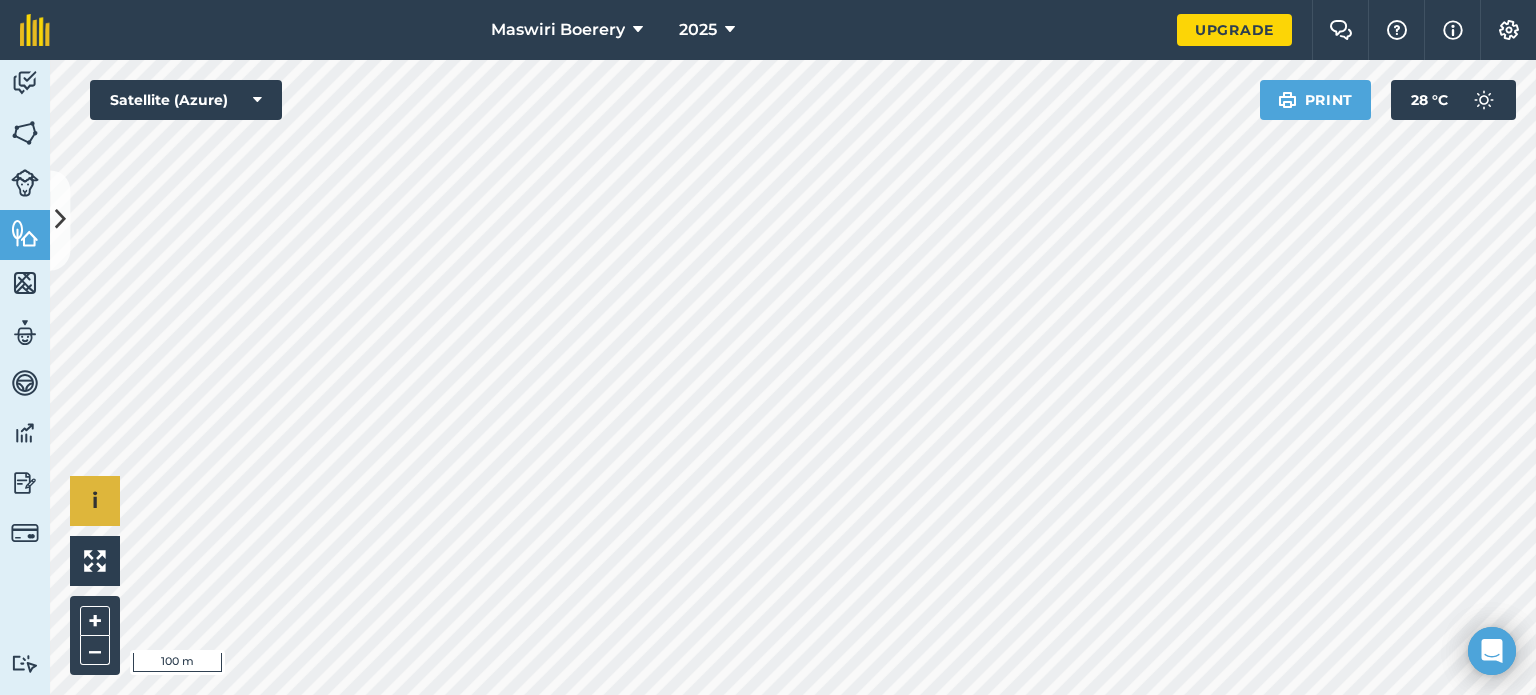 click on "Click to start drawing i © 2025 TomTom, Microsoft 100 m + –" at bounding box center [793, 377] 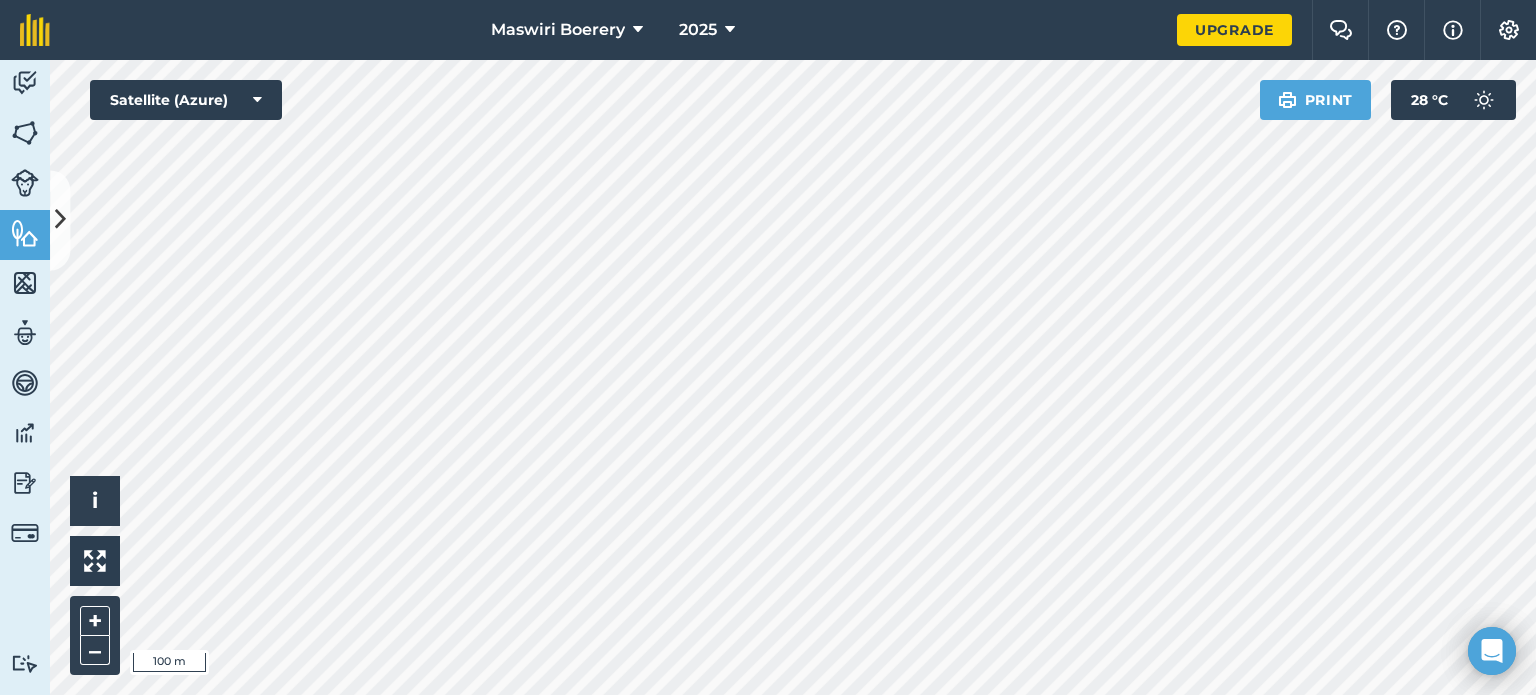 click on "Maswiri Boerery 2025 Upgrade Farm Chat Help Info Settings Map printing is not available on our free plan Please upgrade to our Essentials, Plus or Pro plan to access this feature. Activity Fields Livestock Features Maps Team Vehicles Data Reporting Billing Tutorials Tutorials Cancel Save Feature Type   Create new Airstrip Hayoma Entrance road Farm Road perimeter perimeter fence Feature name perimeter Location Select a shape to start drawing Point Line Area Circle Length :   22.18   km   View on map Click to start drawing i © 2025 TomTom, Microsoft 100 m + – Satellite (Azure) Print 28   ° C" at bounding box center (768, 347) 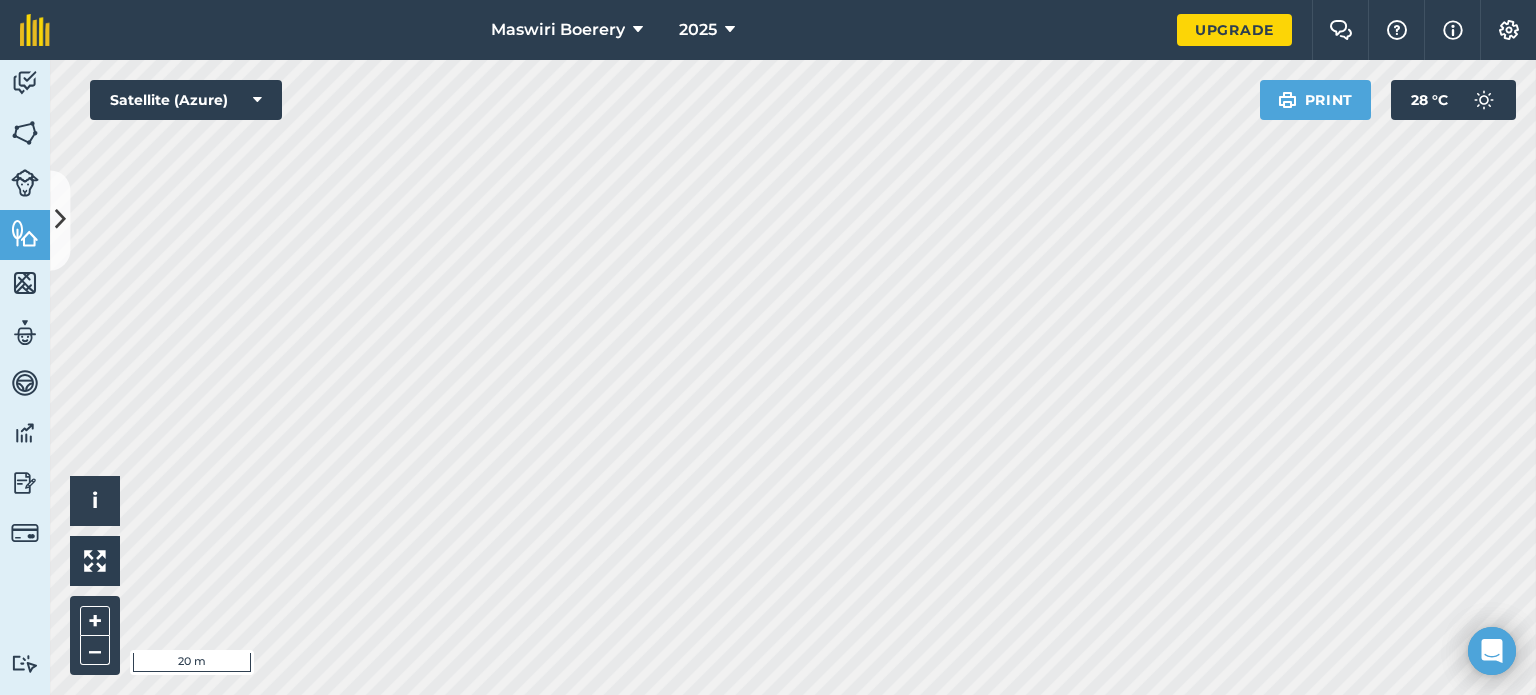 click on "Click to start drawing i © 2025 TomTom, Microsoft 20 m + – Satellite (Azure) Print 28   ° C" at bounding box center (793, 377) 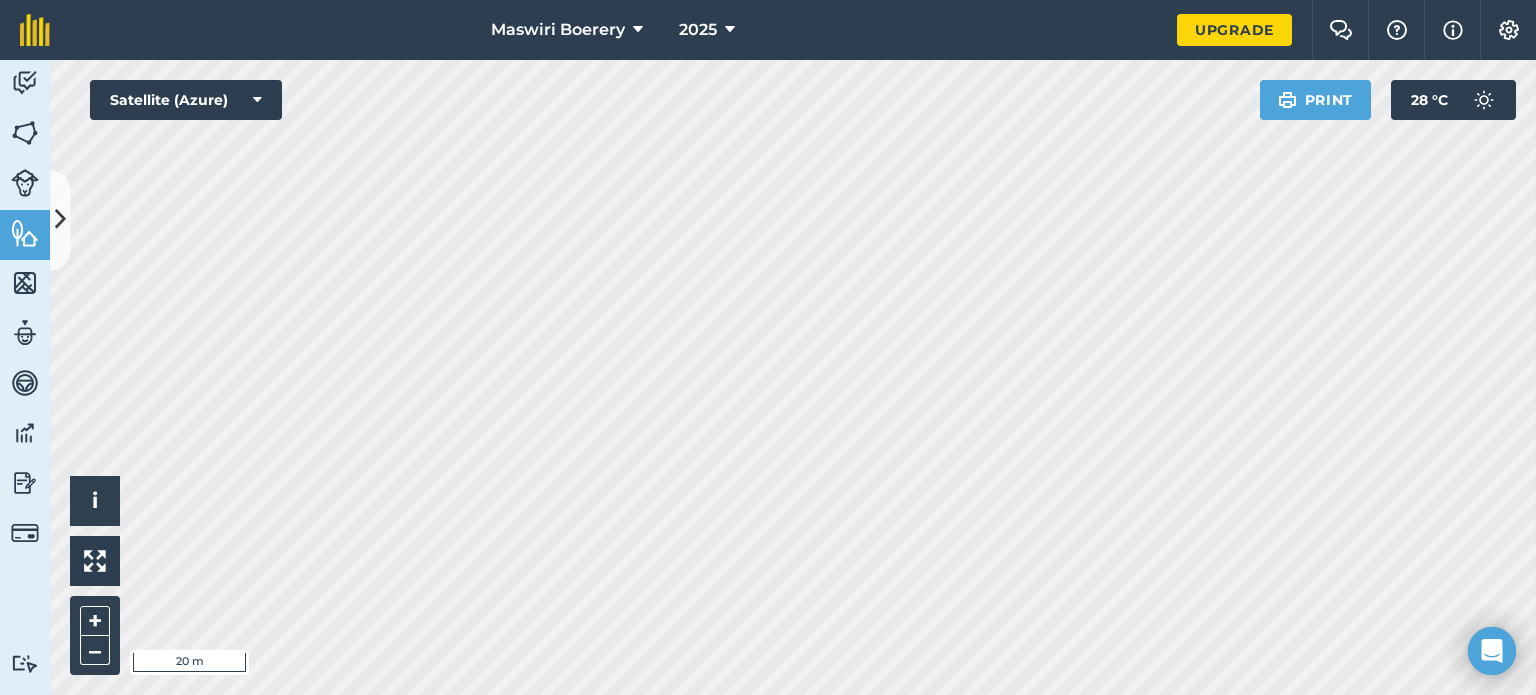 click on "Click to start drawing i © 2025 TomTom, Microsoft 20 m + – Satellite (Azure) Print 28   ° C" at bounding box center [793, 377] 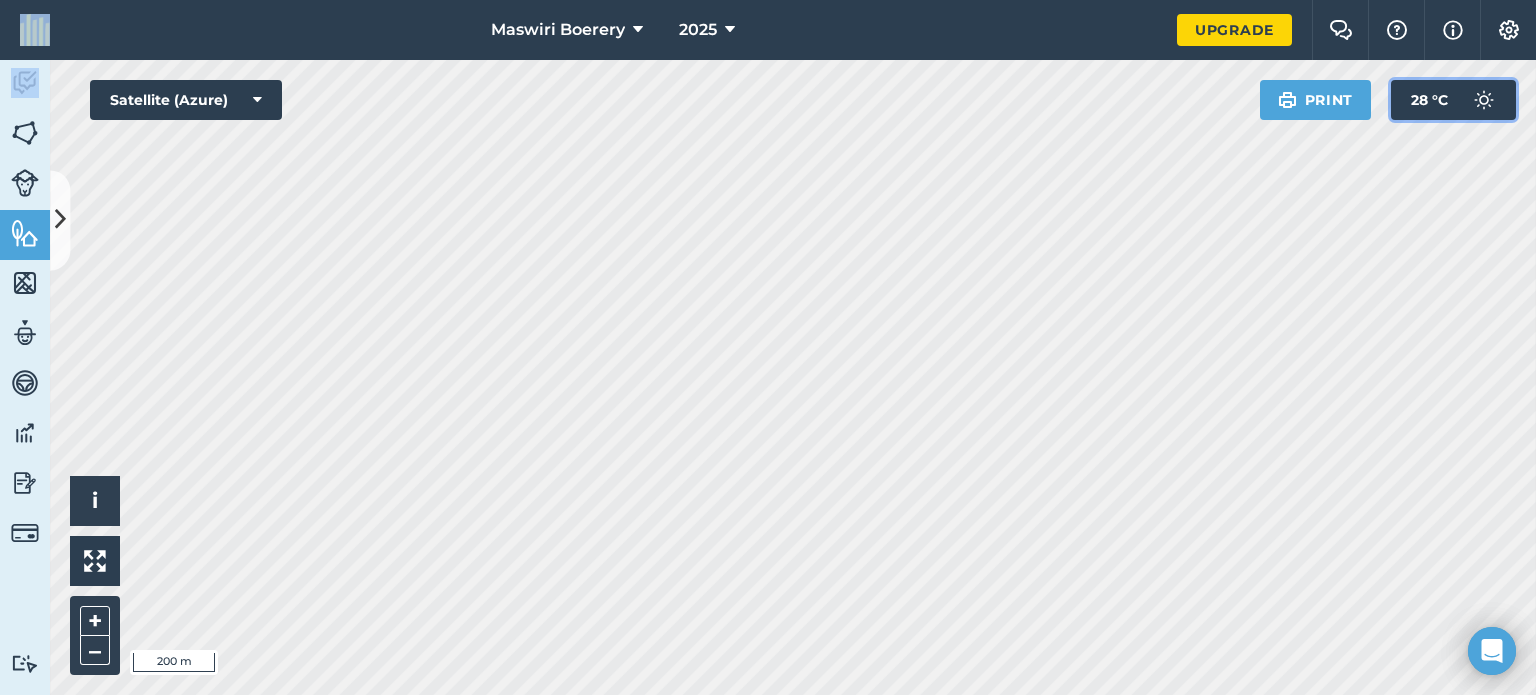 click at bounding box center [1484, 100] 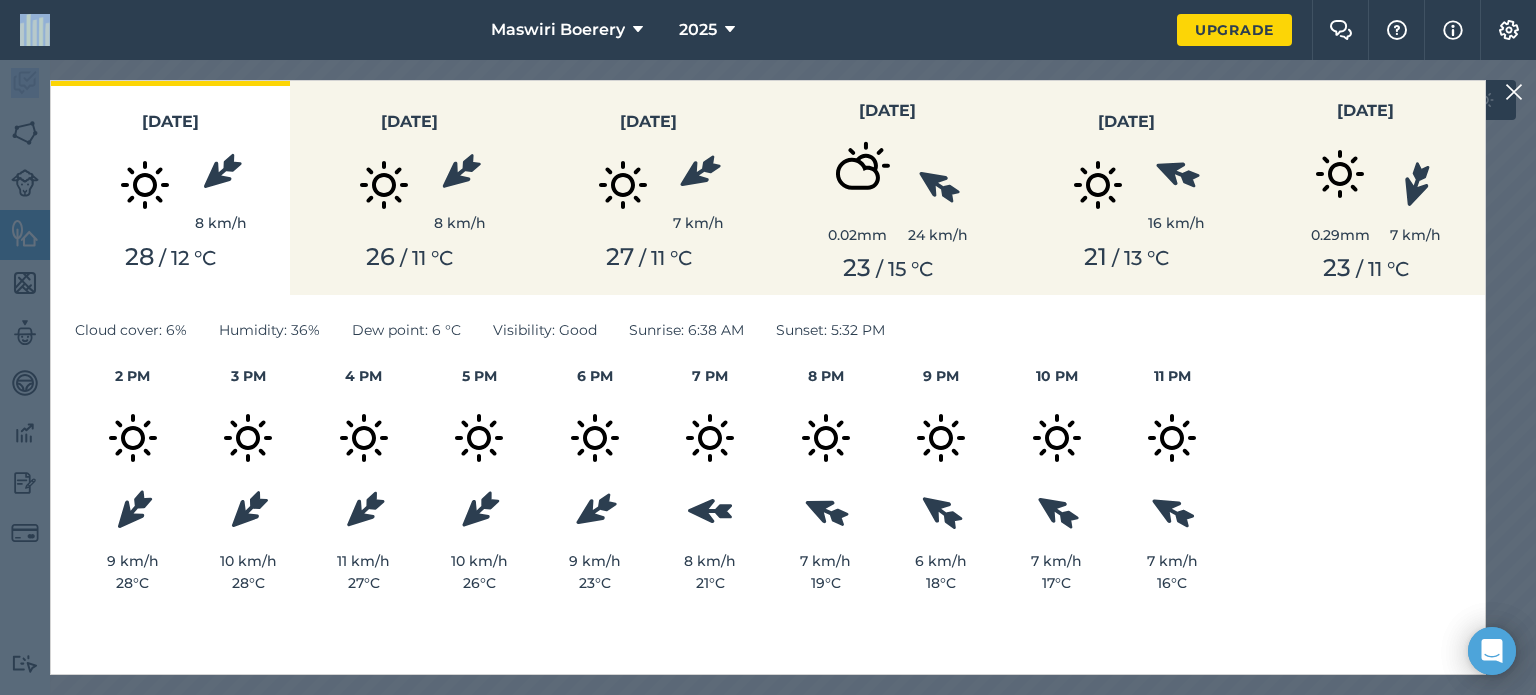 click at bounding box center (1514, 92) 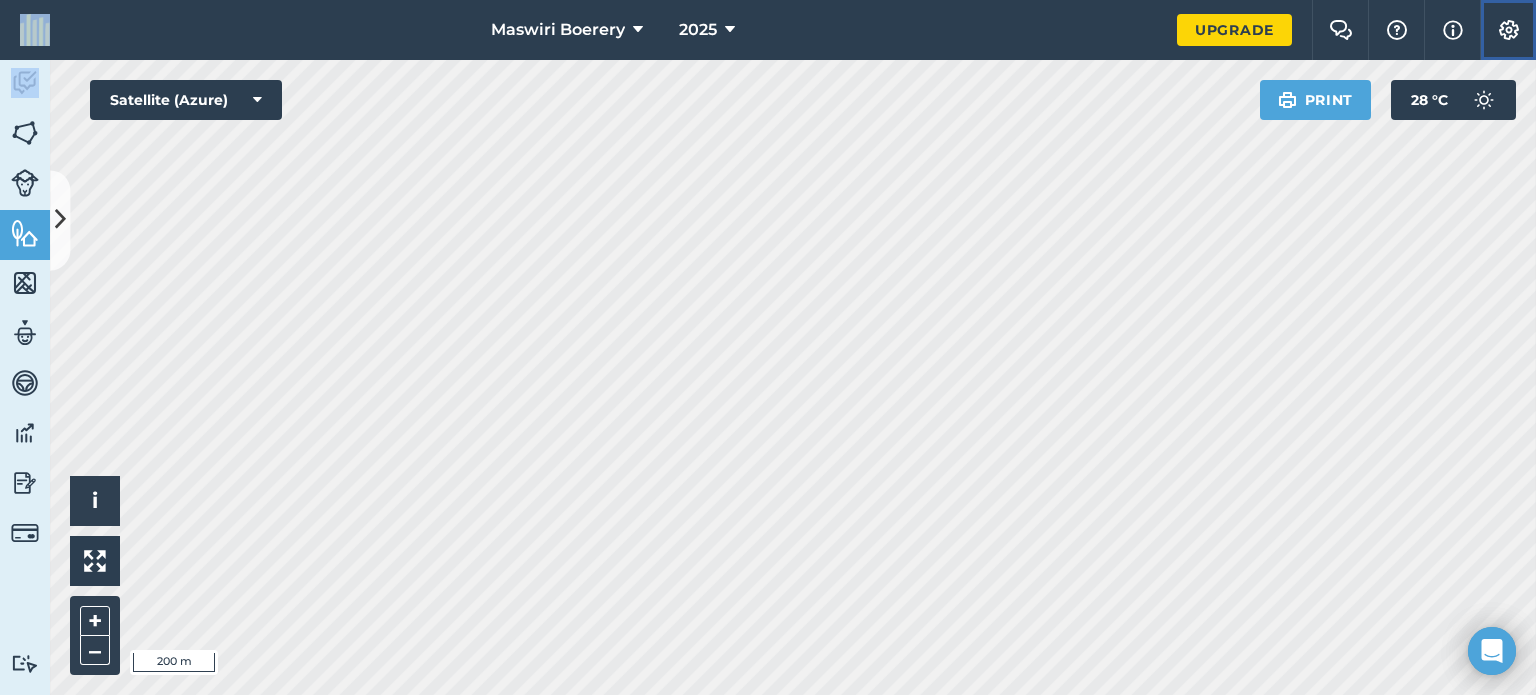 click on "Settings" at bounding box center (1508, 30) 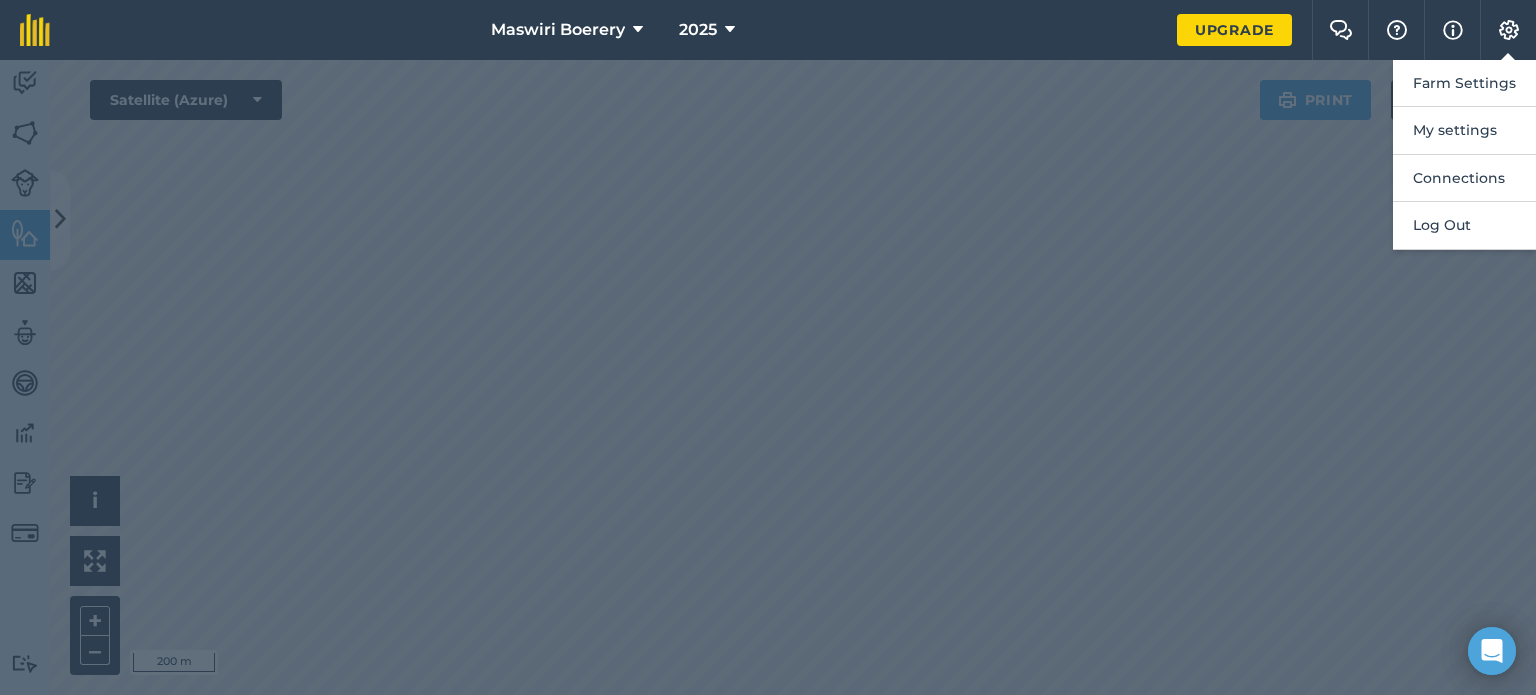 click at bounding box center (768, 377) 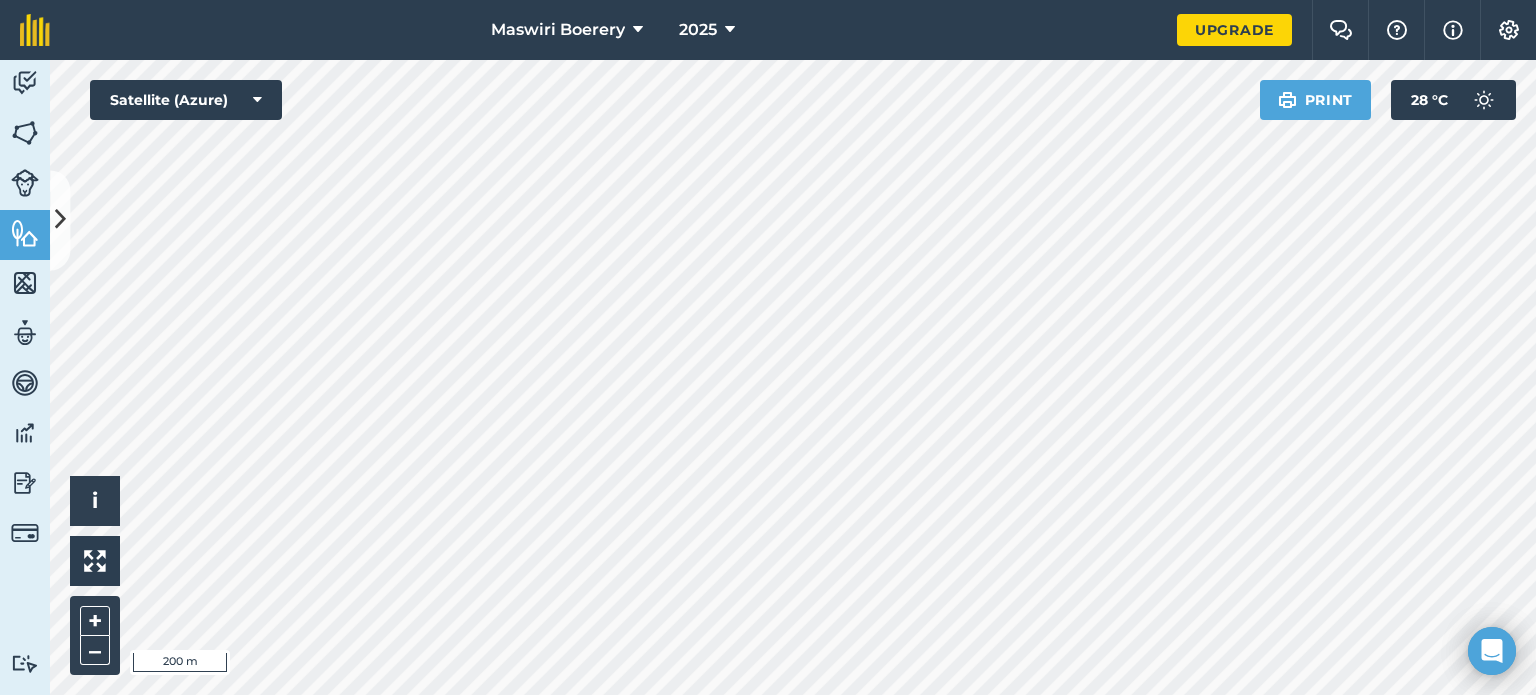 click on "Maswiri Boerery 2025 Upgrade Farm Chat Help Info Settings Map printing is not available on our free plan Please upgrade to our Essentials, Plus or Pro plan to access this feature. Activity Fields Livestock Features Maps Team Vehicles Data Reporting Billing Tutorials Tutorials Cancel Save Feature Type   Create new Airstrip Hayoma Entrance road Farm Road perimeter perimeter fence Feature name perimeter Location Select a shape to start drawing Point Line Area Circle Length :   24.21   km   View on map Click to start drawing i © 2025 TomTom, Microsoft 200 m + – Satellite (Azure) Print 28   ° C" at bounding box center (768, 347) 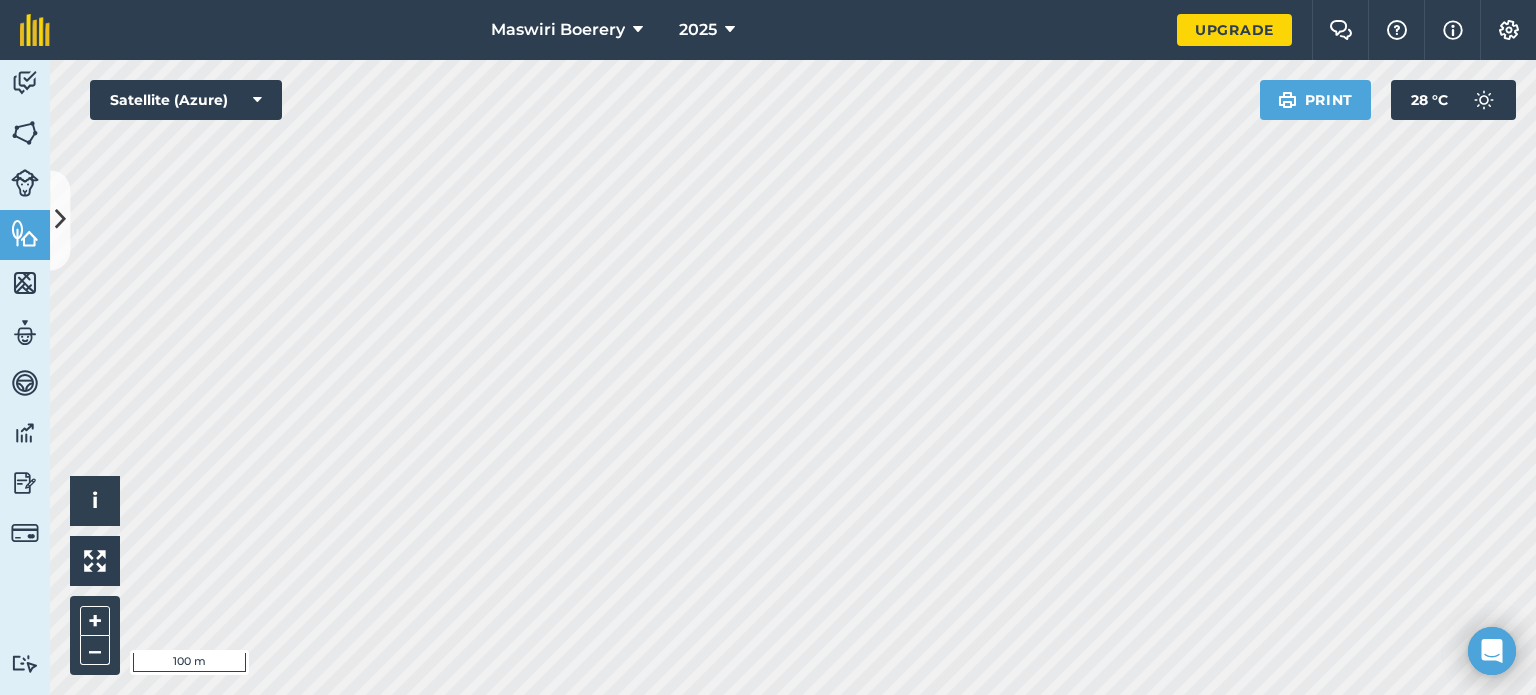 click on "Maswiri Boerery 2025 Upgrade Farm Chat Help Info Settings Map printing is not available on our free plan Please upgrade to our Essentials, Plus or Pro plan to access this feature. Activity Fields Livestock Features Maps Team Vehicles Data Reporting Billing Tutorials Tutorials Cancel Save Feature Type   Create new Airstrip Hayoma Entrance road Farm Road perimeter perimeter fence Feature name perimeter Location Select a shape to start drawing Point Line Area Circle Length :   24.21   km   View on map Click to start drawing i © 2025 TomTom, Microsoft 100 m + – Satellite (Azure) Print 28   ° C" at bounding box center [768, 347] 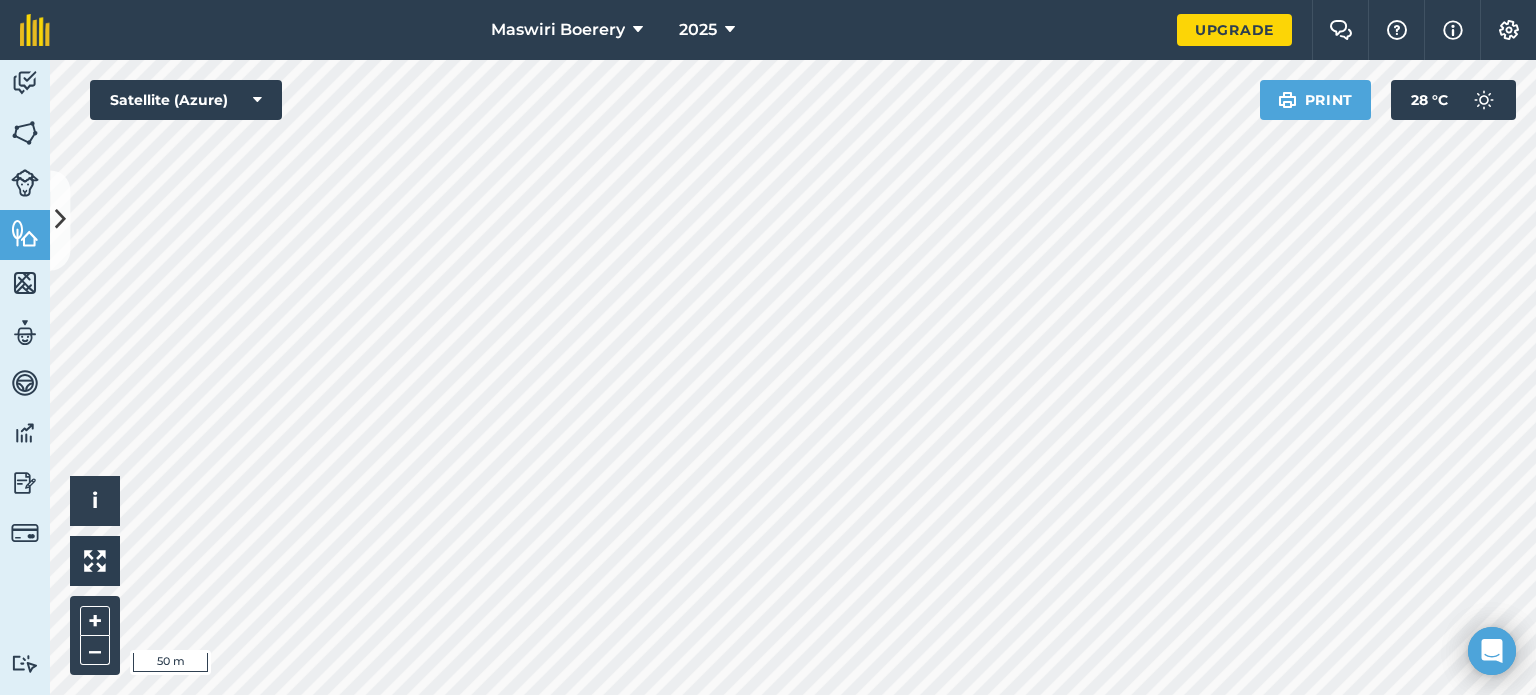 click on "Maswiri Boerery 2025 Upgrade Farm Chat Help Info Settings Map printing is not available on our free plan Please upgrade to our Essentials, Plus or Pro plan to access this feature. Activity Fields Livestock Features Maps Team Vehicles Data Reporting Billing Tutorials Tutorials Cancel Save Feature Type   Create new Airstrip Hayoma Entrance road Farm Road perimeter perimeter fence Feature name perimeter Location Select a shape to start drawing Point Line Area Circle Length :   25.45   km   View on map Click to start drawing i © 2025 TomTom, Microsoft 50 m + – Satellite (Azure) Print 28   ° C" at bounding box center (768, 347) 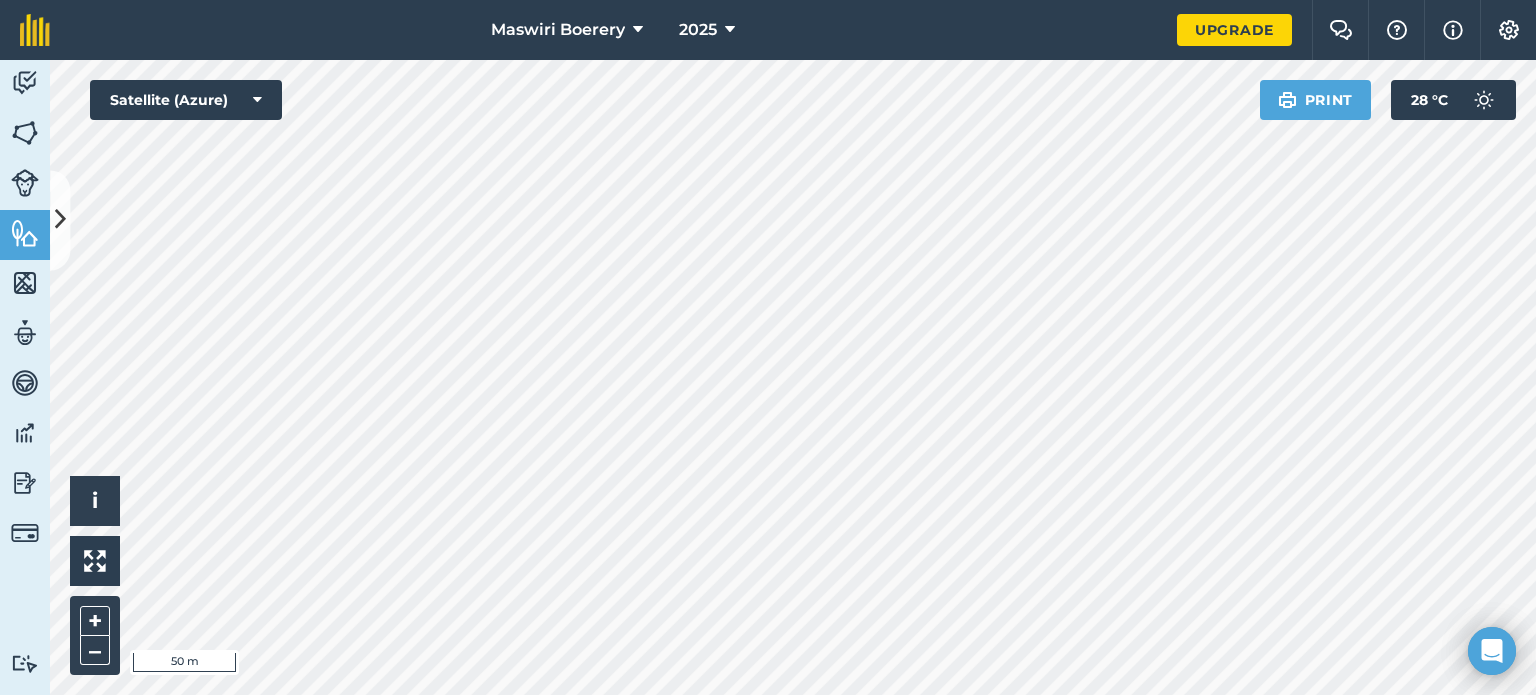 click on "Activity Fields Livestock Features Maps Team Vehicles Data Reporting Billing Tutorials Tutorials Cancel Save Feature Type   Create new Airstrip Hayoma Entrance road Farm Road perimeter perimeter fence Feature name perimeter Location Select a shape to start drawing Point Line Area Circle Length :   25.45   km   View on map Click to start drawing i © 2025 TomTom, Microsoft 50 m + – Satellite (Azure) Print 28   ° C" at bounding box center (768, 377) 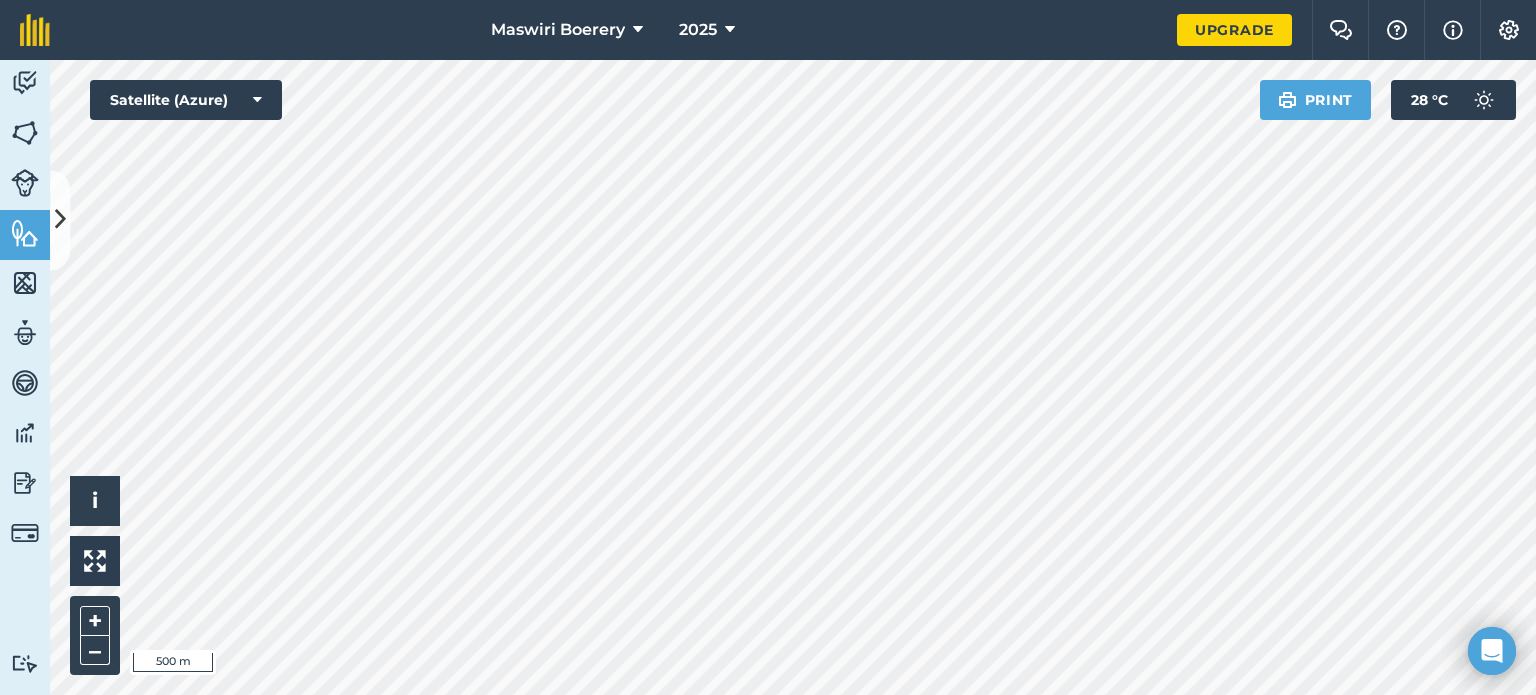 click on "Maswiri Boerery 2025 Upgrade Farm Chat Help Info Settings Map printing is not available on our free plan Please upgrade to our Essentials, Plus or Pro plan to access this feature. Activity Fields Livestock Features Maps Team Vehicles Data Reporting Billing Tutorials Tutorials Cancel Save Feature Type   Create new Airstrip Hayoma Entrance road Farm Road perimeter perimeter fence Feature name perimeter Location Select a shape to start drawing Point Line Area Circle Length :   25.45   km   View on map Click to start drawing i © 2025 TomTom, Microsoft 500 m + – Satellite (Azure) Print 28   ° C" at bounding box center (768, 347) 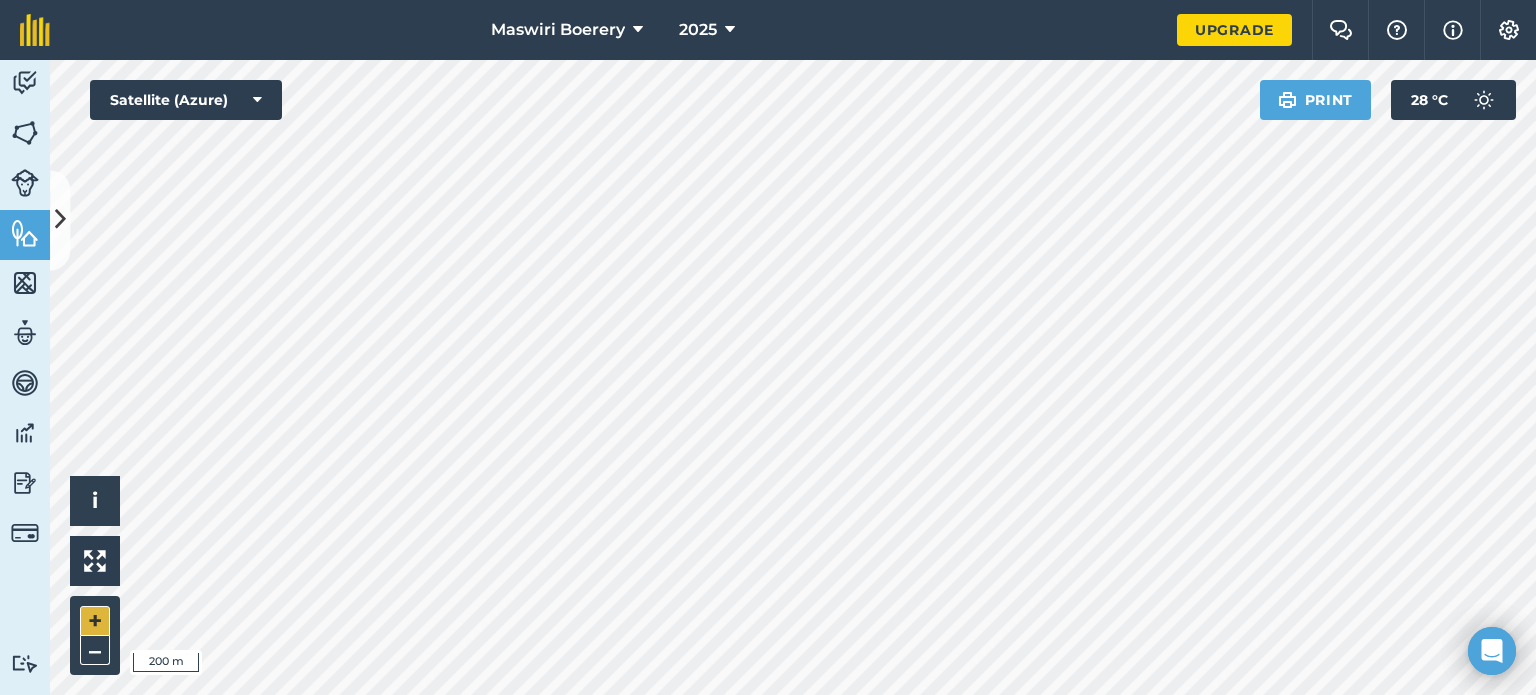click on "Click to start drawing i © 2025 TomTom, Microsoft 200 m + –" at bounding box center (793, 377) 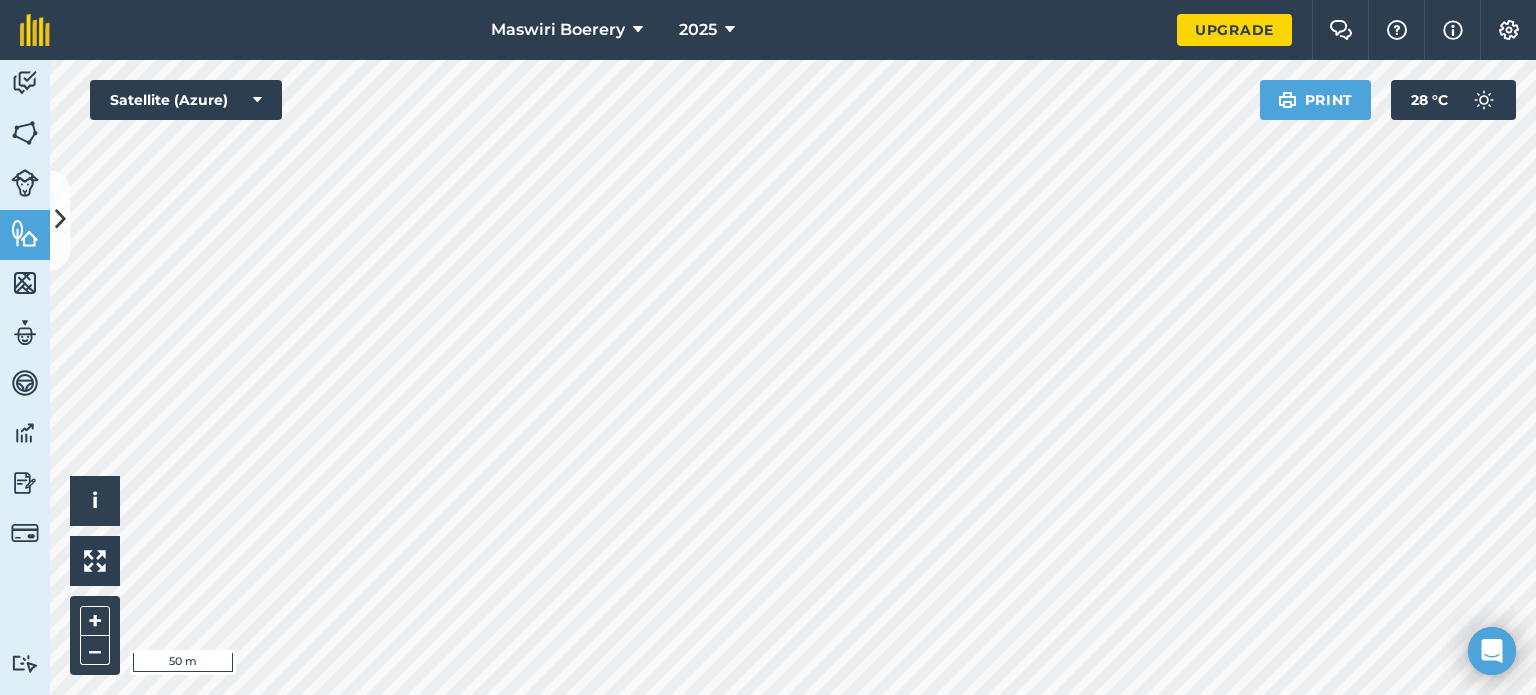 click on "Maswiri Boerery 2025 Upgrade Farm Chat Help Info Settings Map printing is not available on our free plan Please upgrade to our Essentials, Plus or Pro plan to access this feature. Activity Fields Livestock Features Maps Team Vehicles Data Reporting Billing Tutorials Tutorials Cancel Save Feature Type   Create new Airstrip Hayoma Entrance road Farm Road perimeter perimeter fence Feature name perimeter Location Select a shape to start drawing Point Line Area Circle Length :   27.53   km   View on map Click to start drawing i © 2025 TomTom, Microsoft 50 m + – Satellite (Azure) Print 28   ° C" at bounding box center [768, 347] 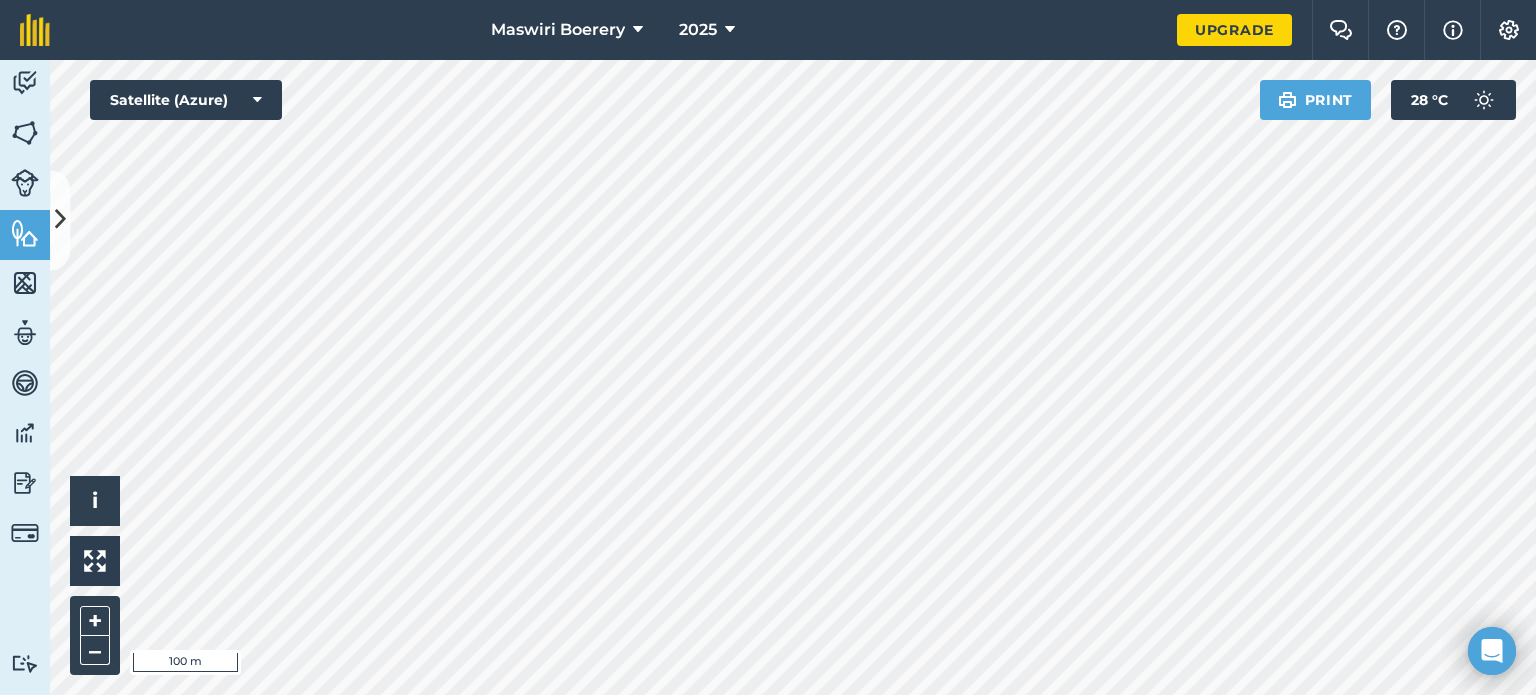 click on "Maswiri Boerery 2025 Upgrade Farm Chat Help Info Settings Map printing is not available on our free plan Please upgrade to our Essentials, Plus or Pro plan to access this feature. Activity Fields Livestock Features Maps Team Vehicles Data Reporting Billing Tutorials Tutorials Cancel Save Feature Type   Create new Airstrip Hayoma Entrance road Farm Road perimeter perimeter fence Feature name perimeter Location Select a shape to start drawing Point Line Area Circle Length :   27.53   km   View on map Click to start drawing i © 2025 TomTom, Microsoft 100 m + – Satellite (Azure) Print 28   ° C" at bounding box center [768, 347] 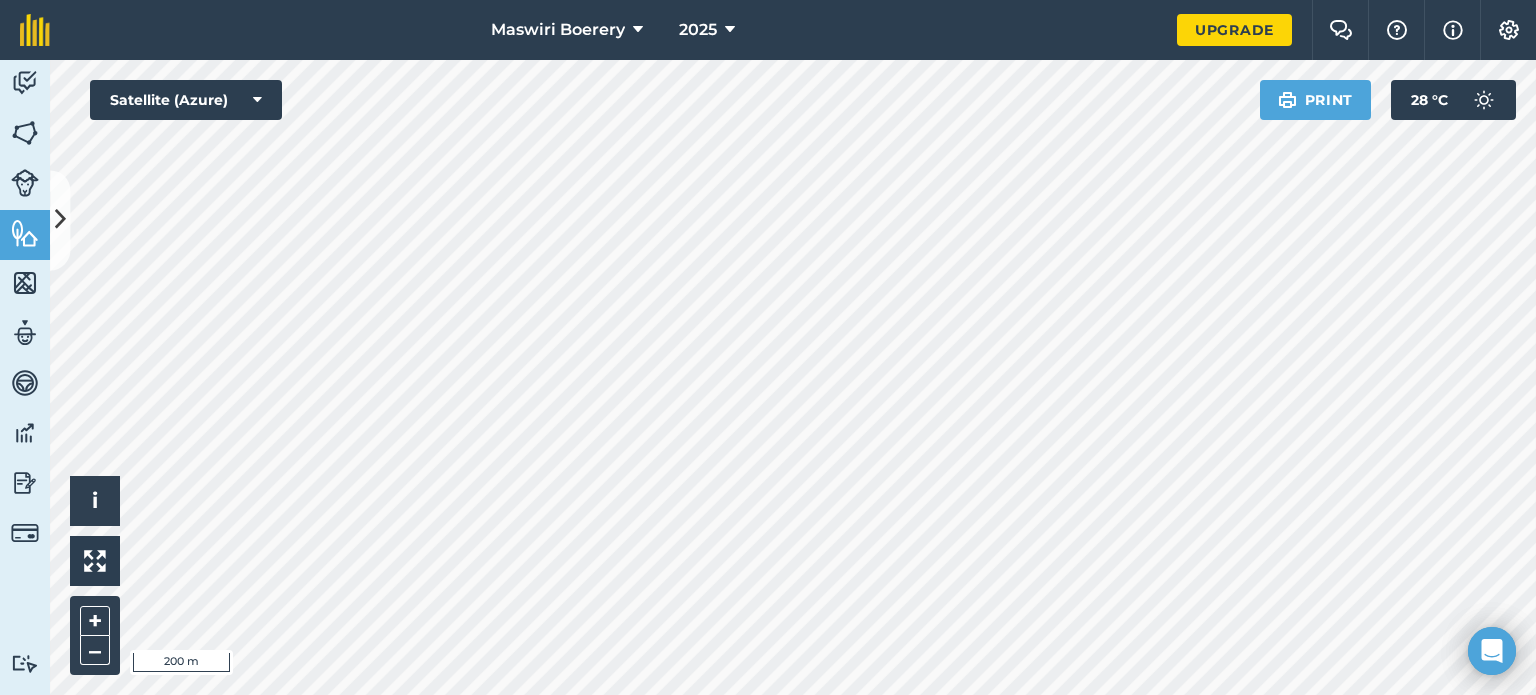 click on "Maswiri Boerery 2025 Upgrade Farm Chat Help Info Settings Map printing is not available on our free plan Please upgrade to our Essentials, Plus or Pro plan to access this feature. Activity Fields Livestock Features Maps Team Vehicles Data Reporting Billing Tutorials Tutorials Cancel Save Feature Type   Create new Airstrip Hayoma Entrance road Farm Road perimeter perimeter fence Feature name perimeter Location Select a shape to start drawing Point Line Area Circle Length :   27.53   km   View on map Click to start drawing i © 2025 TomTom, Microsoft 200 m + – Satellite (Azure) Print 28   ° C" at bounding box center [768, 347] 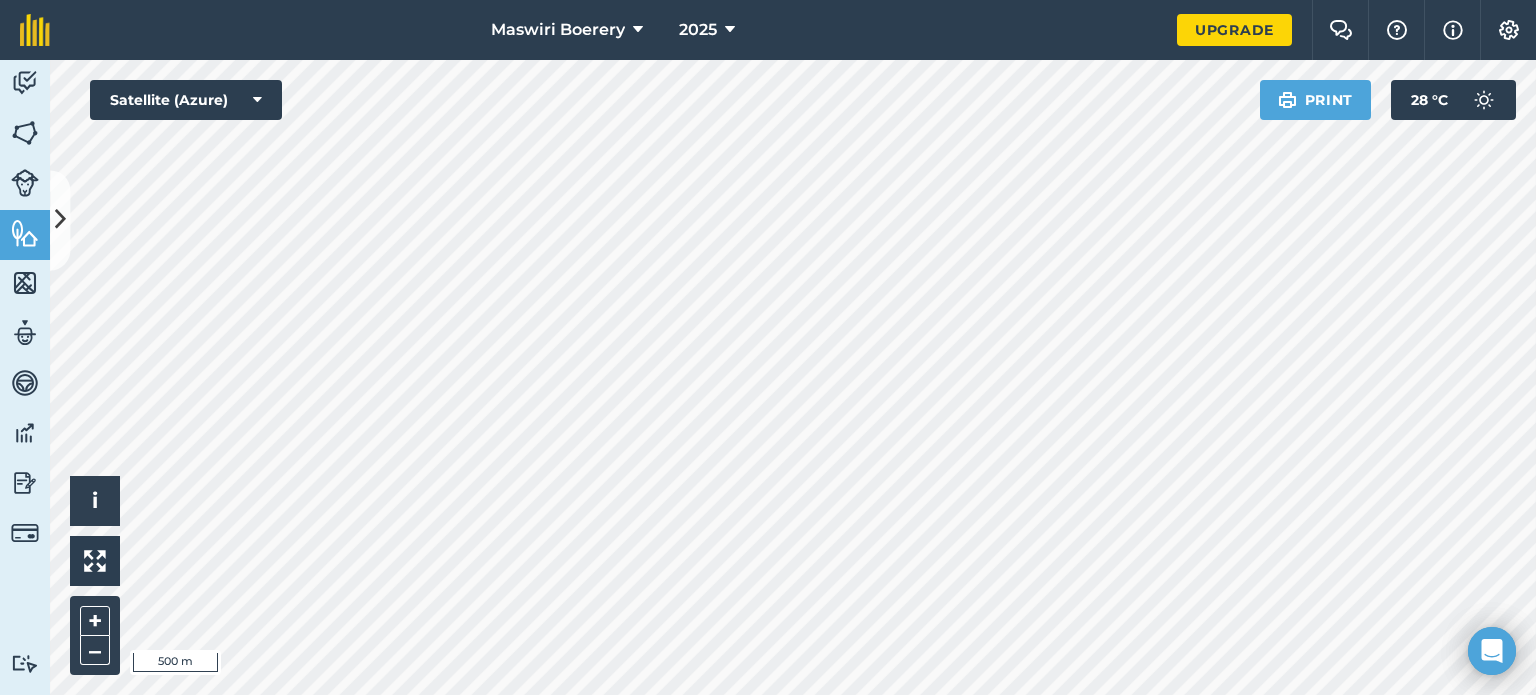 click on "Click to start drawing i © 2025 TomTom, Microsoft 500 m + – Satellite (Azure) Print 28   ° C" at bounding box center (793, 377) 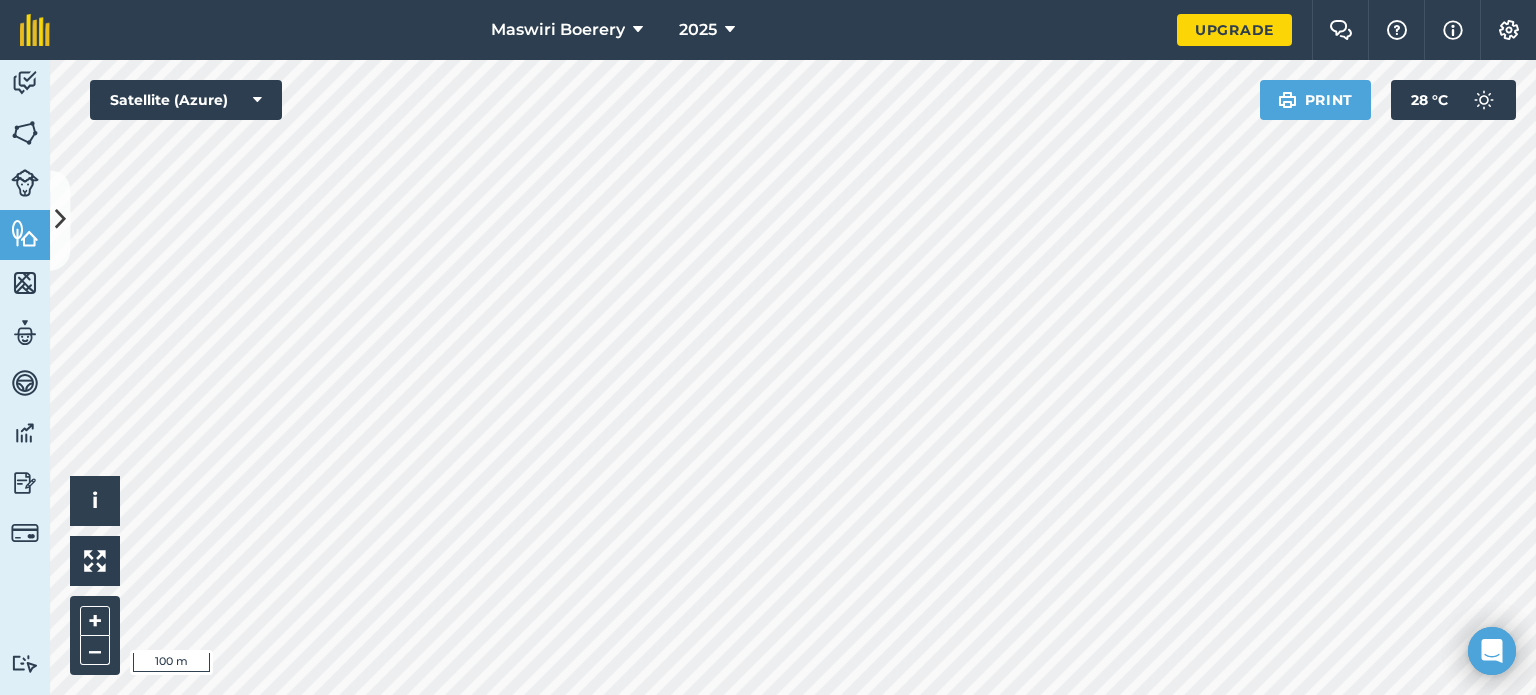click on "Maswiri Boerery 2025 Upgrade Farm Chat Help Info Settings Map printing is not available on our free plan Please upgrade to our Essentials, Plus or Pro plan to access this feature. Activity Fields Livestock Features Maps Team Vehicles Data Reporting Billing Tutorials Tutorials Cancel Save Feature Type   Create new Airstrip Hayoma Entrance road Farm Road perimeter perimeter fence Feature name perimeter Location Select a shape to start drawing Point Line Area Circle Length :   27.53   km   View on map Click to start drawing i © 2025 TomTom, Microsoft 100 m + – Satellite (Azure) Print 28   ° C" at bounding box center [768, 347] 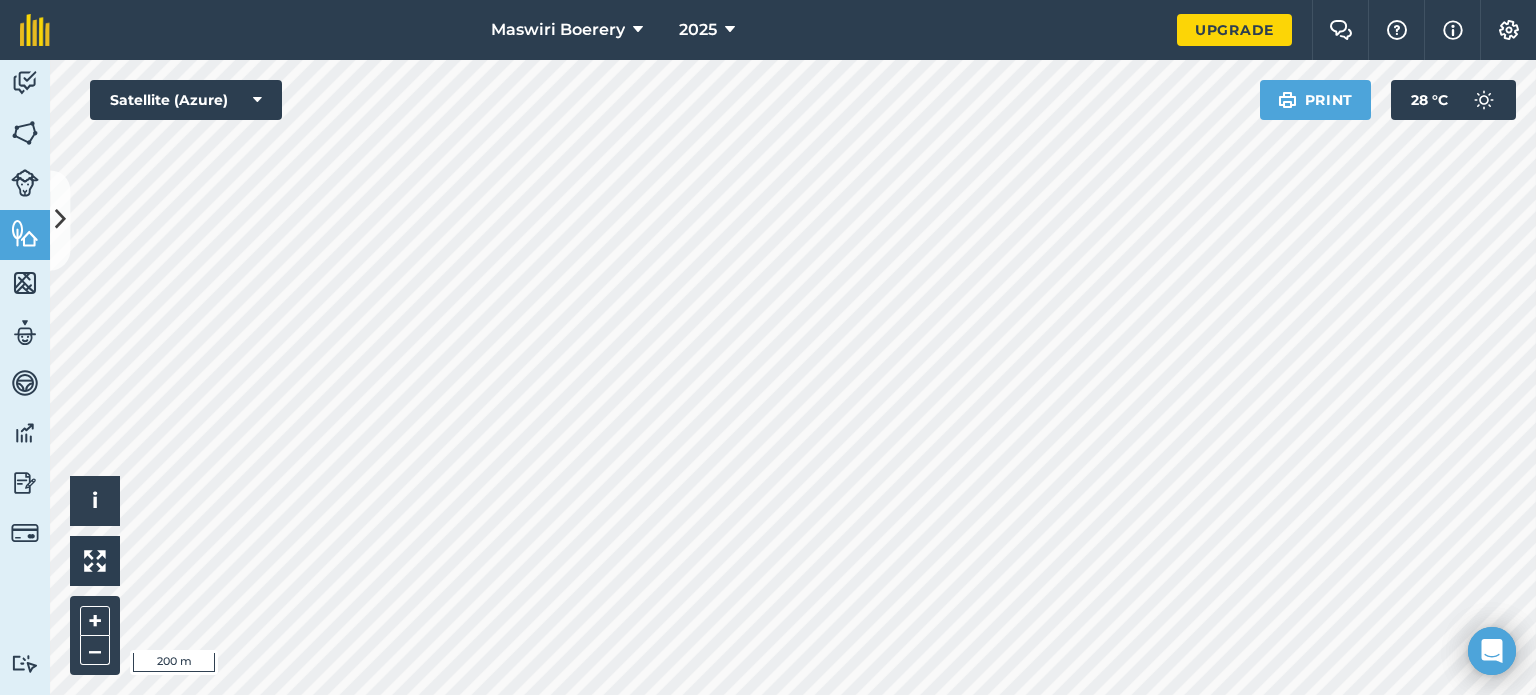 click on "Maswiri Boerery 2025 Upgrade Farm Chat Help Info Settings Map printing is not available on our free plan Please upgrade to our Essentials, Plus or Pro plan to access this feature. Activity Fields Livestock Features Maps Team Vehicles Data Reporting Billing Tutorials Tutorials Cancel Save Feature Type   Create new Airstrip Hayoma Entrance road Farm Road perimeter perimeter fence Feature name perimeter Location Select a shape to start drawing Point Line Area Circle Length :   29.4   km   View on map Click to start drawing i © 2025 TomTom, Microsoft 200 m + – Satellite (Azure) Print 28   ° C" at bounding box center [768, 347] 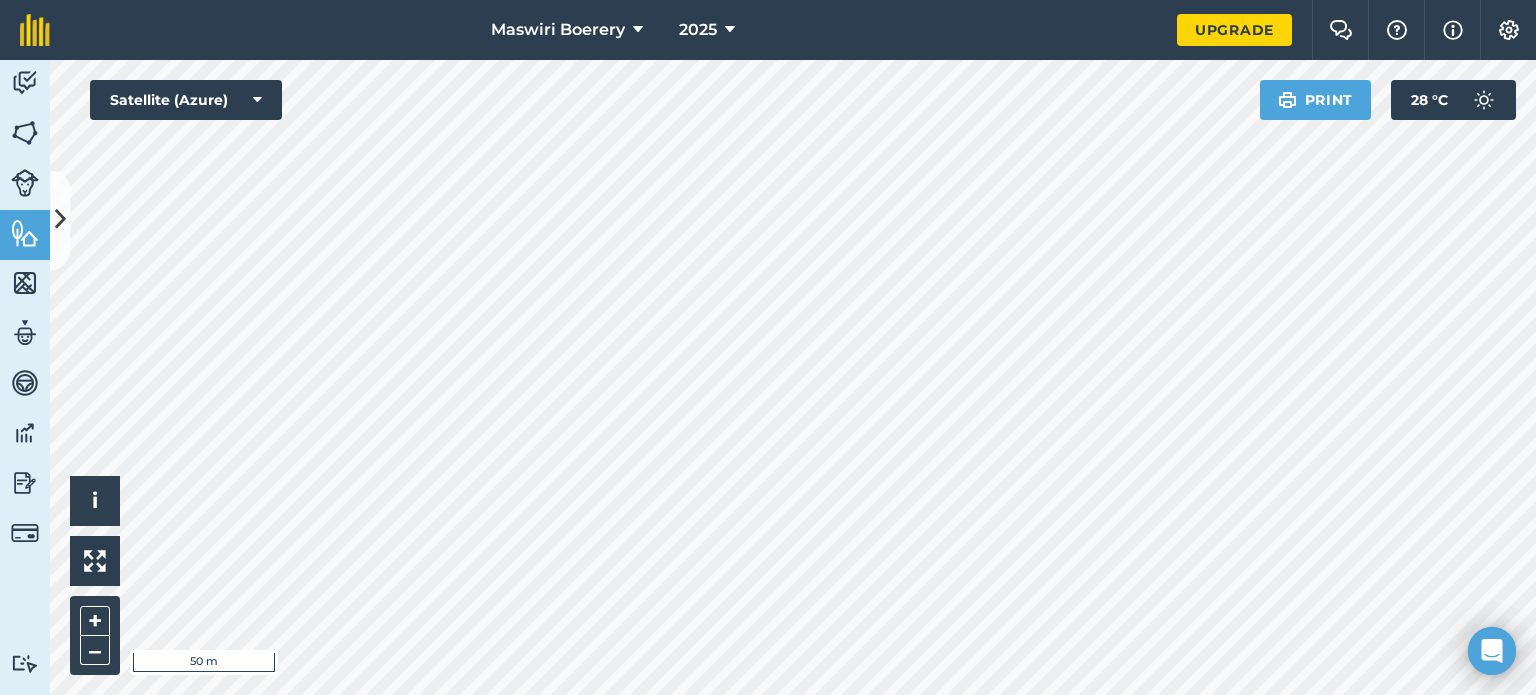 click on "Maswiri Boerery 2025 Upgrade Farm Chat Help Info Settings Map printing is not available on our free plan Please upgrade to our Essentials, Plus or Pro plan to access this feature. Activity Fields Livestock Features Maps Team Vehicles Data Reporting Billing Tutorials Tutorials Cancel Save Feature Type   Create new Airstrip Hayoma Entrance road Farm Road perimeter perimeter fence Feature name perimeter Location Select a shape to start drawing Point Line Area Circle Length :   40.82   km   View on map Click to start drawing i © 2025 TomTom, Microsoft 50 m + – Satellite (Azure) Print 28   ° C" at bounding box center (768, 347) 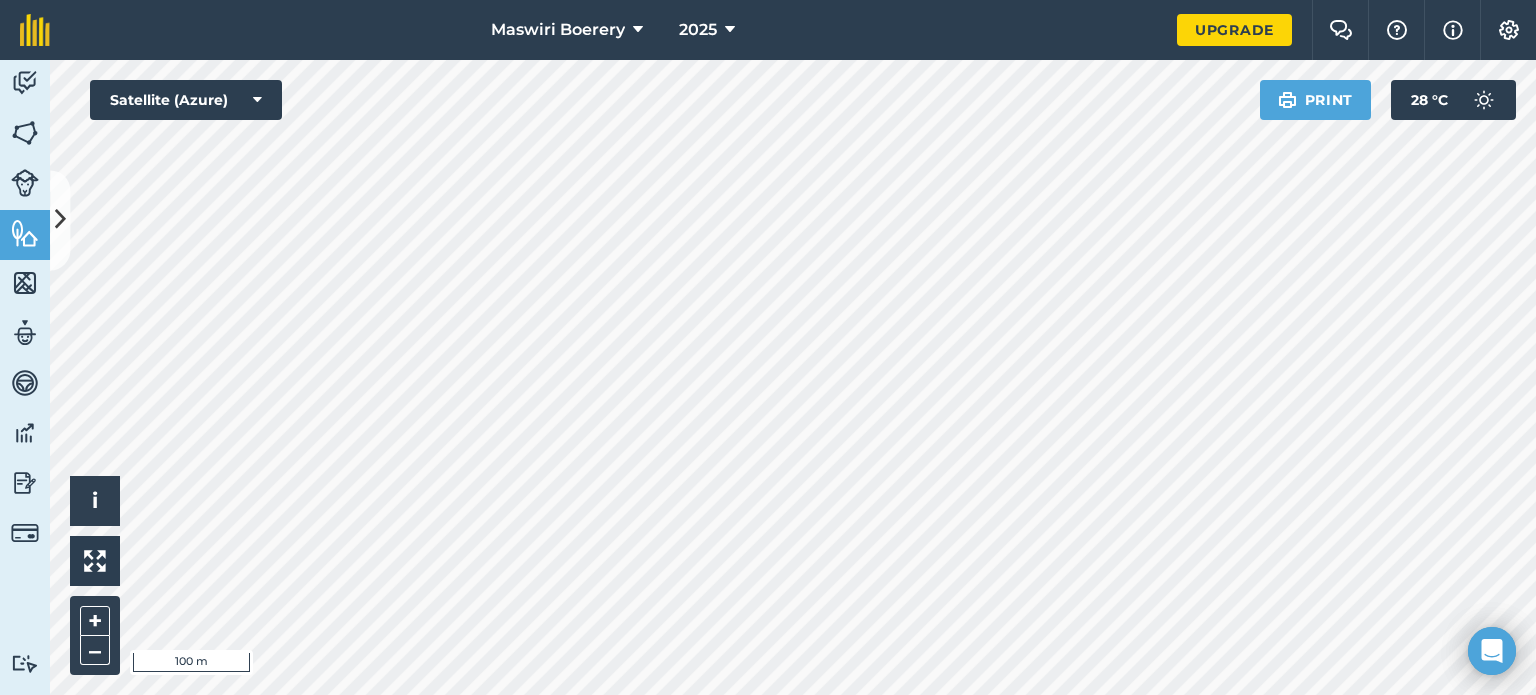 click on "Maswiri Boerery 2025 Upgrade Farm Chat Help Info Settings Map printing is not available on our free plan Please upgrade to our Essentials, Plus or Pro plan to access this feature. Activity Fields Livestock Features Maps Team Vehicles Data Reporting Billing Tutorials Tutorials Cancel Save Feature Type   Create new Airstrip Hayoma Entrance road Farm Road perimeter perimeter fence Feature name perimeter Location Select a shape to start drawing Point Line Area Circle Length :   40.75   km   View on map Click to start drawing i © 2025 TomTom, Microsoft 100 m + – Satellite (Azure) Print 28   ° C" at bounding box center [768, 347] 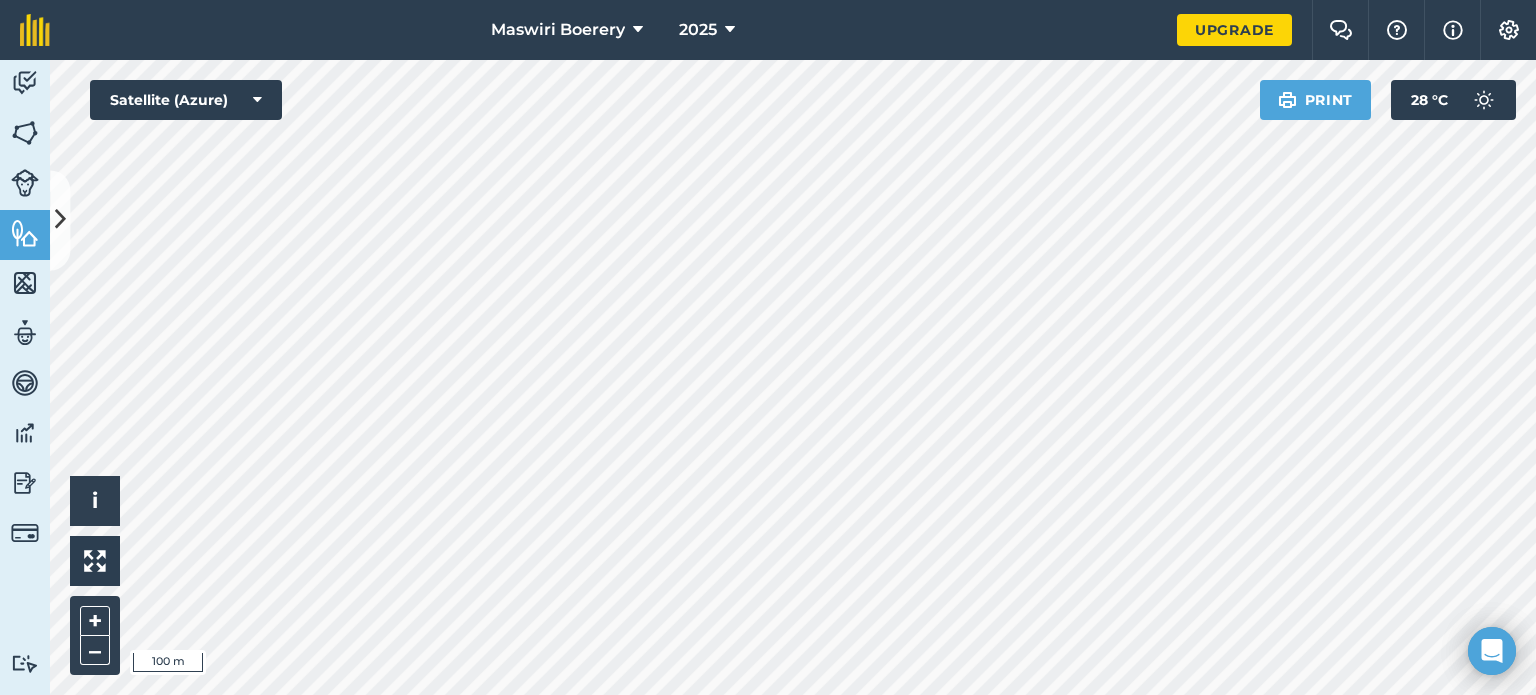 click on "Maswiri Boerery 2025 Upgrade Farm Chat Help Info Settings Map printing is not available on our free plan Please upgrade to our Essentials, Plus or Pro plan to access this feature. Activity Fields Livestock Features Maps Team Vehicles Data Reporting Billing Tutorials Tutorials Cancel Save Feature Type   Create new Airstrip Hayoma Entrance road Farm Road perimeter perimeter fence Feature name perimeter Location Select a shape to start drawing Point Line Area Circle Length :   41.36   km   View on map Click to start drawing i © 2025 TomTom, Microsoft 100 m + – Satellite (Azure) Print 28   ° C" at bounding box center (768, 347) 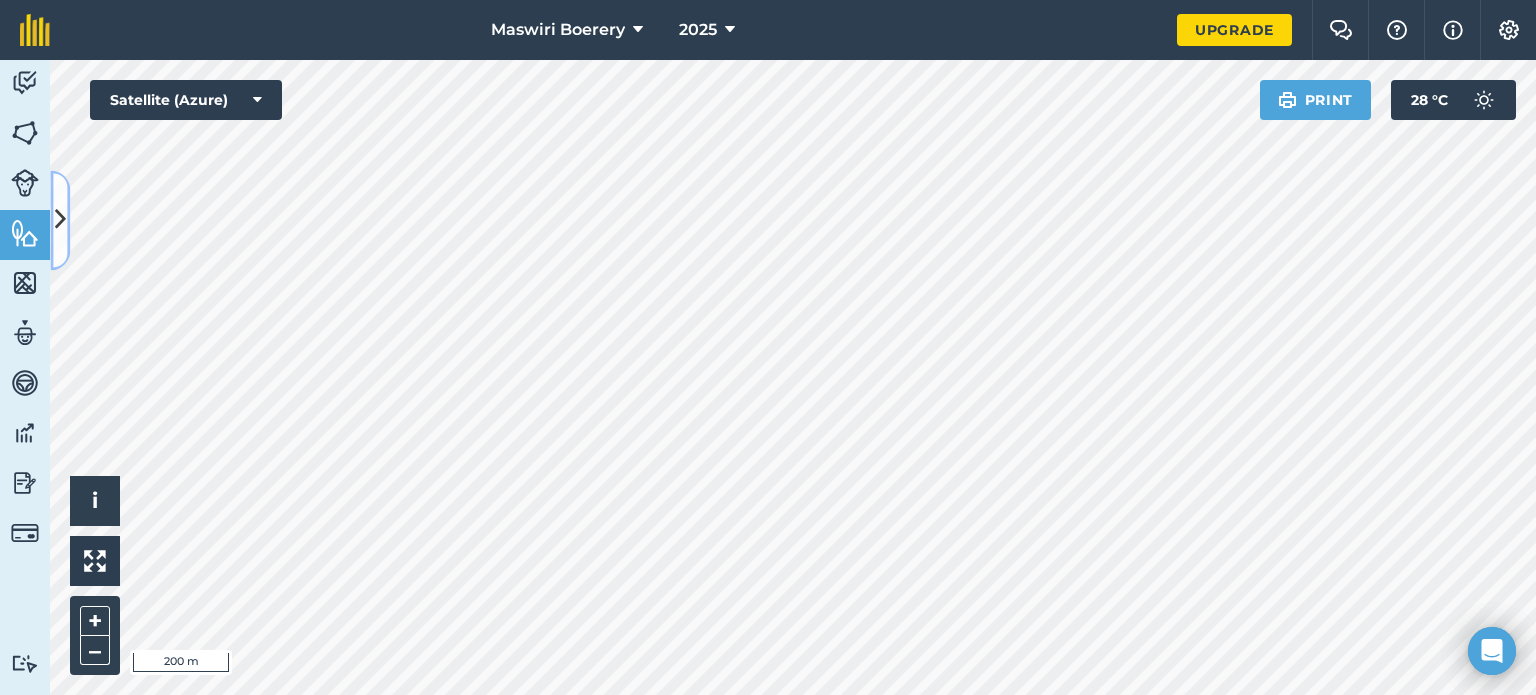 click at bounding box center (60, 220) 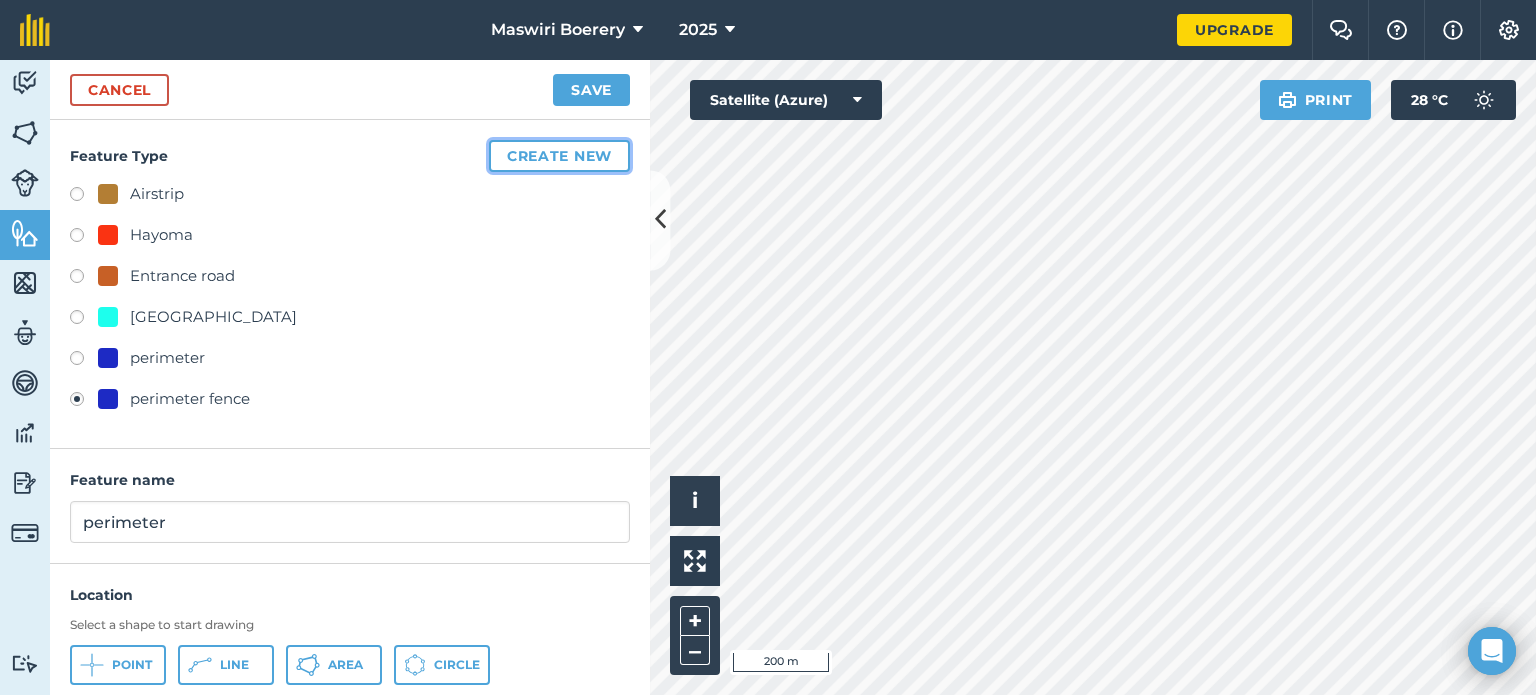 click on "Create new" at bounding box center (559, 156) 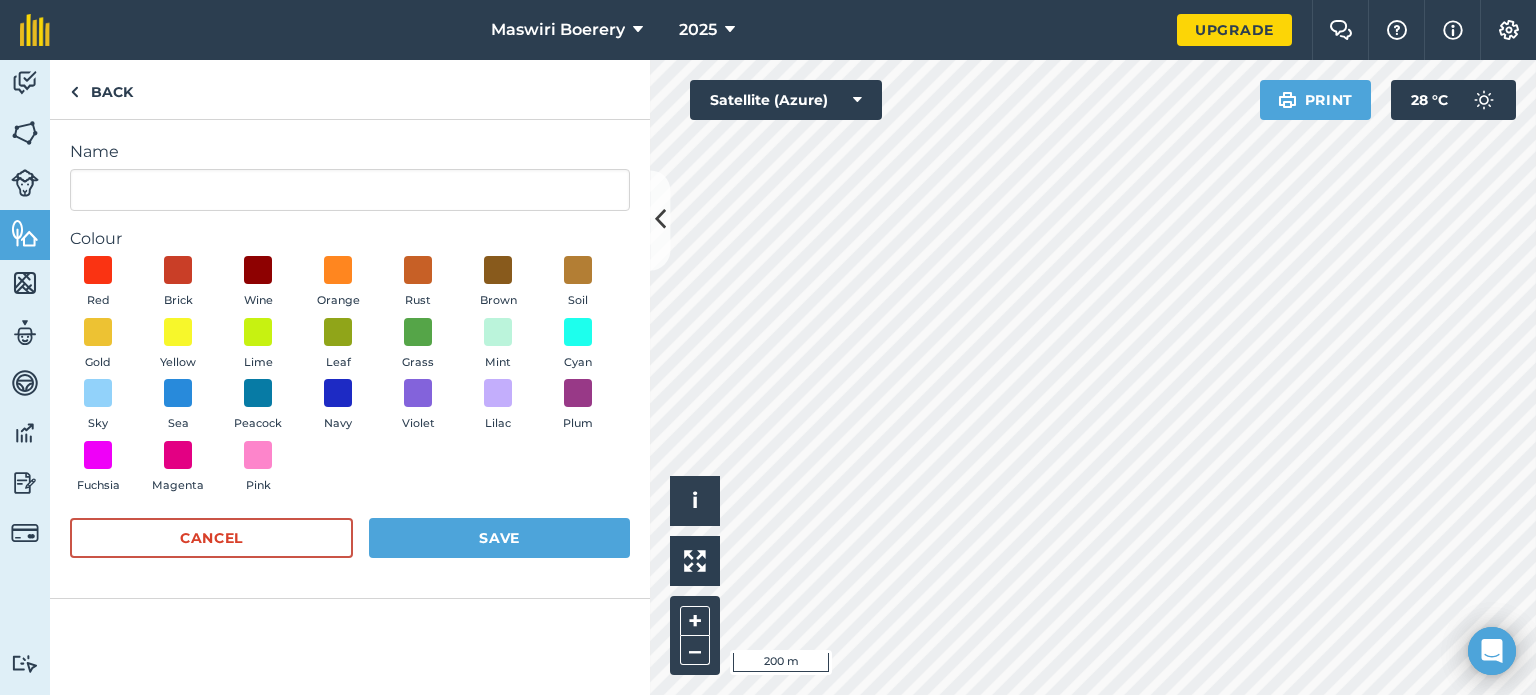 type 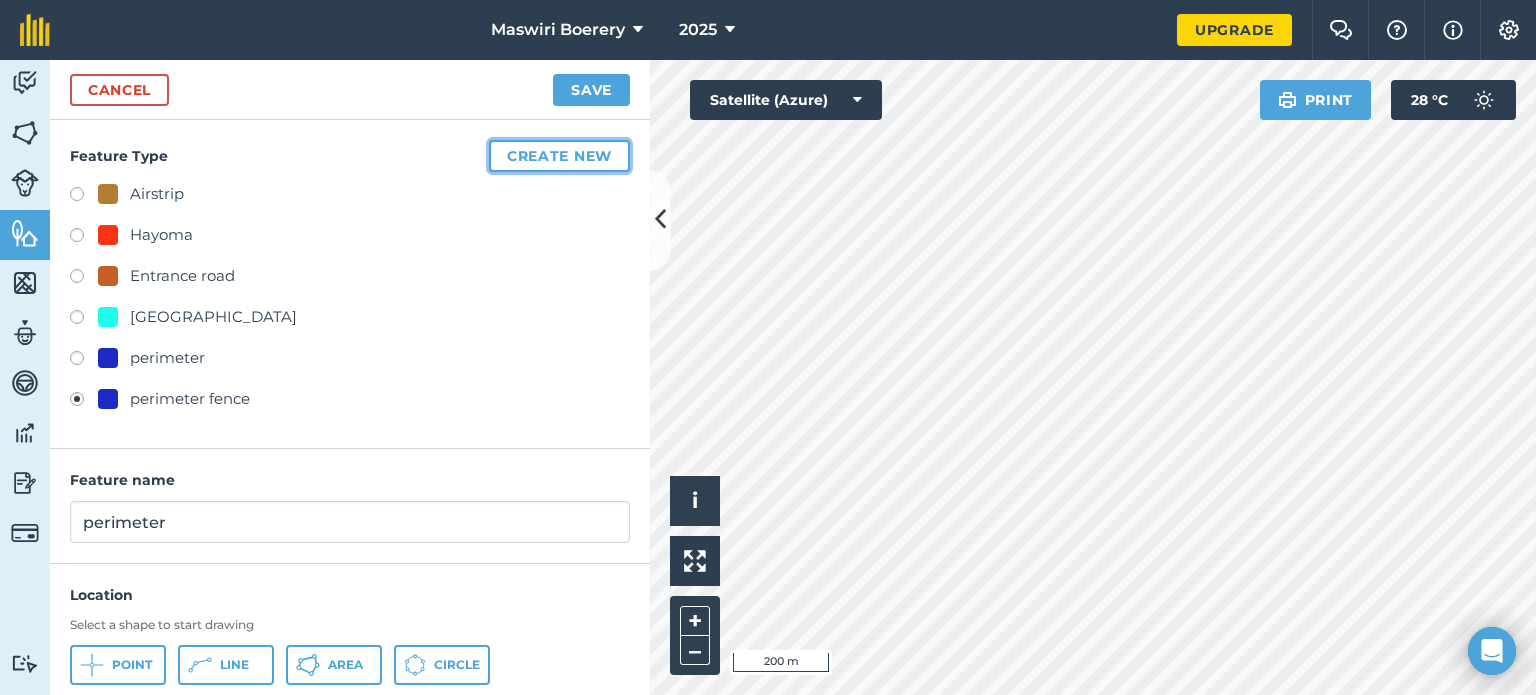 click on "Create new" at bounding box center [559, 156] 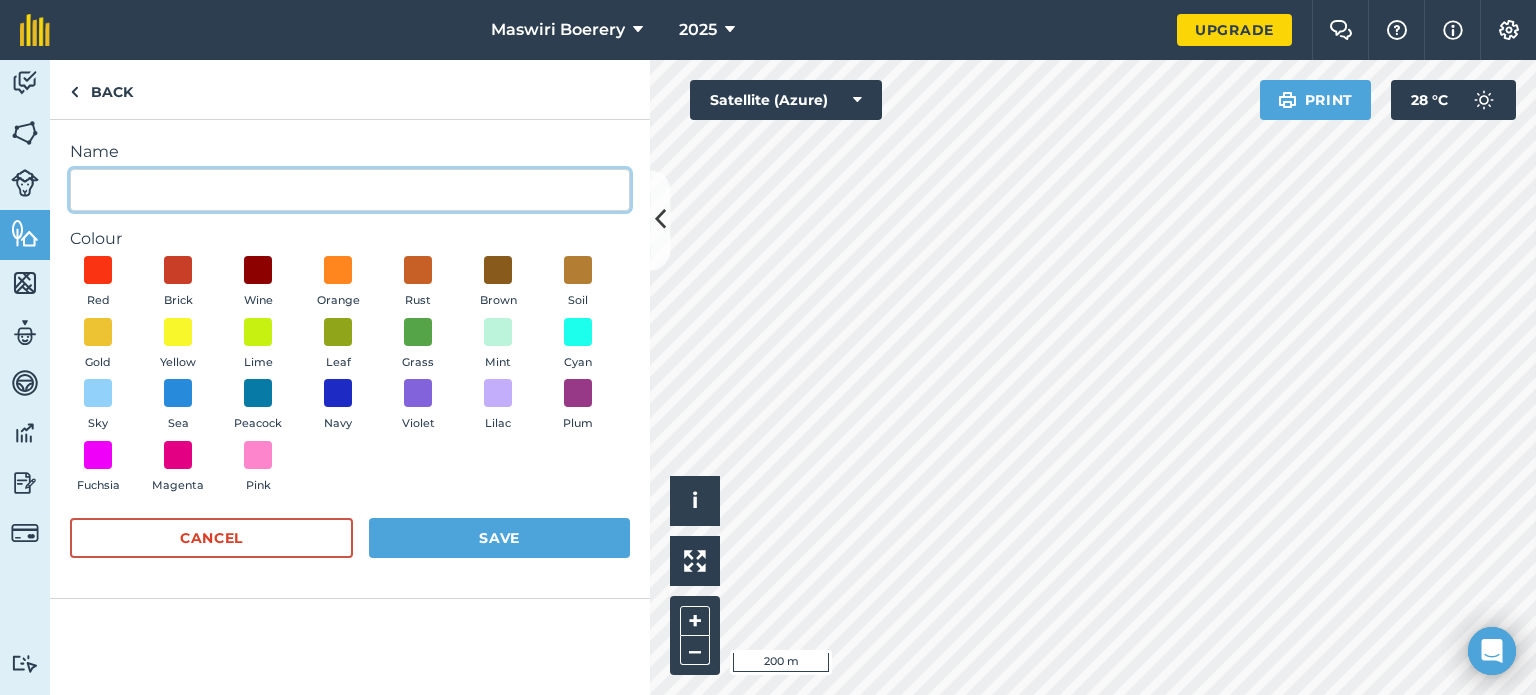 click on "Name" at bounding box center (350, 190) 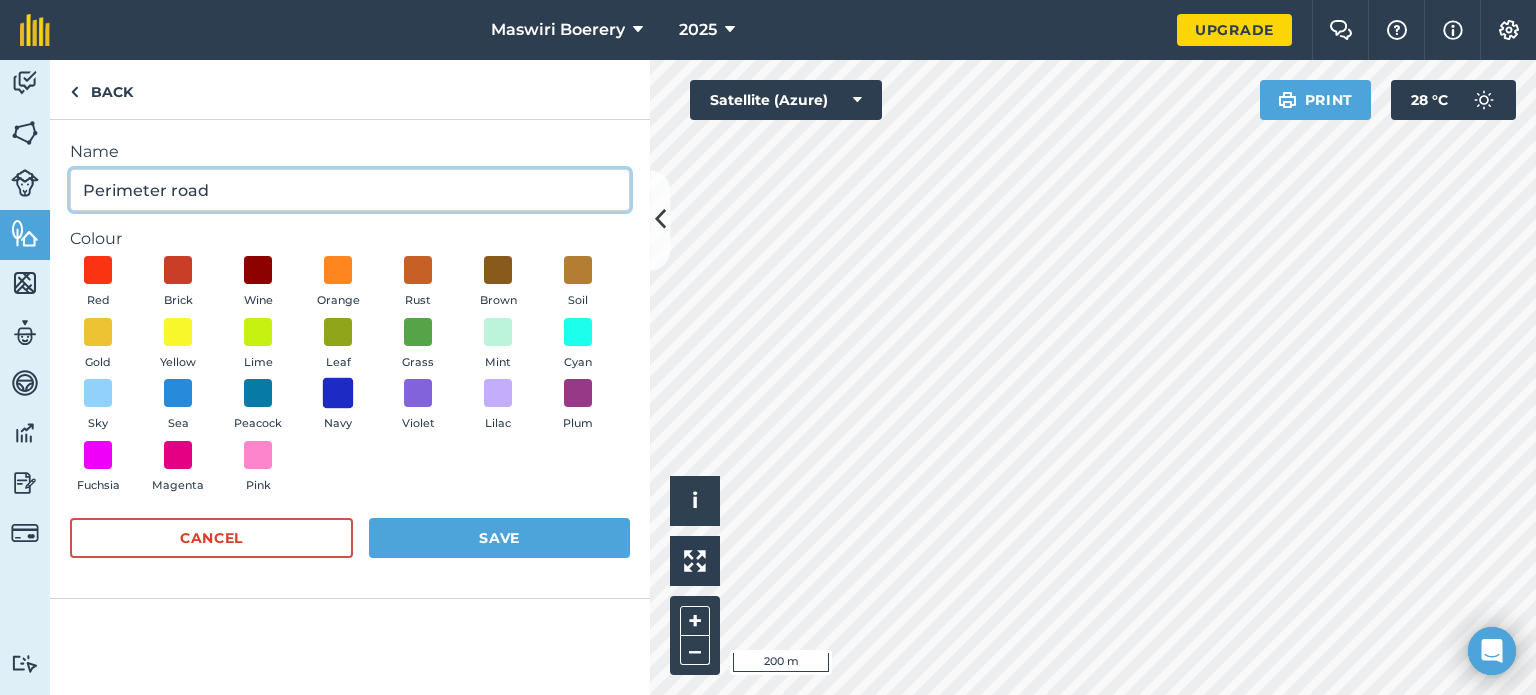 type on "Perimeter road" 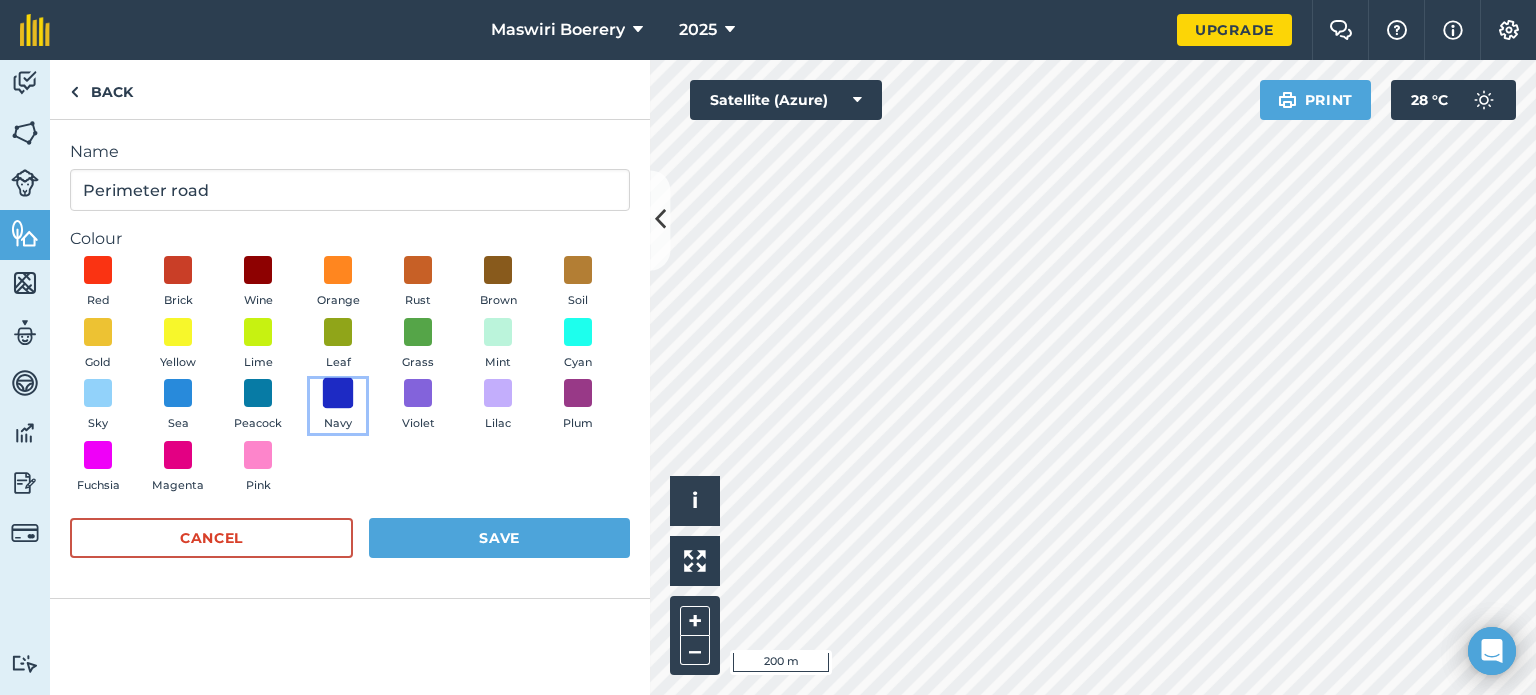 click at bounding box center (338, 393) 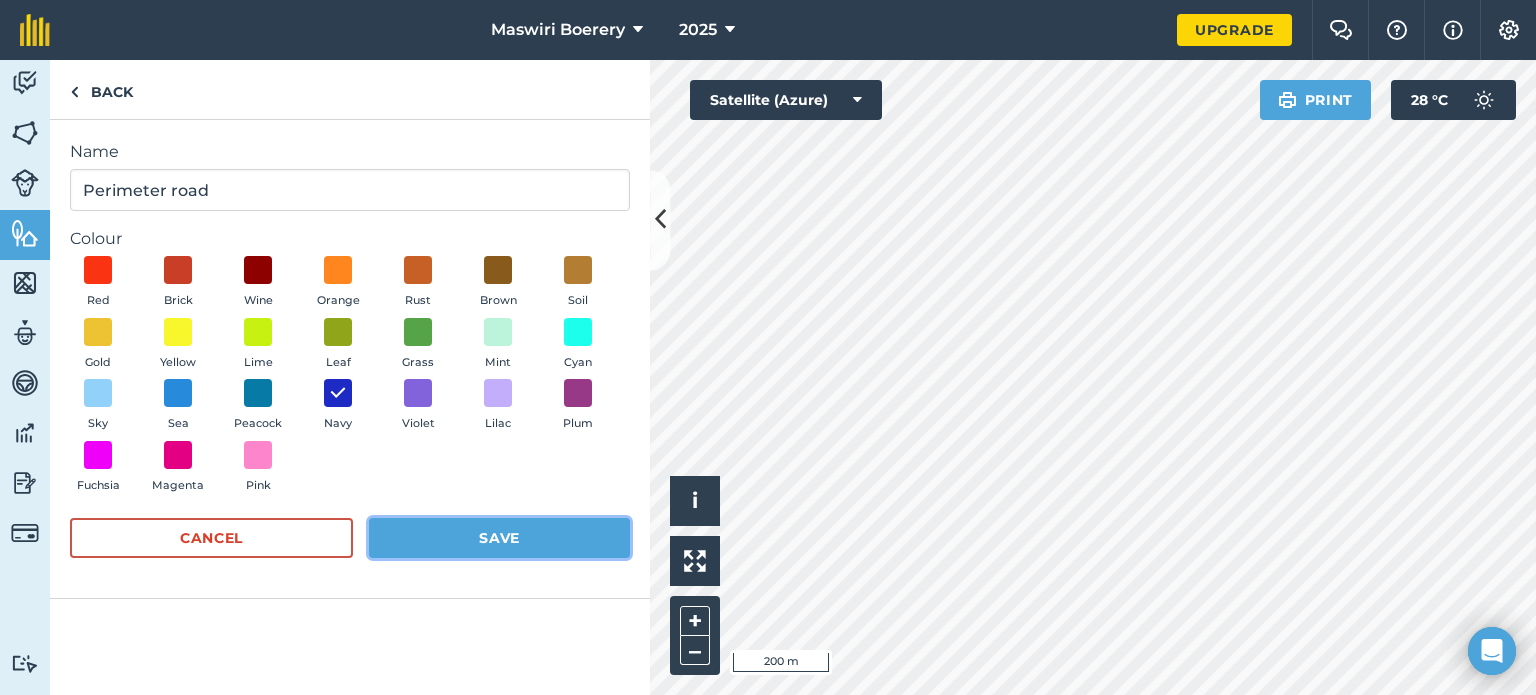 click on "Save" at bounding box center [499, 538] 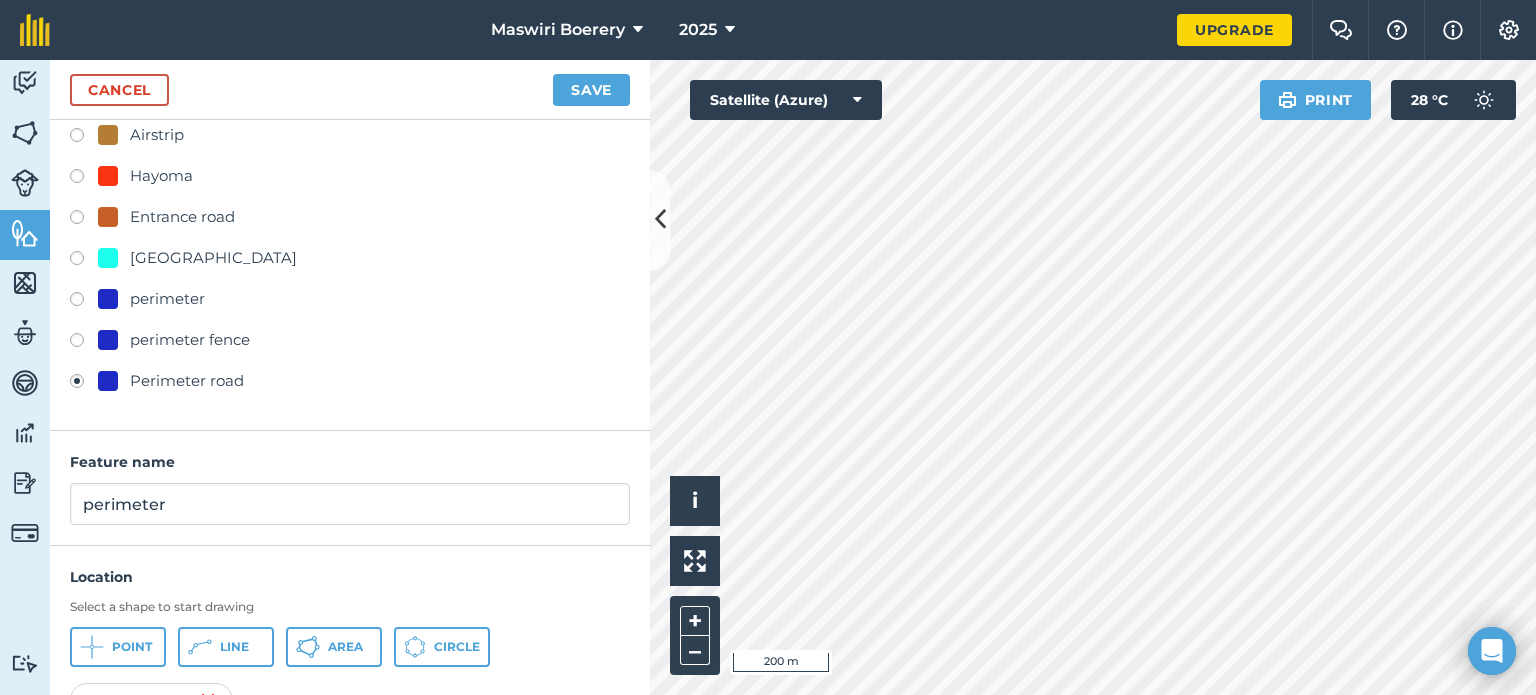 scroll, scrollTop: 60, scrollLeft: 0, axis: vertical 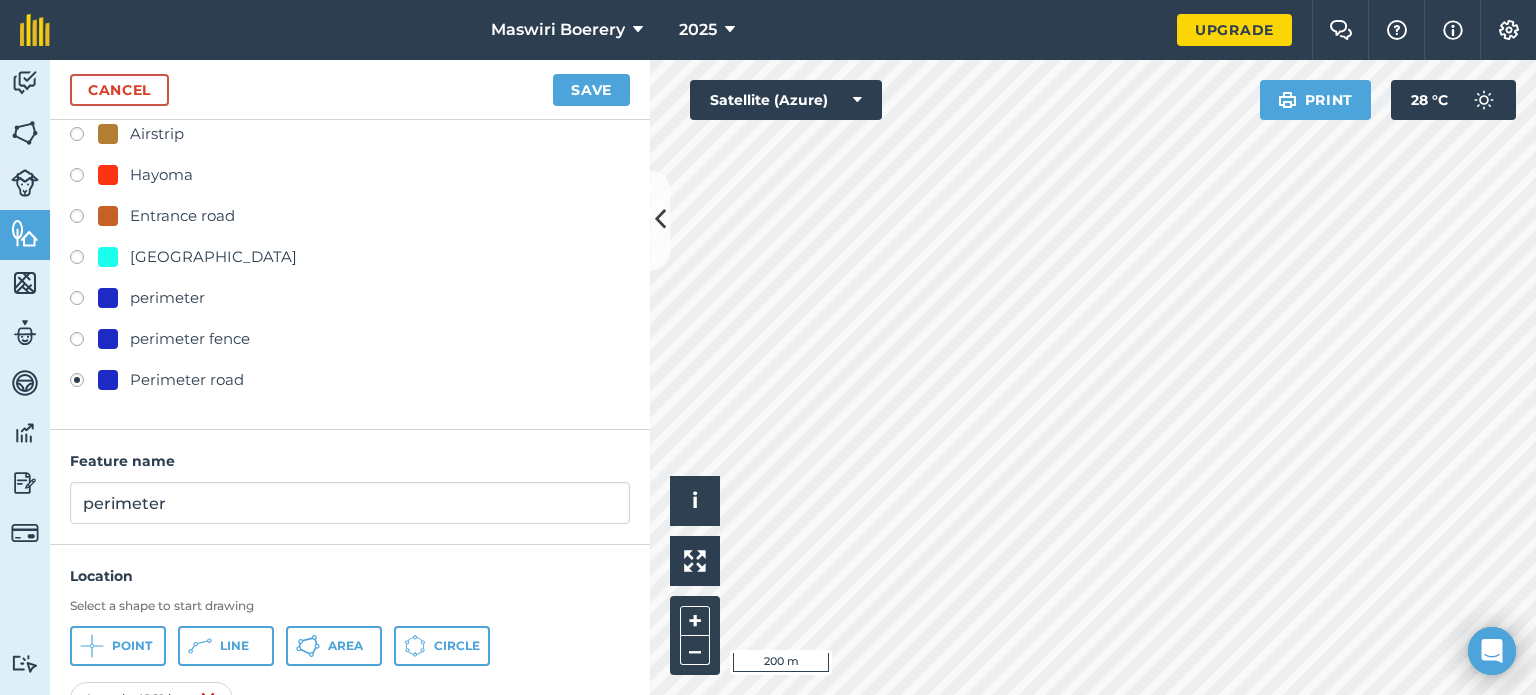 click on "perimeter fence" at bounding box center [190, 339] 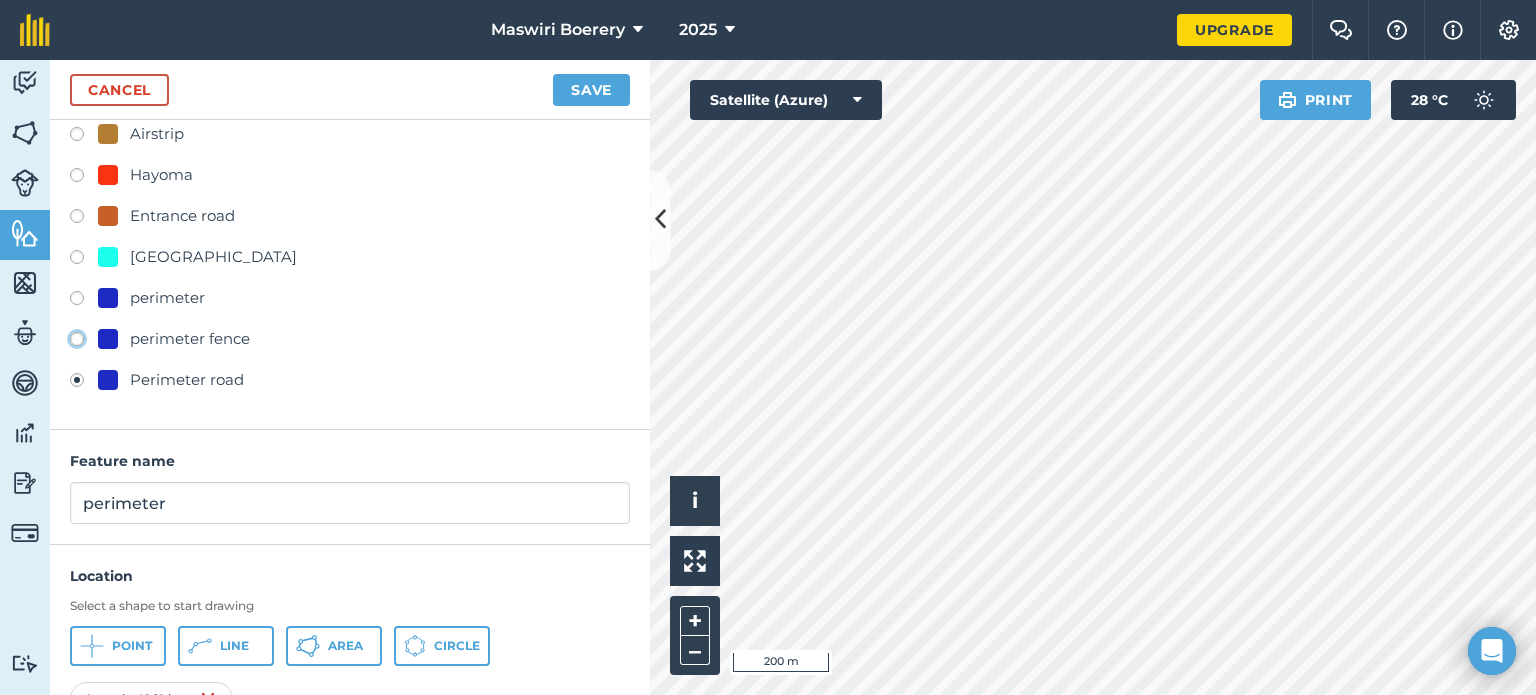 click on "perimeter fence" at bounding box center (-9923, 338) 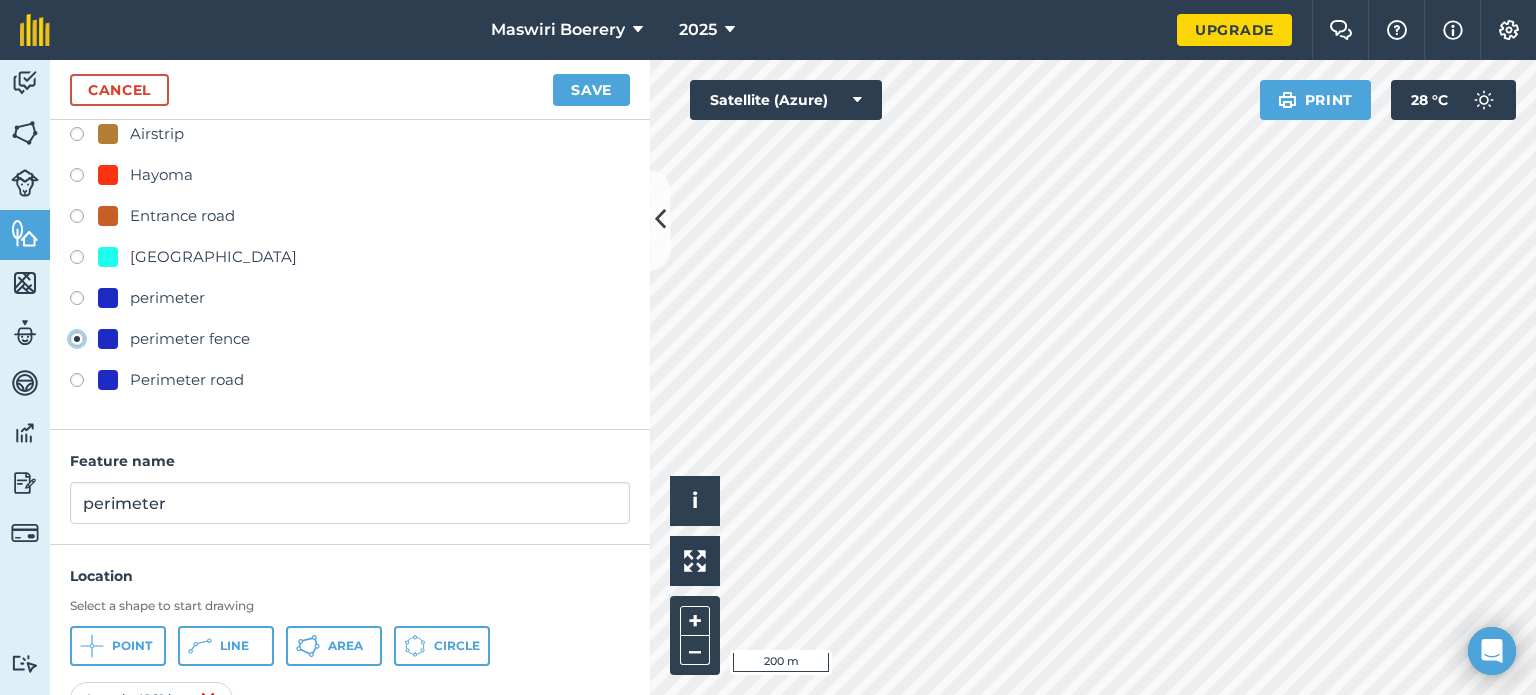 type on "perimeter fence" 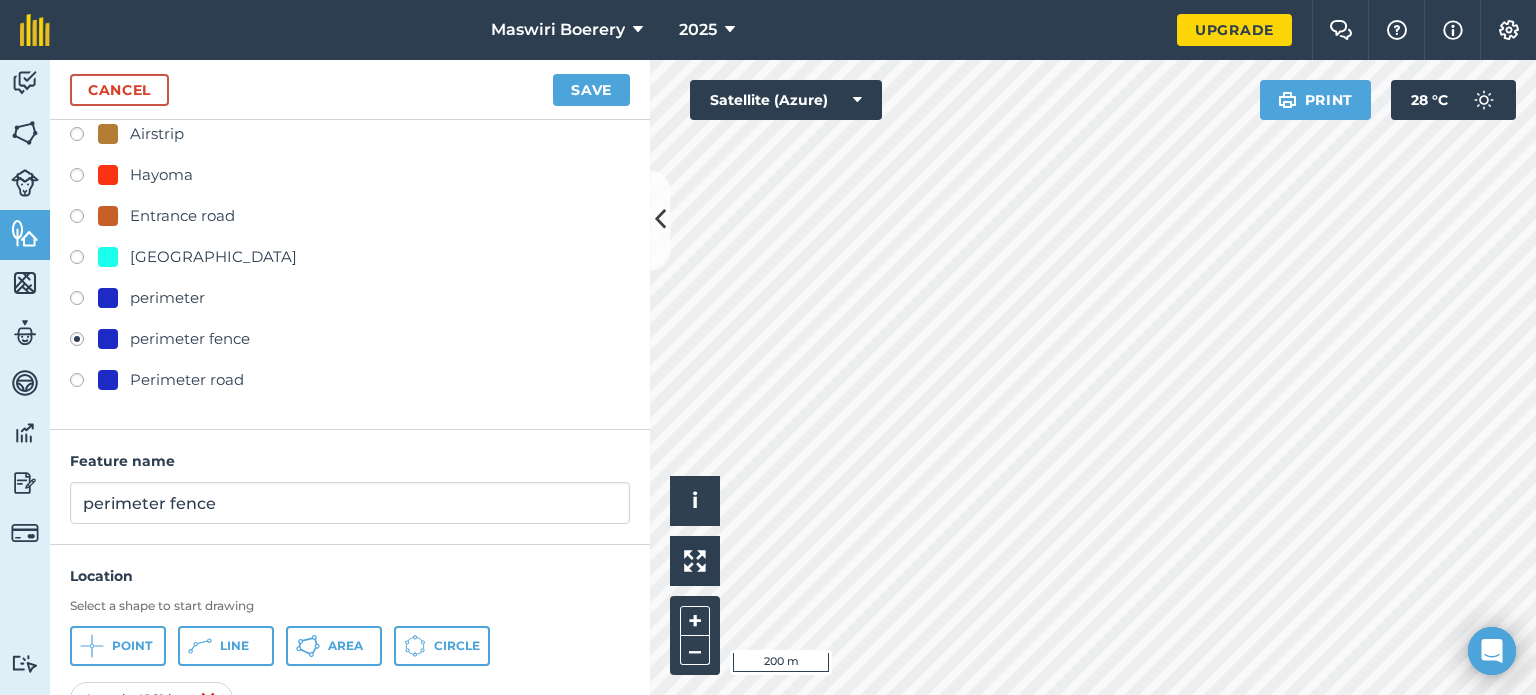 click on "Perimeter road" at bounding box center (187, 380) 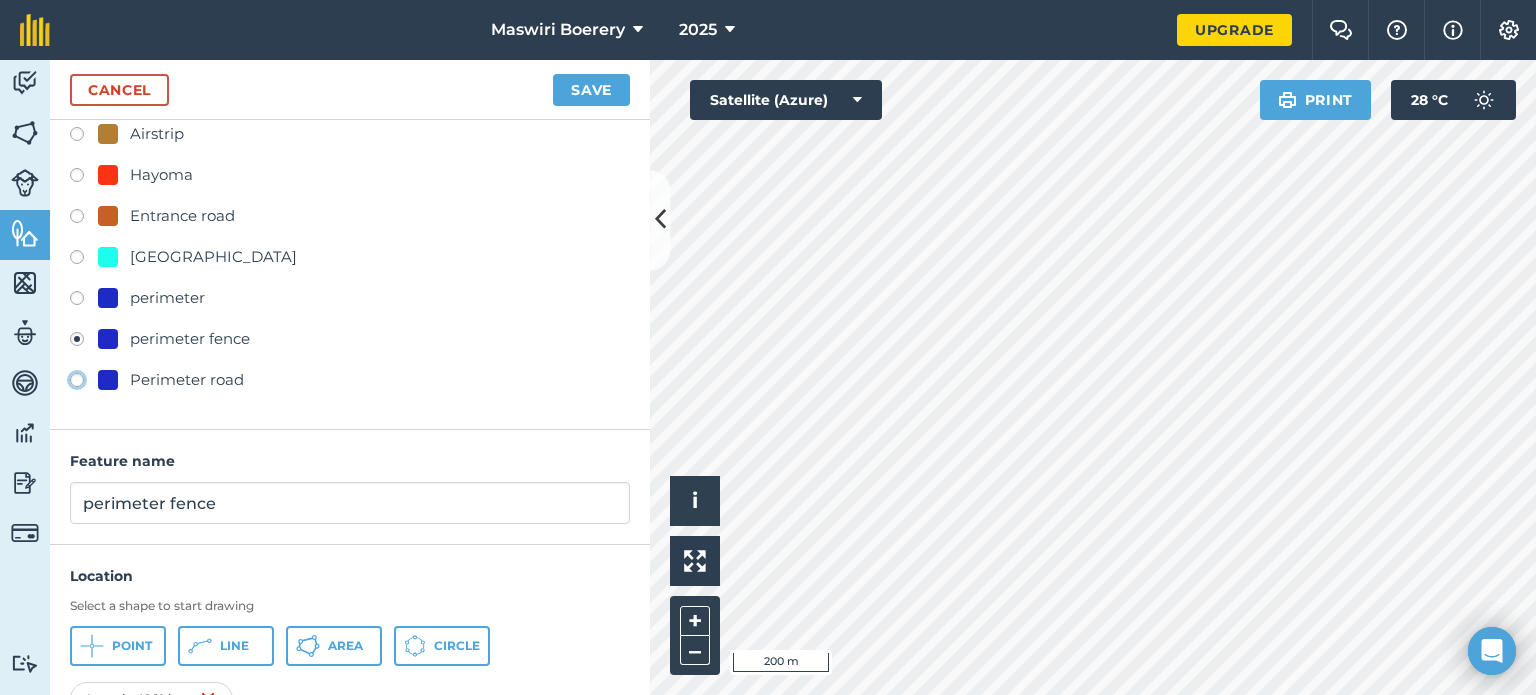 click on "Perimeter road" at bounding box center (-9923, 379) 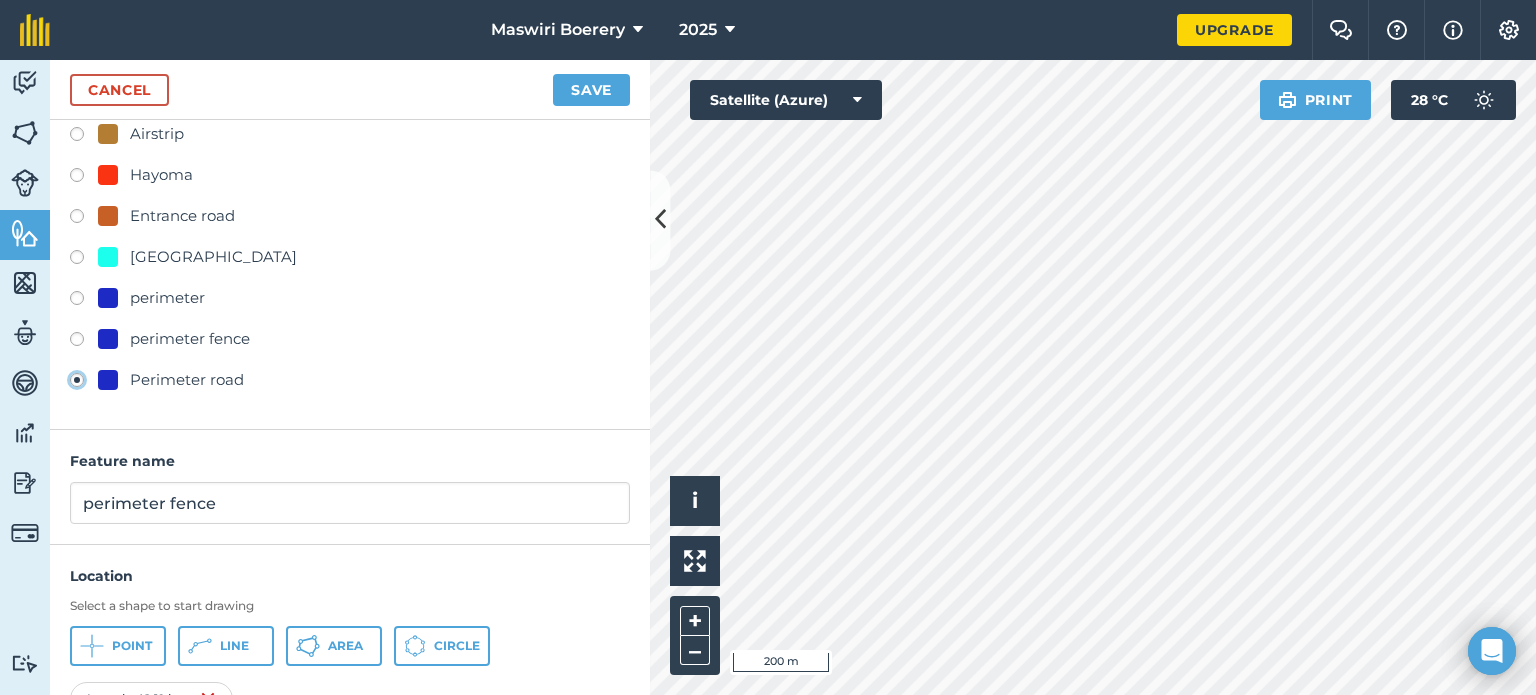 type on "Perimeter road" 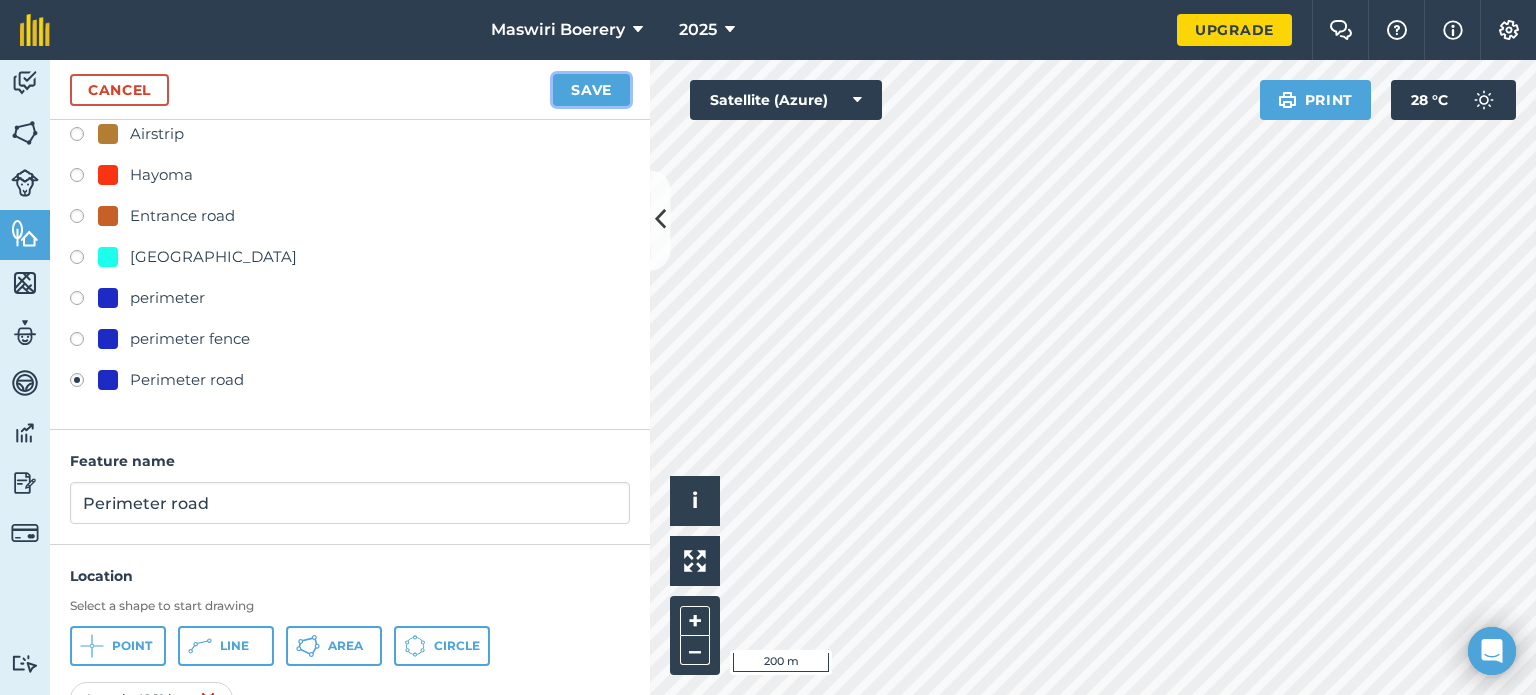 click on "Save" at bounding box center (591, 90) 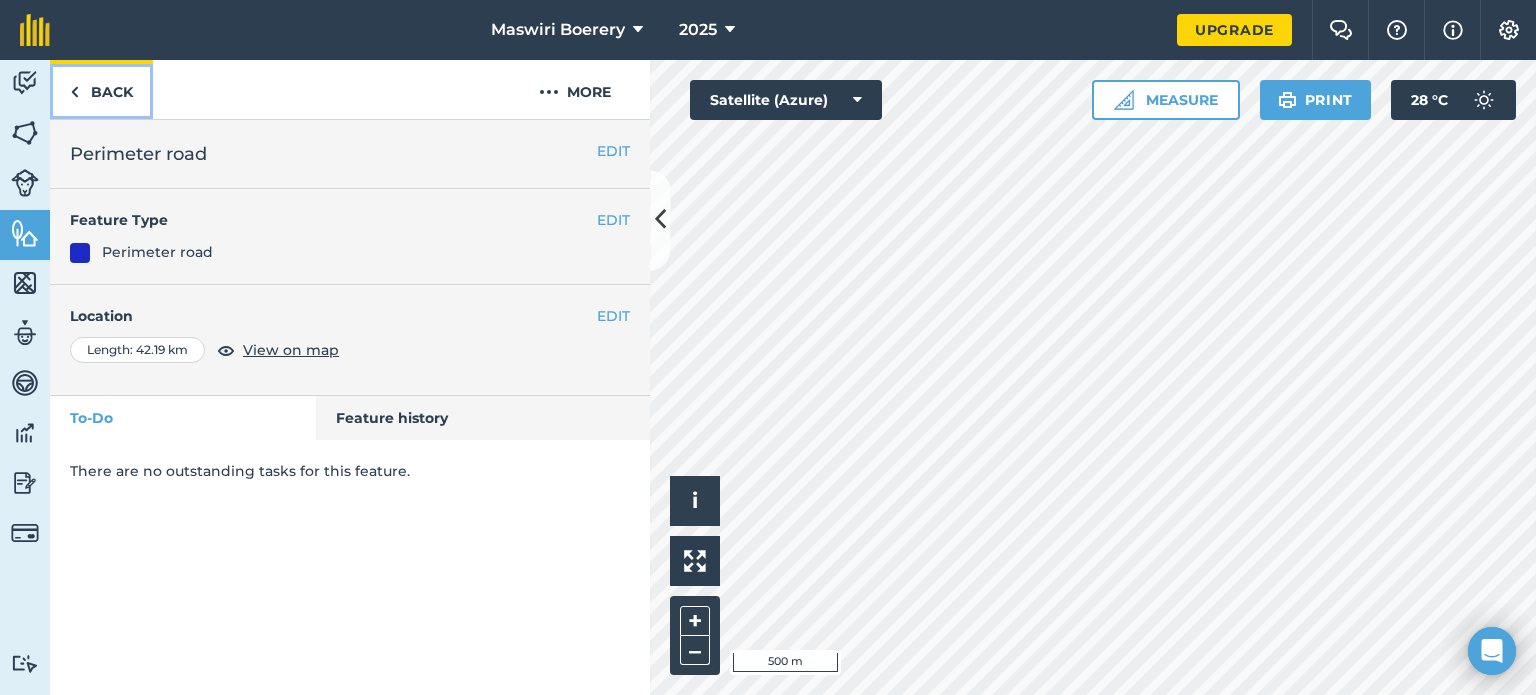 click on "Back" at bounding box center (101, 89) 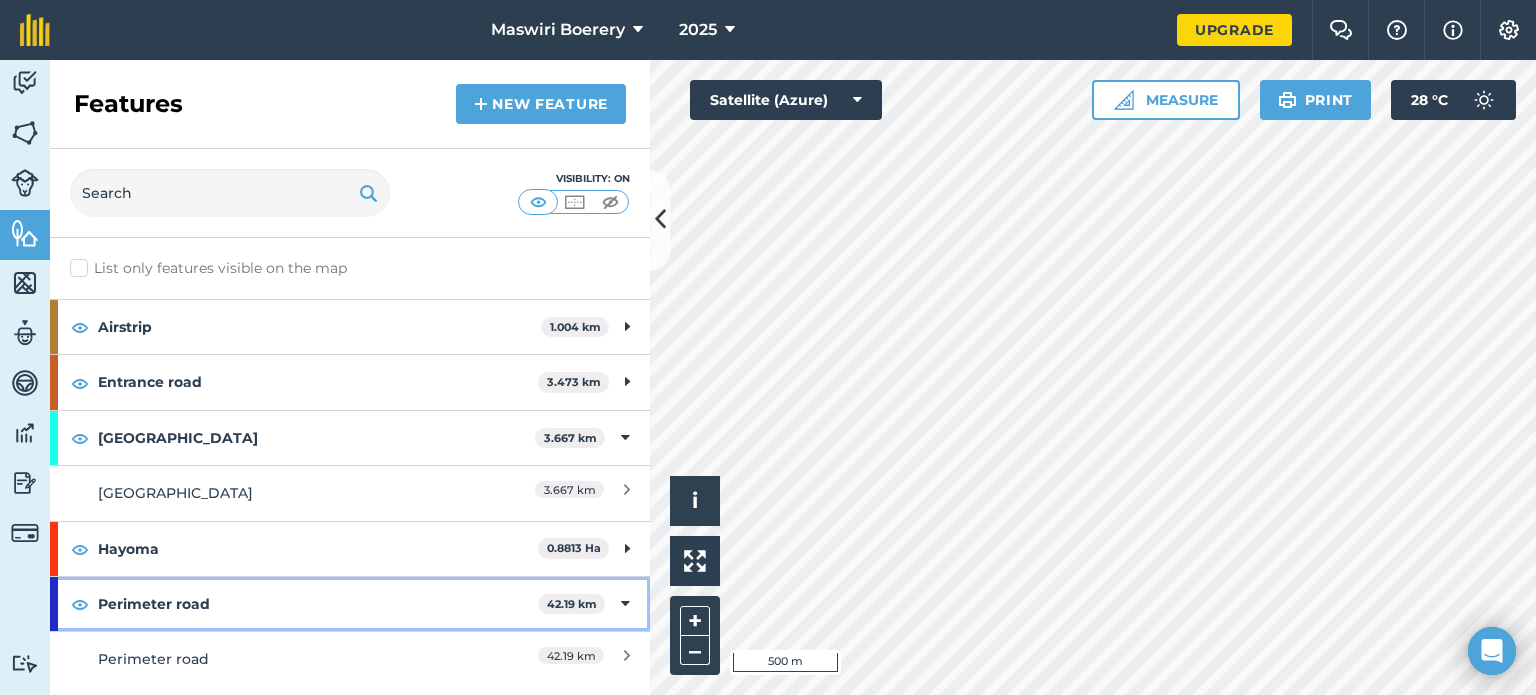 click at bounding box center (625, 604) 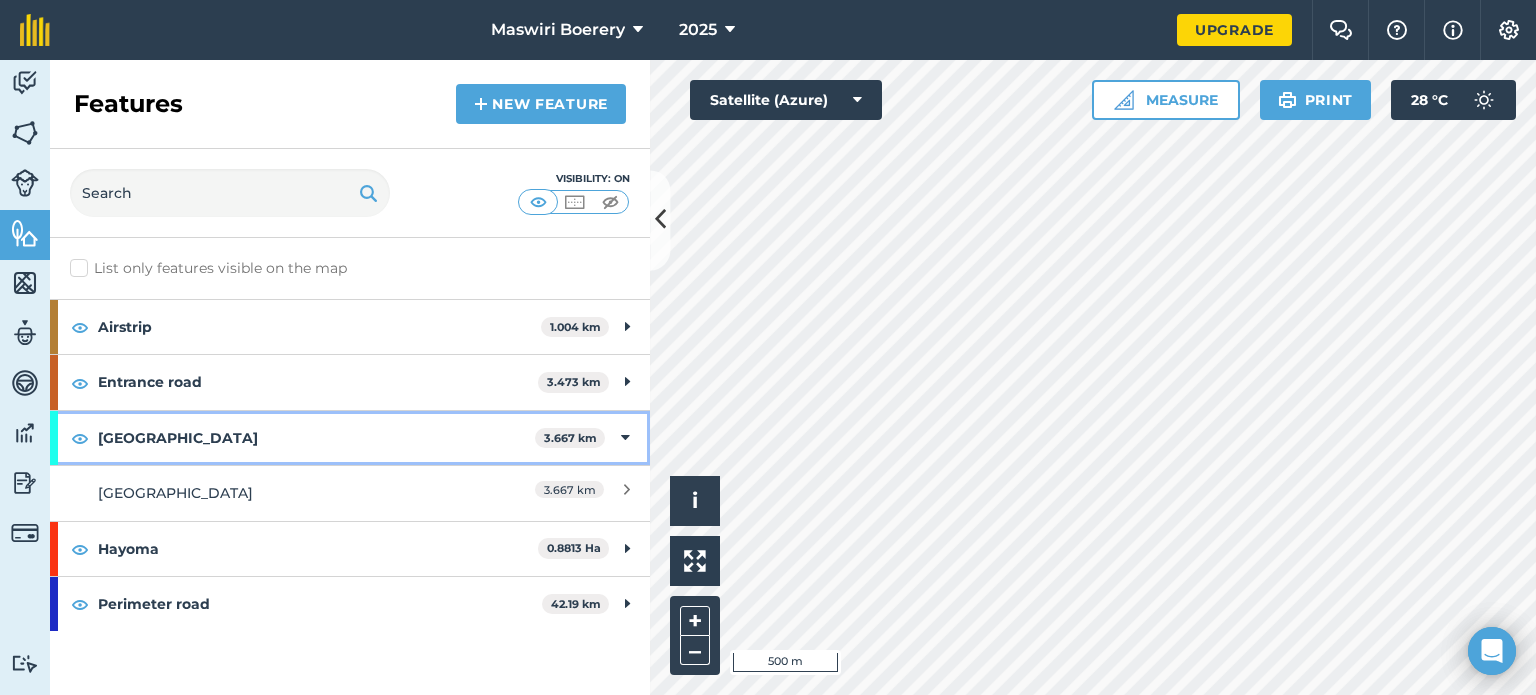 click on "[GEOGRAPHIC_DATA] 3.667   km" at bounding box center (350, 438) 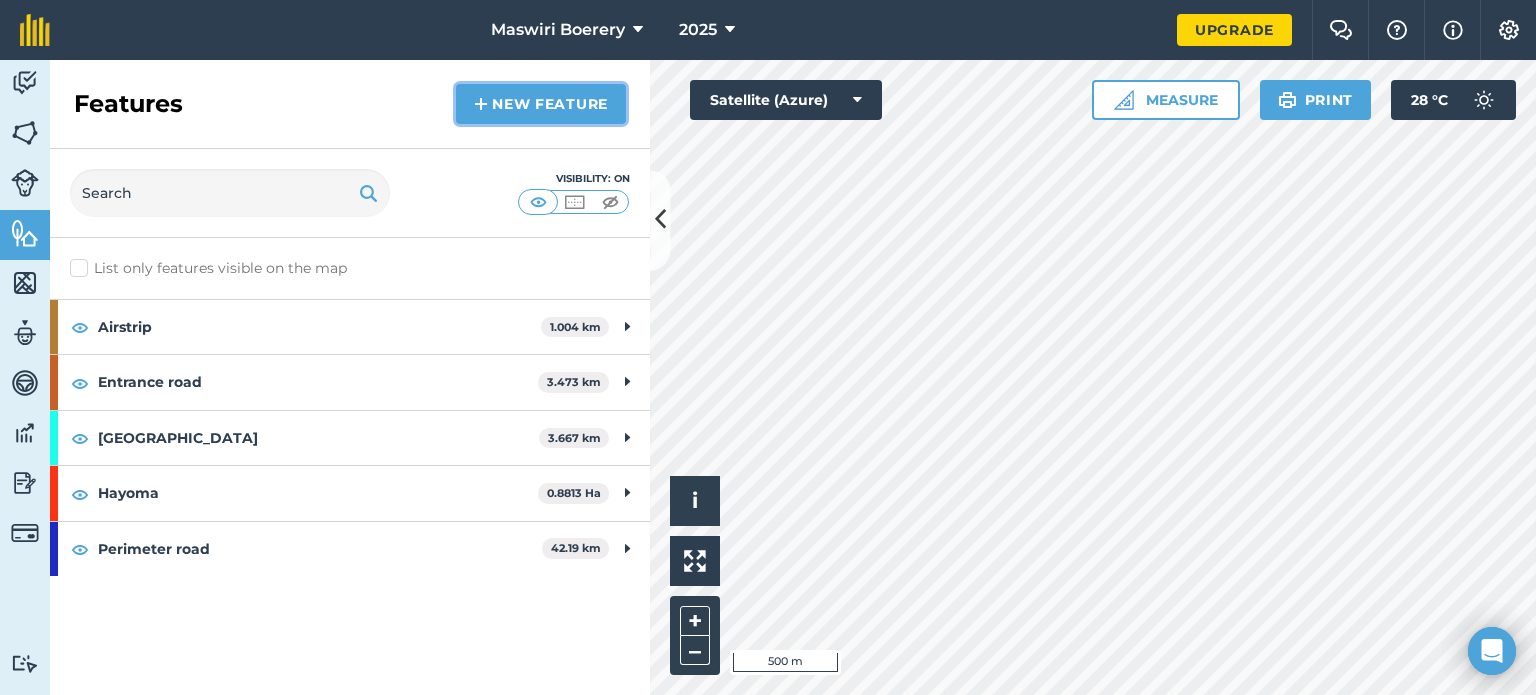 click on "New feature" at bounding box center (541, 104) 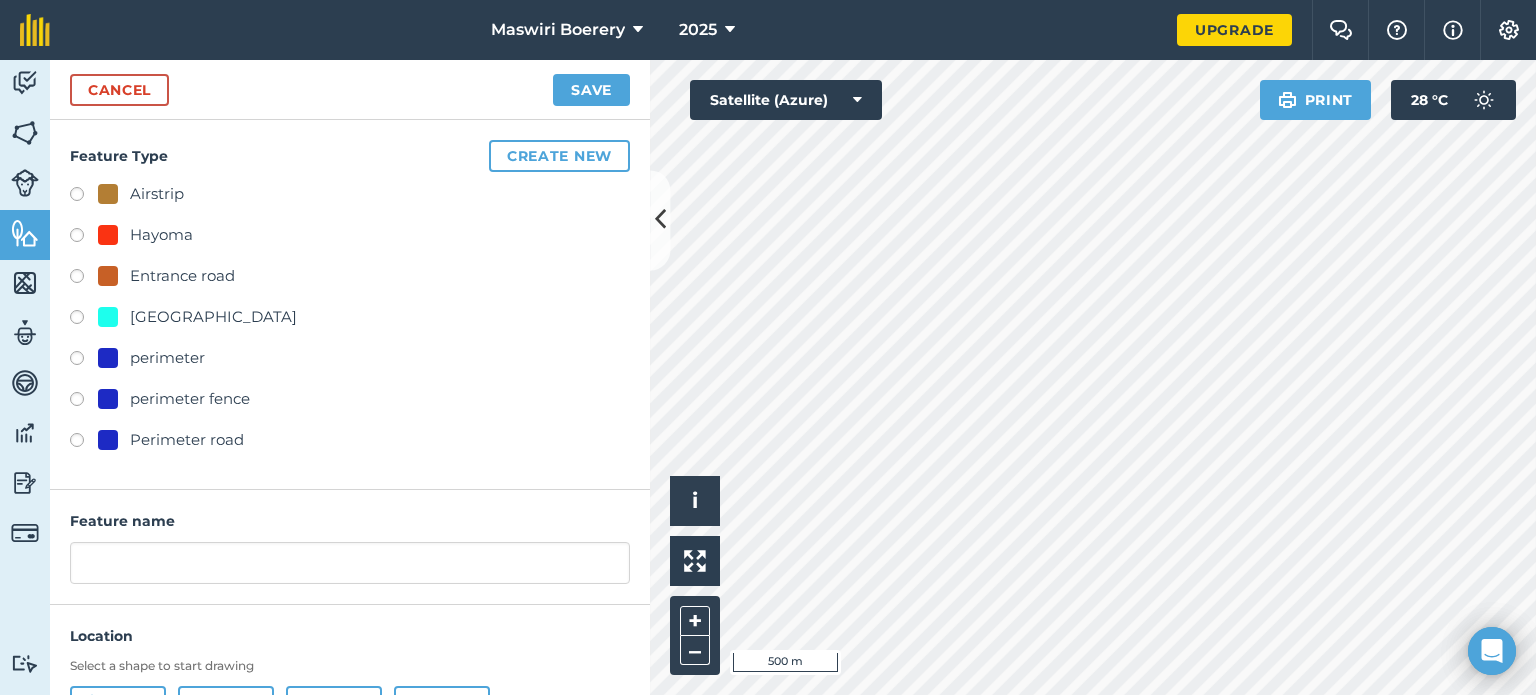 click on "[GEOGRAPHIC_DATA]" at bounding box center [213, 317] 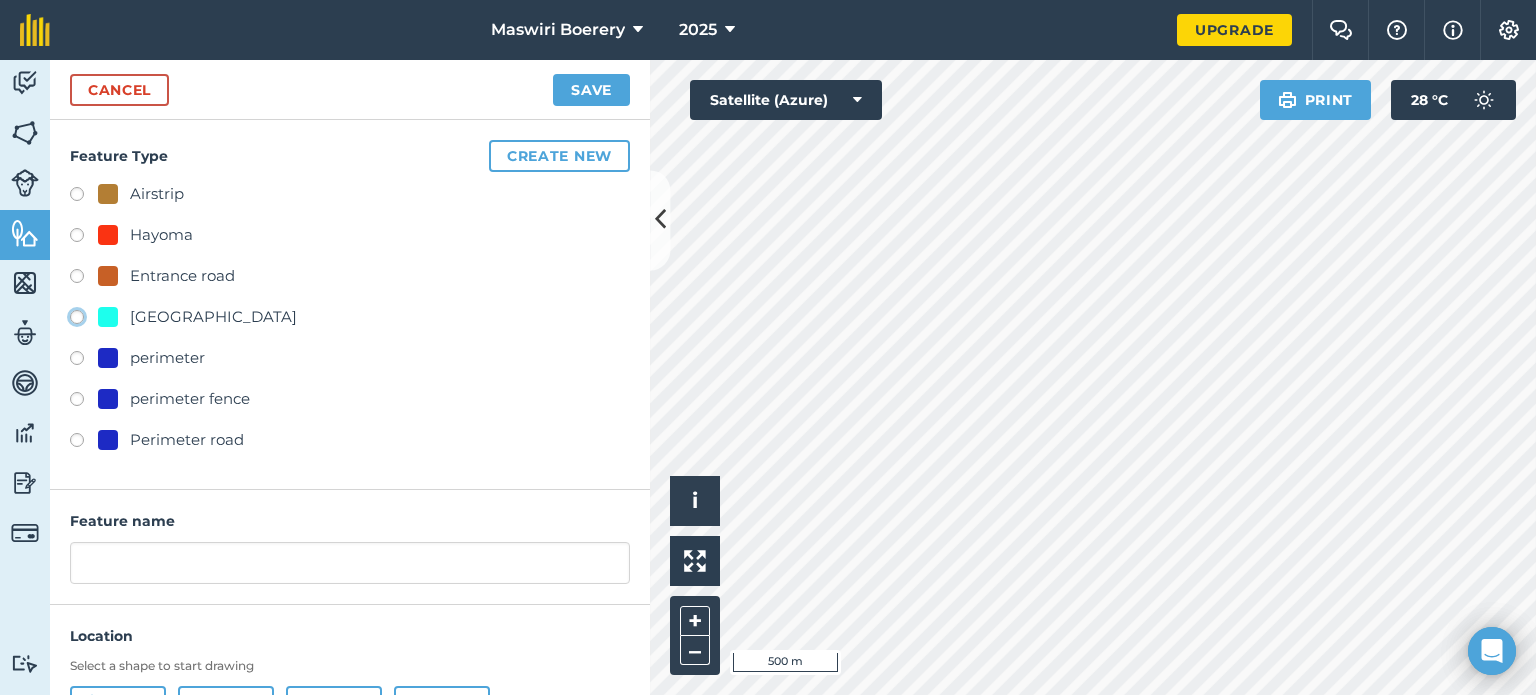 click on "[GEOGRAPHIC_DATA]" at bounding box center (-9923, 316) 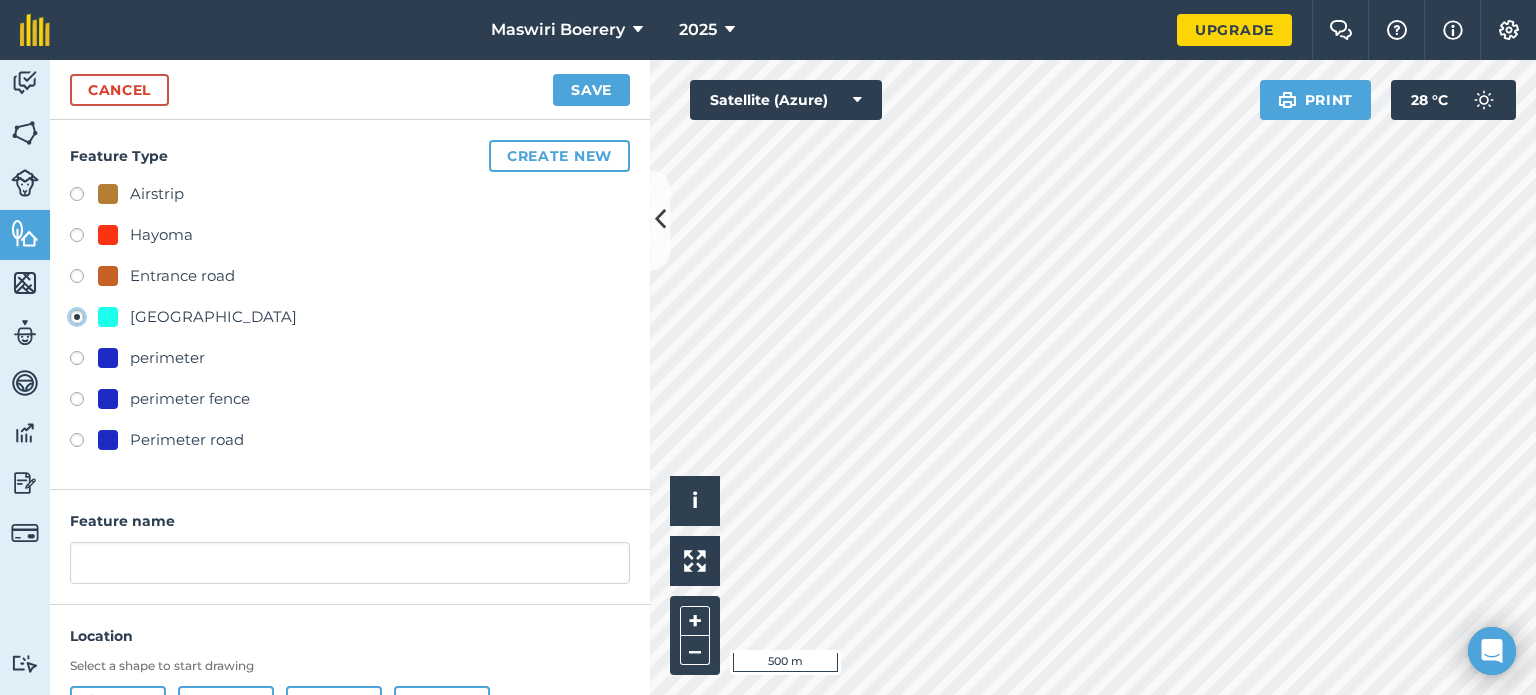 type on "[STREET_ADDRESS]" 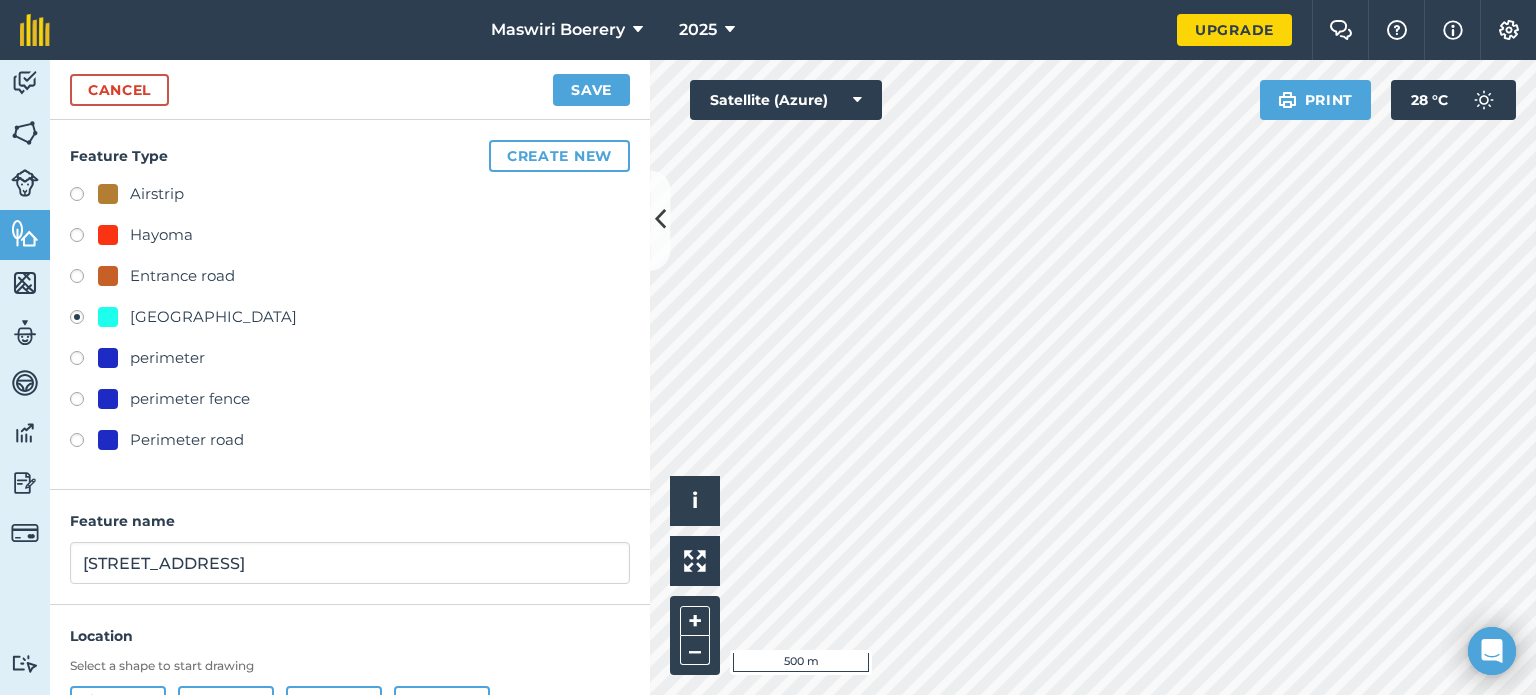 click on "Maswiri Boerery 2025 Upgrade Farm Chat Help Info Settings Map printing is not available on our free plan Please upgrade to our Essentials, Plus or Pro plan to access this feature. Activity Fields Livestock Features Maps Team Vehicles Data Reporting Billing Tutorials Tutorials Cancel Save Feature Type   Create new Airstrip Hayoma Entrance road Farm Road perimeter perimeter fence Perimeter road Feature name Farm Road 2 Location Select a shape to start drawing Point Line Area Circle No location set Click to start drawing i © 2025 TomTom, Microsoft 500 m + – Satellite (Azure) Print 28   ° C" at bounding box center (768, 347) 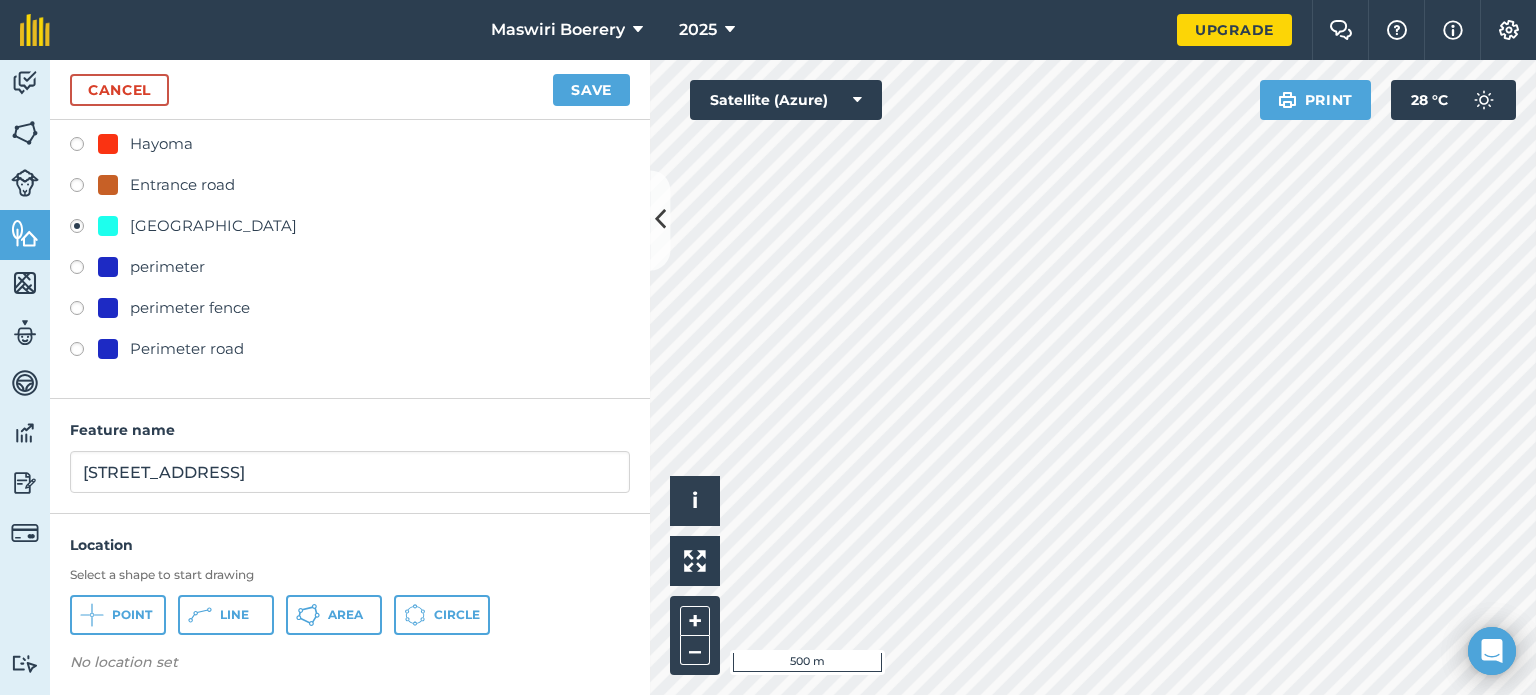 scroll, scrollTop: 96, scrollLeft: 0, axis: vertical 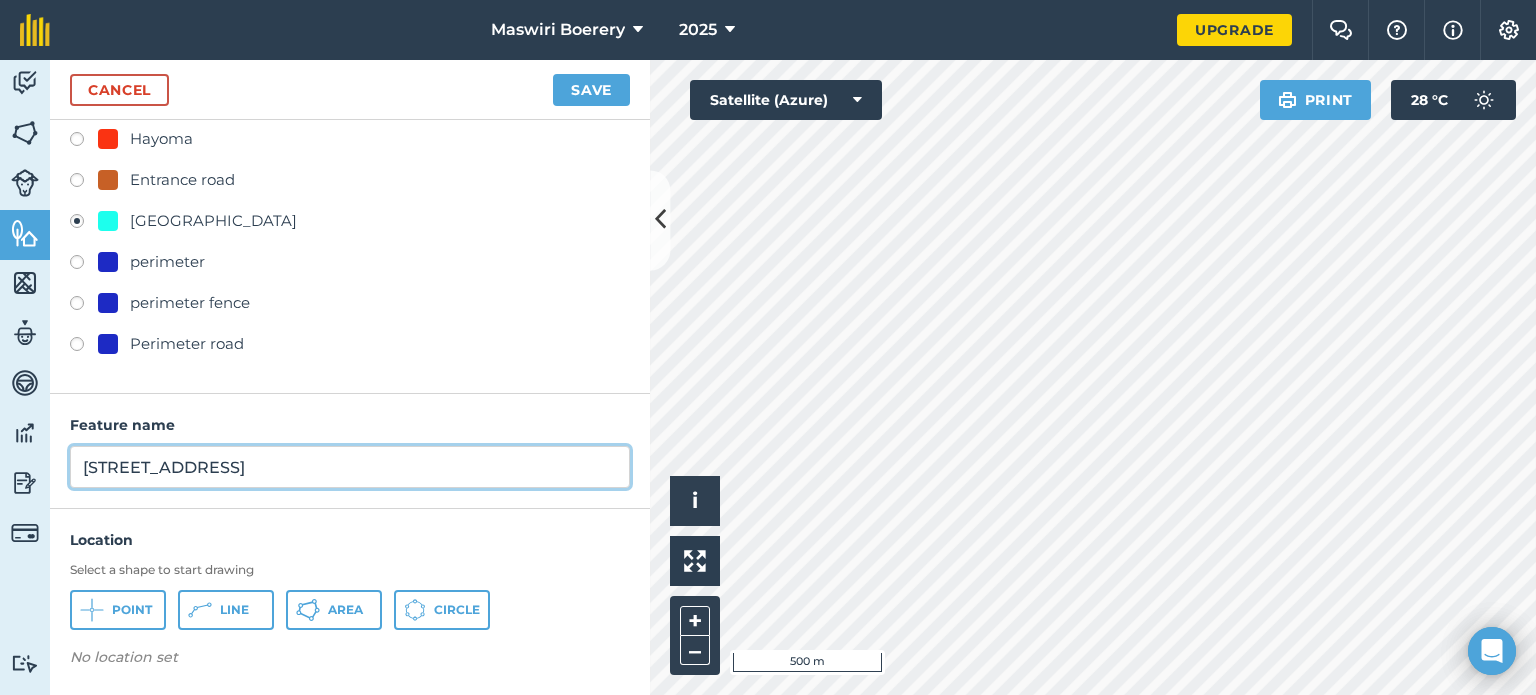 click on "[STREET_ADDRESS]" at bounding box center [350, 467] 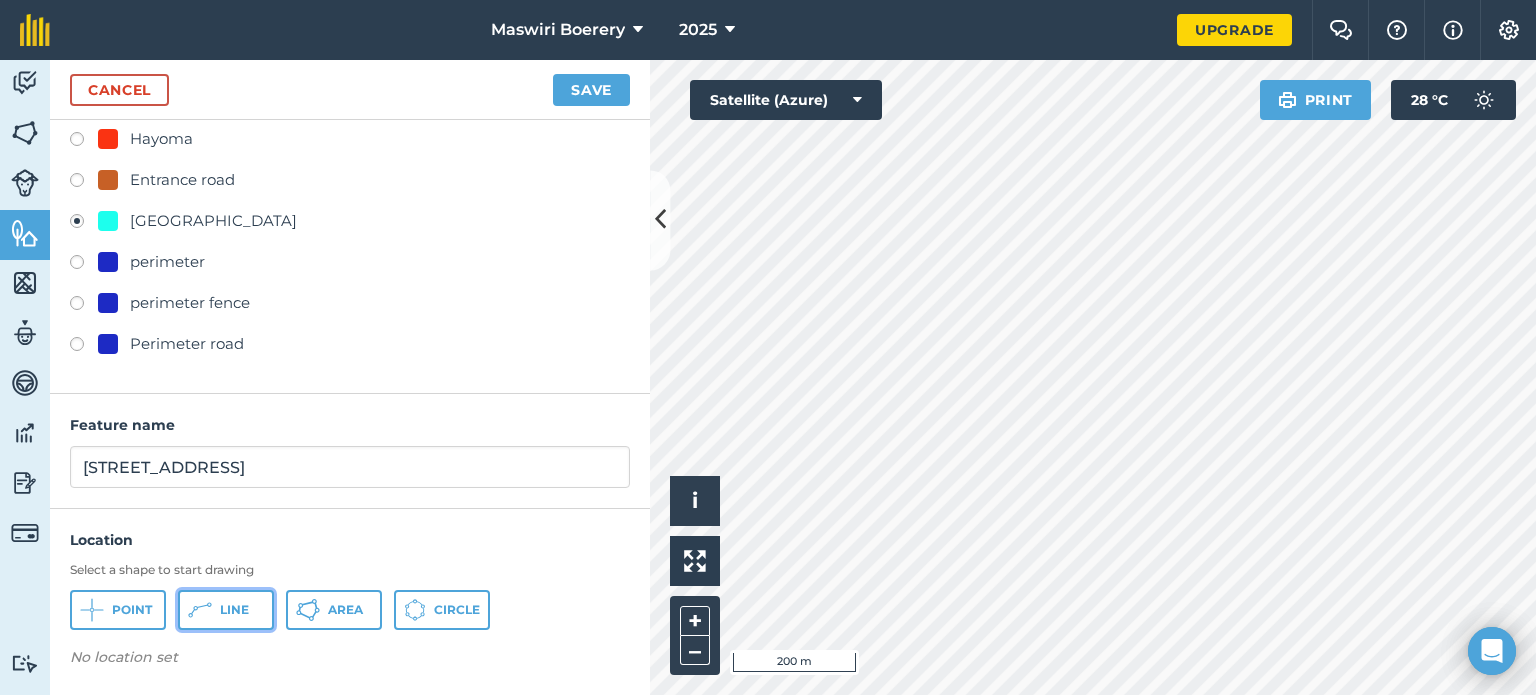 click 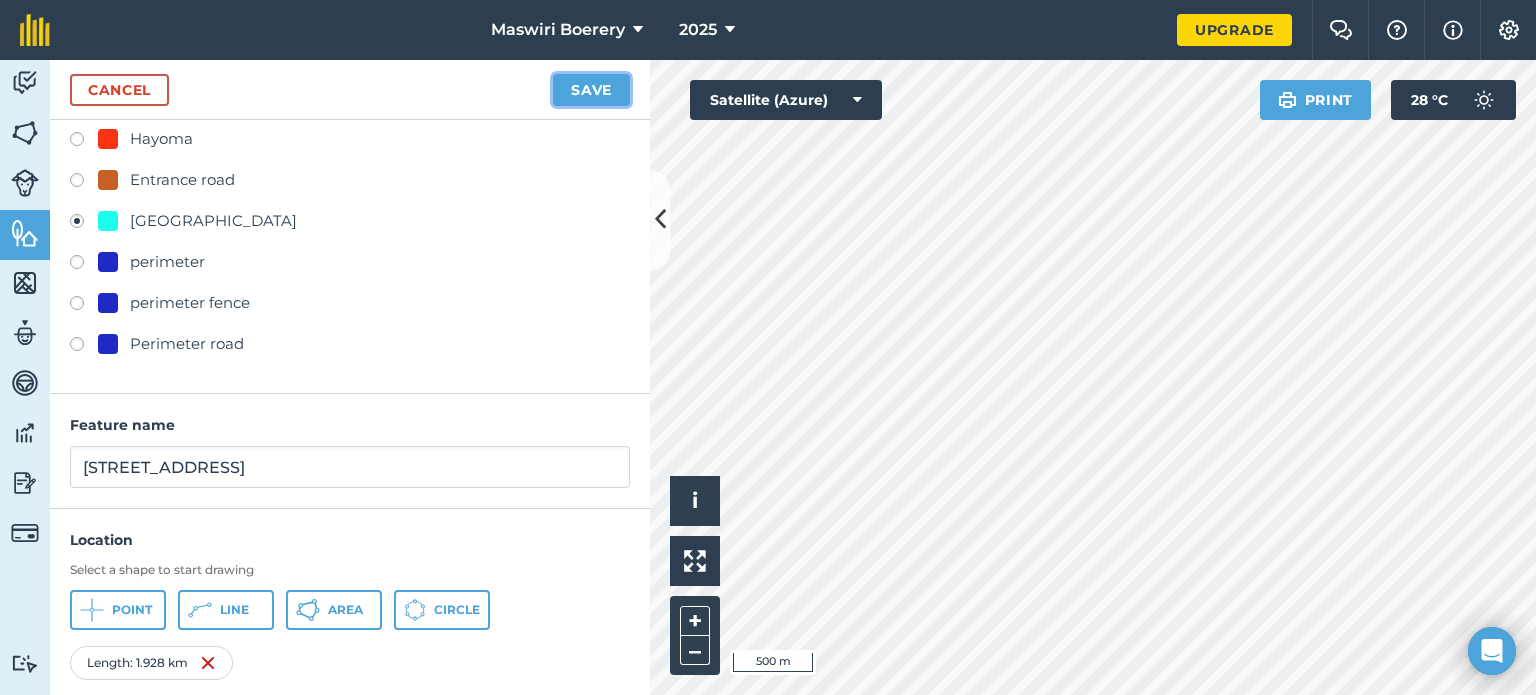 click on "Save" at bounding box center (591, 90) 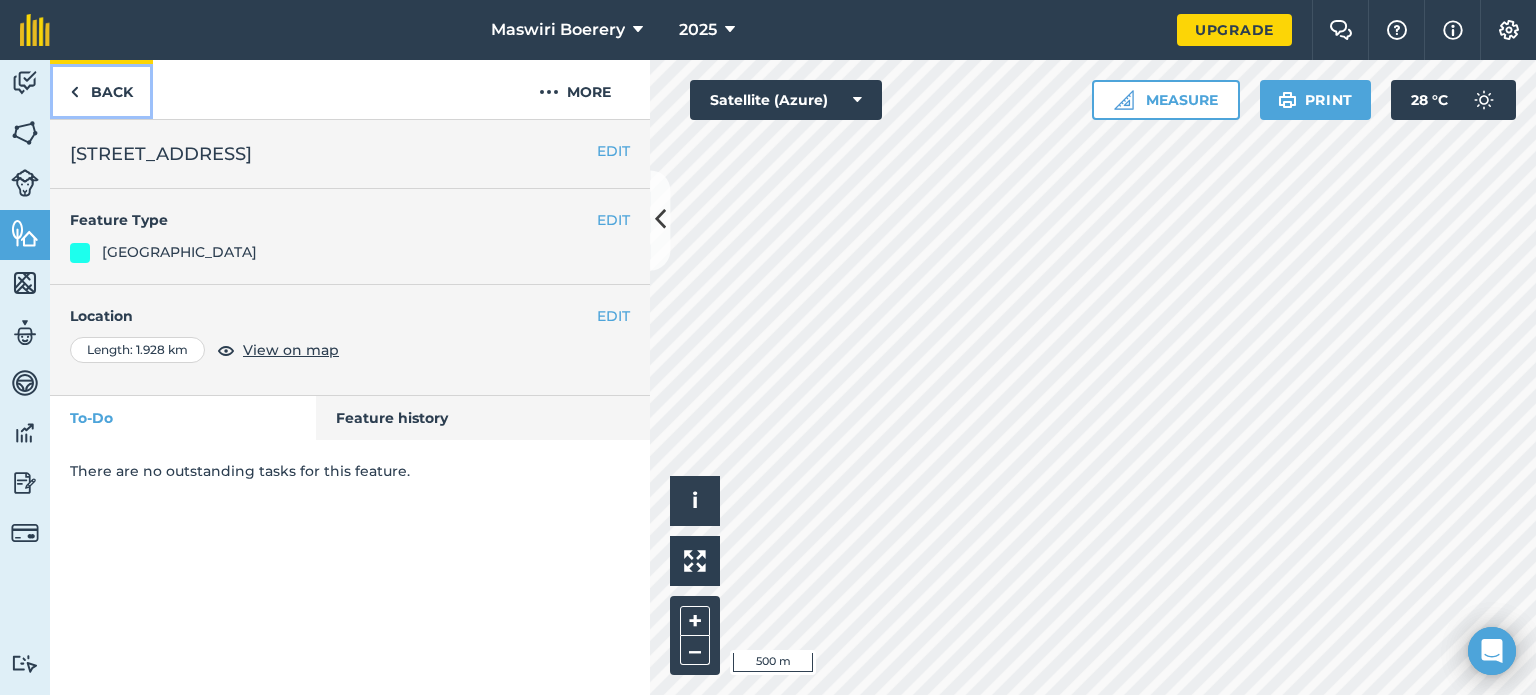 click on "Back" at bounding box center [101, 89] 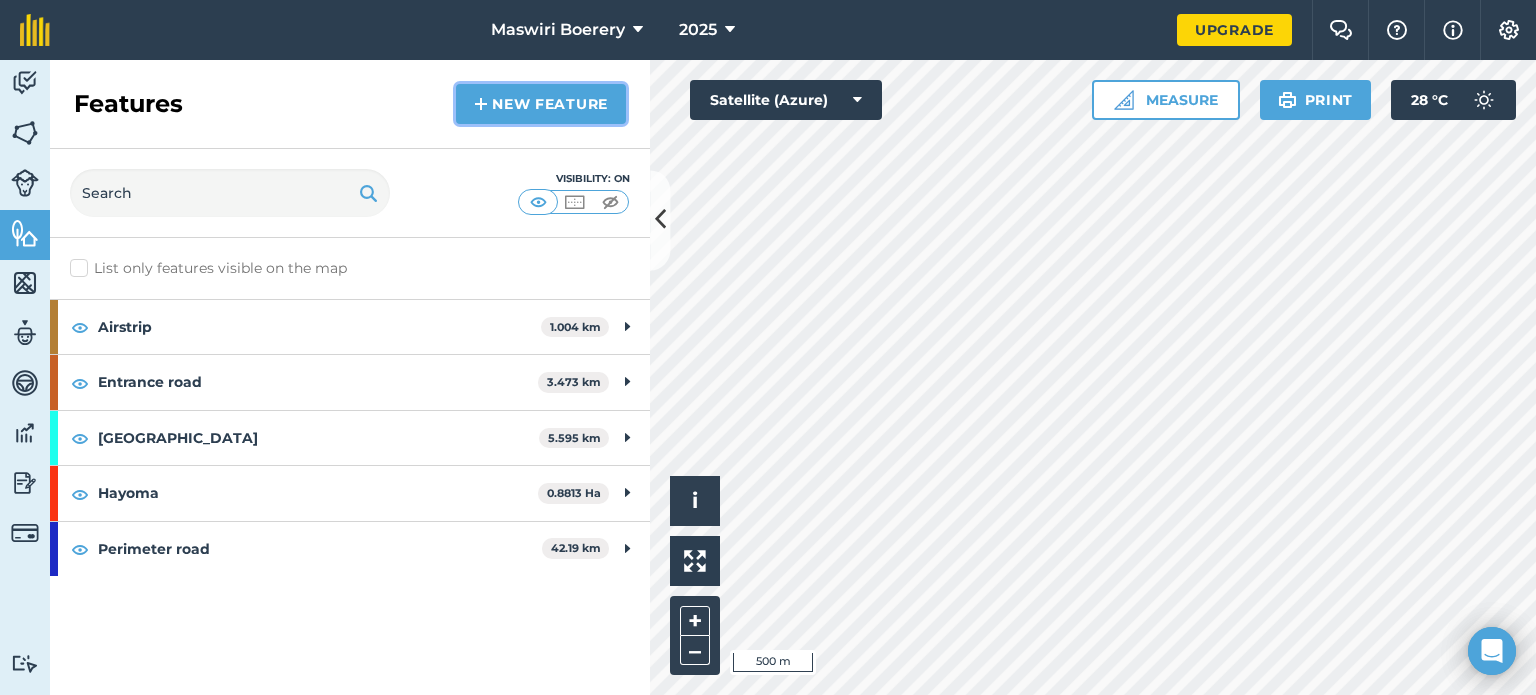 click on "New feature" at bounding box center [541, 104] 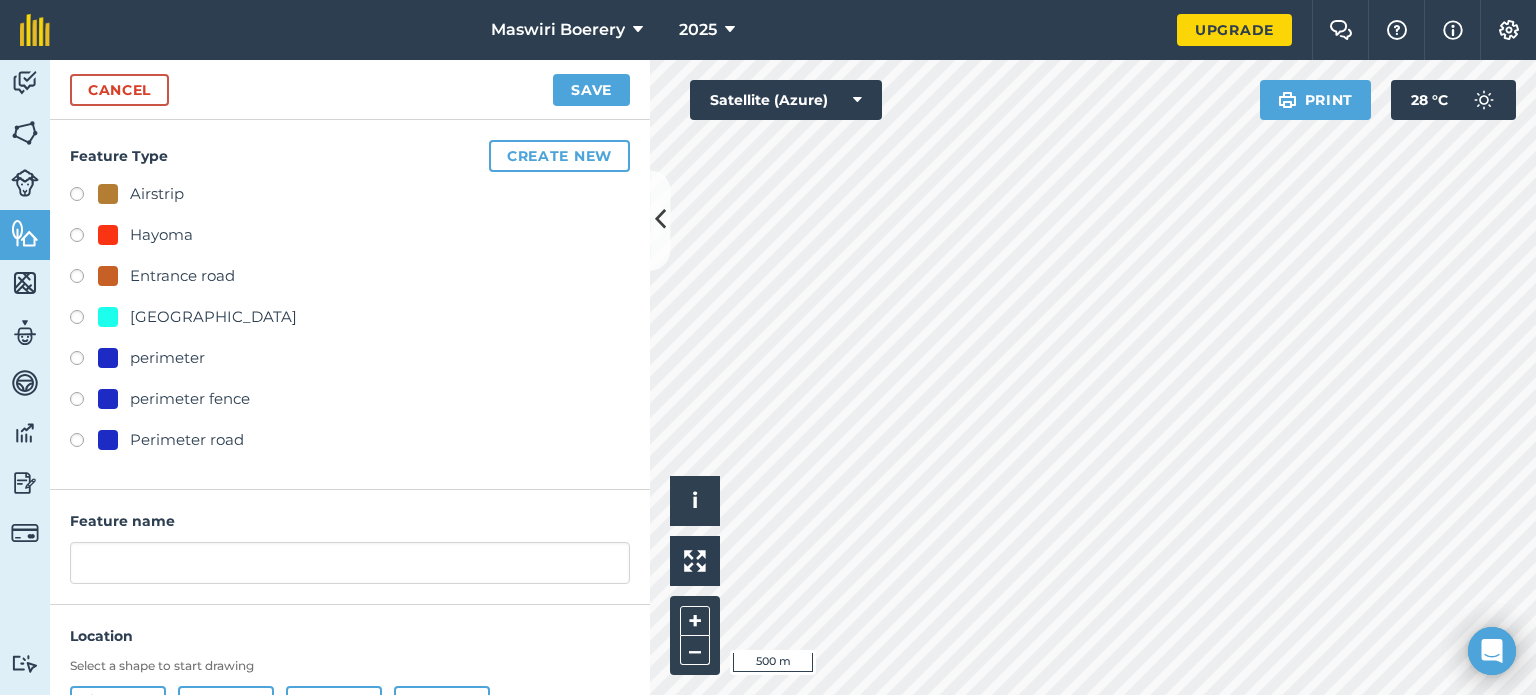 click on "[GEOGRAPHIC_DATA]" at bounding box center [213, 317] 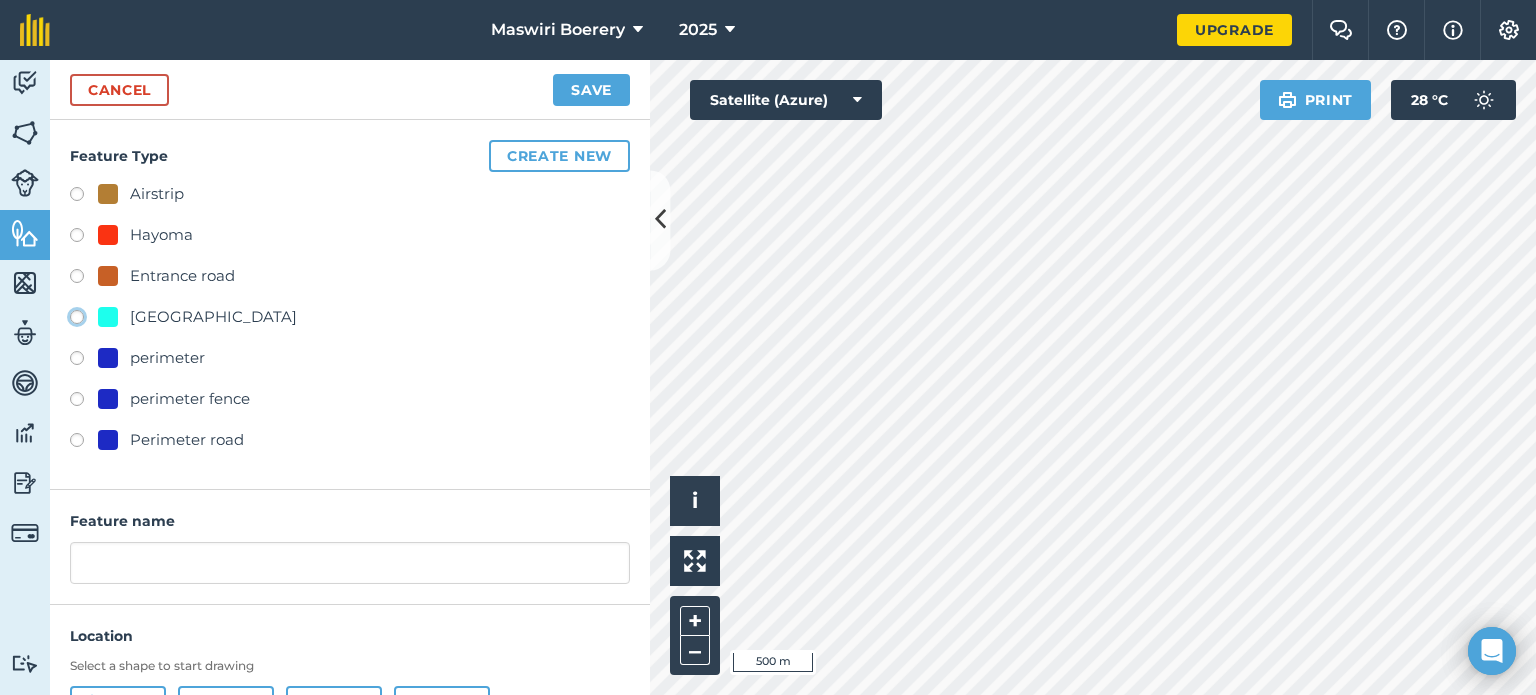 click on "[GEOGRAPHIC_DATA]" at bounding box center (-9923, 316) 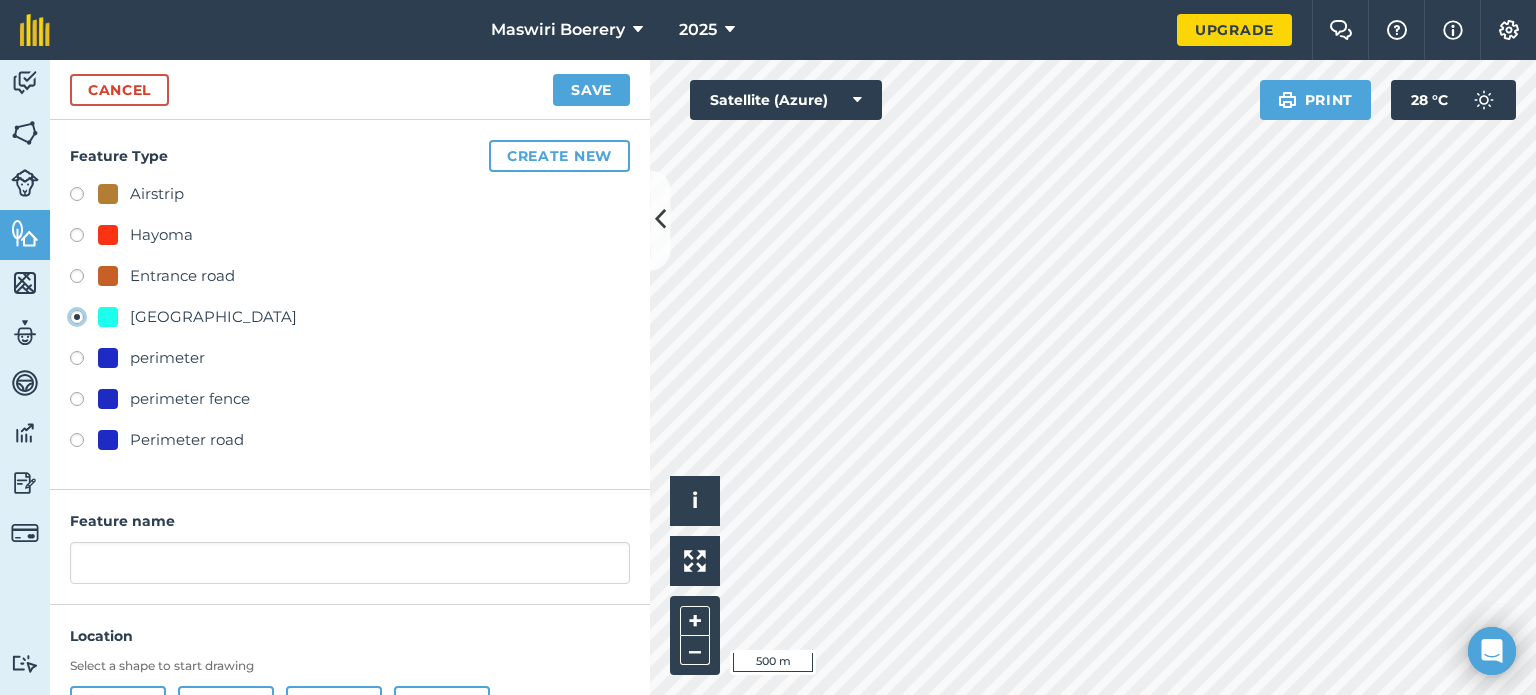 type on "[STREET_ADDRESS]" 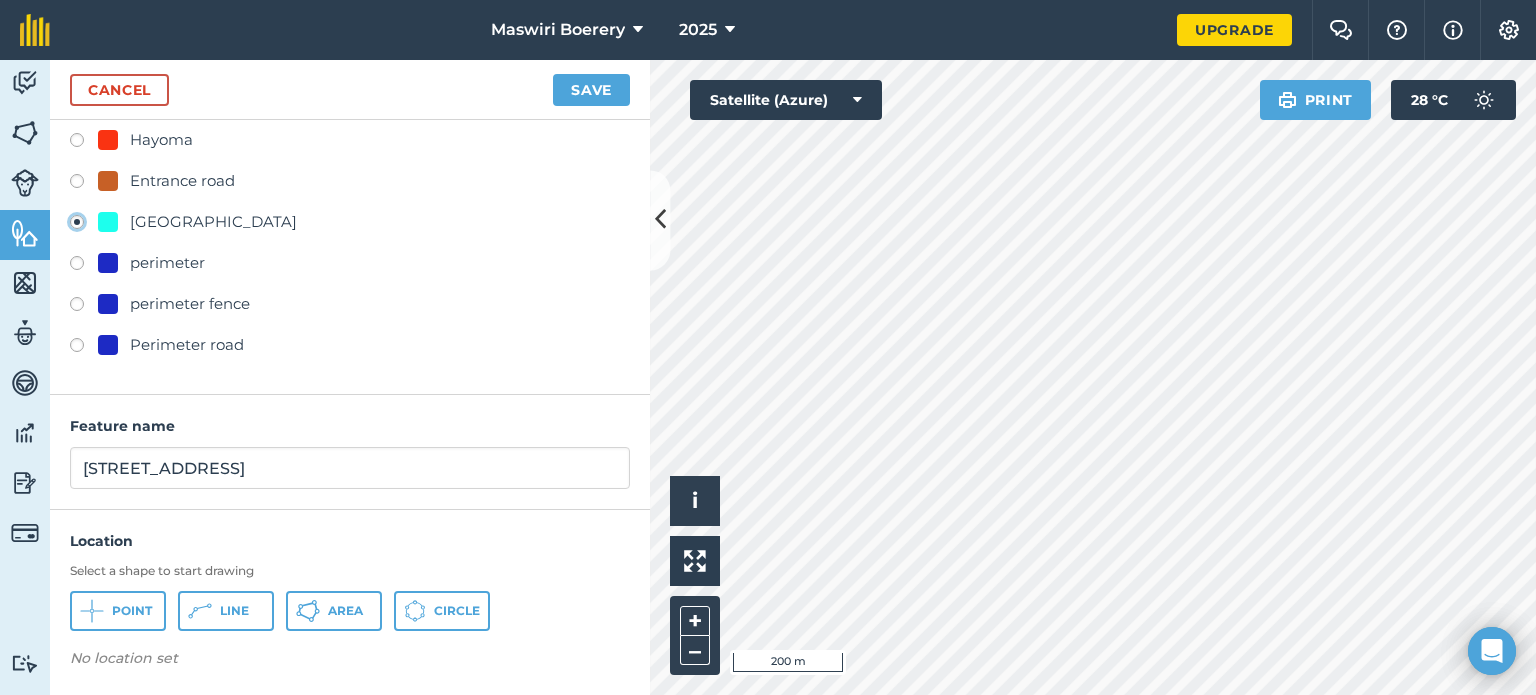scroll, scrollTop: 96, scrollLeft: 0, axis: vertical 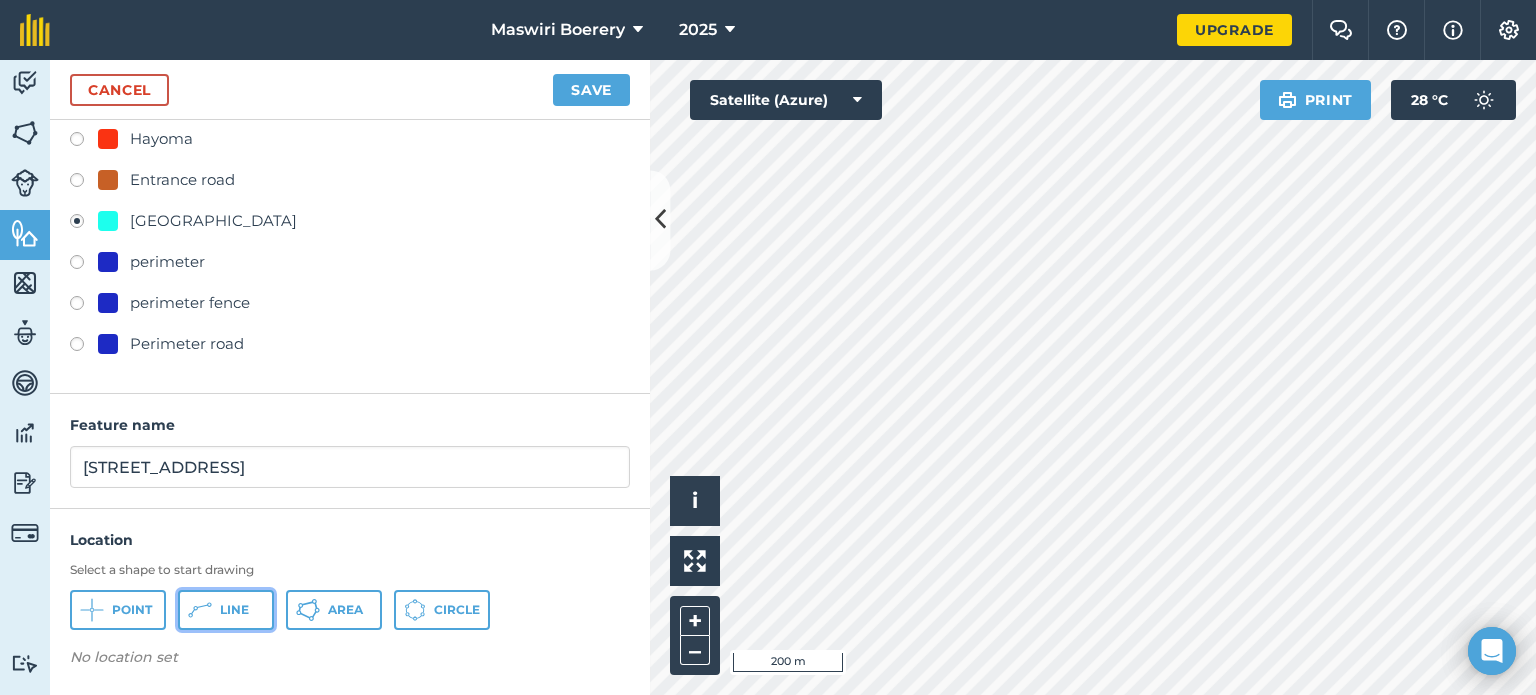 click on "Line" at bounding box center (234, 610) 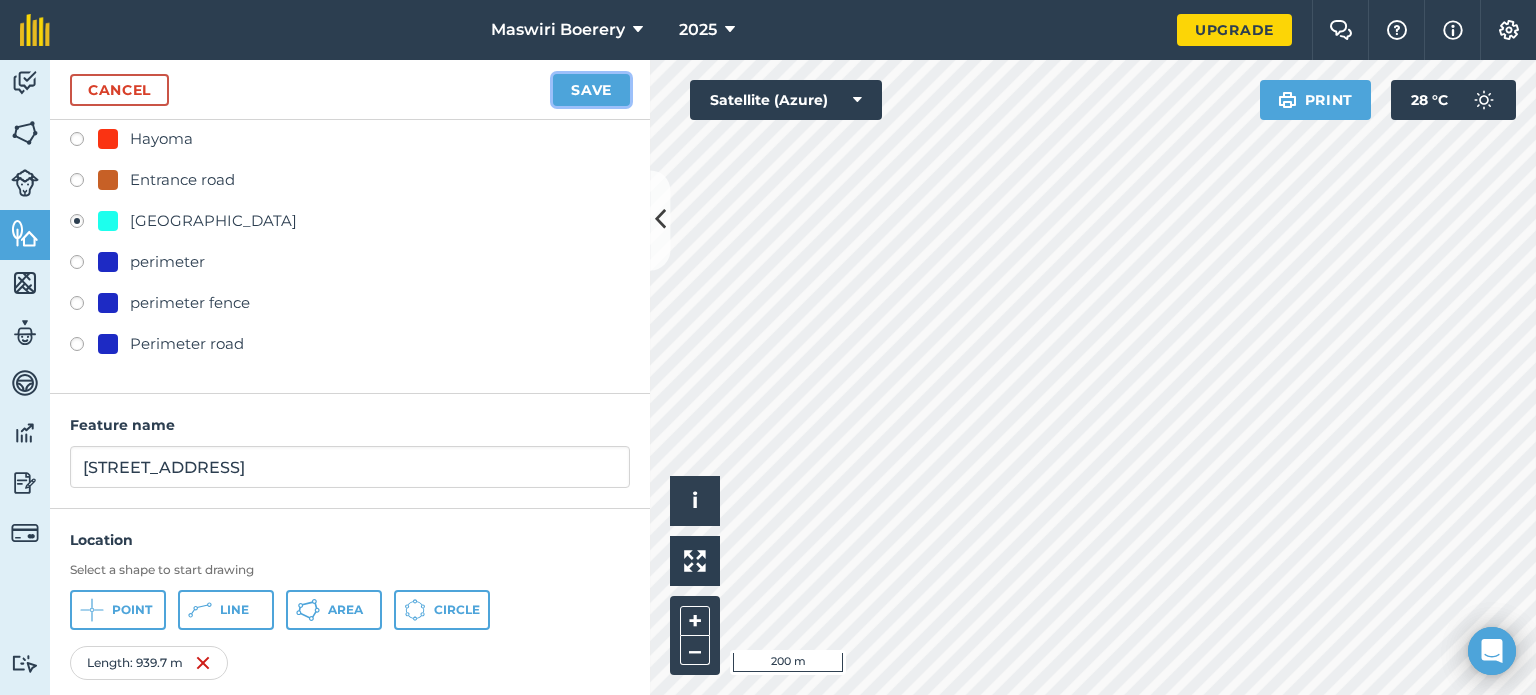 click on "Save" at bounding box center [591, 90] 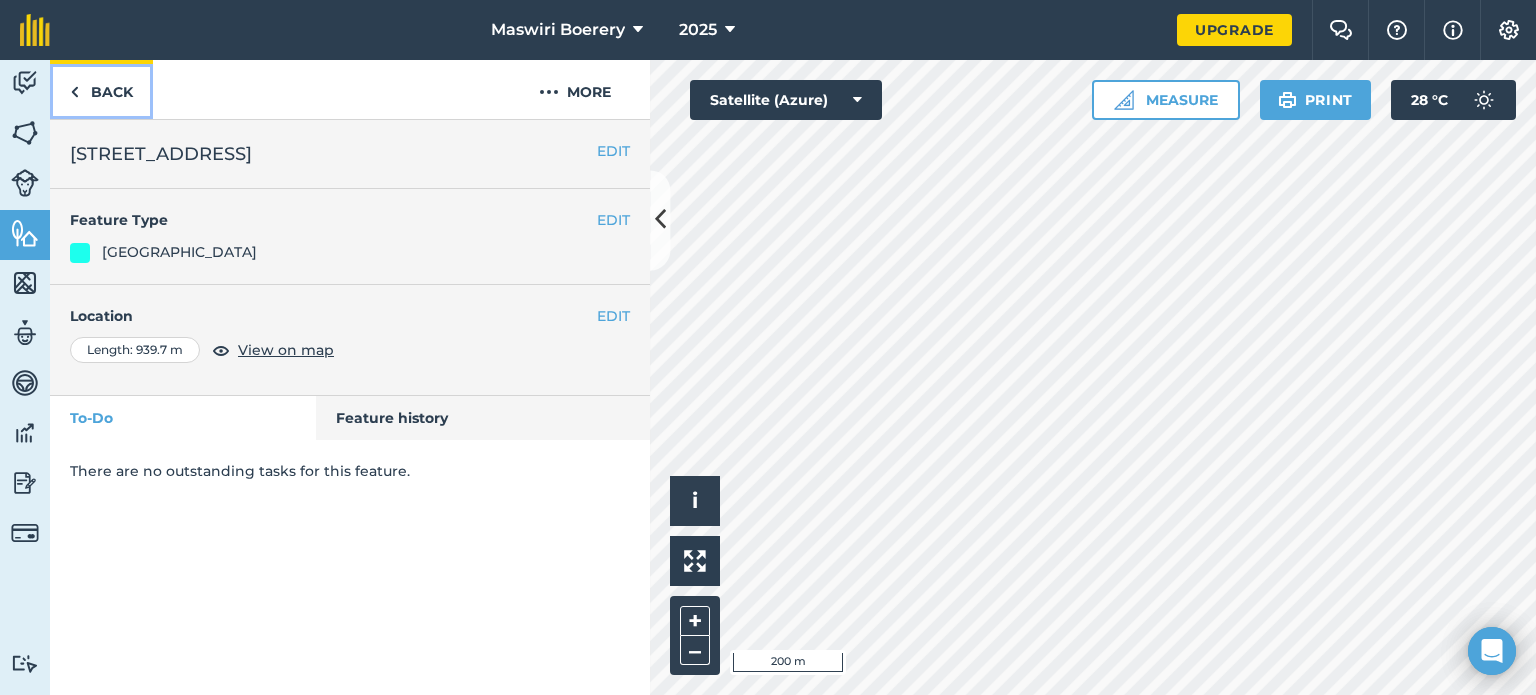 click on "Back" at bounding box center [101, 89] 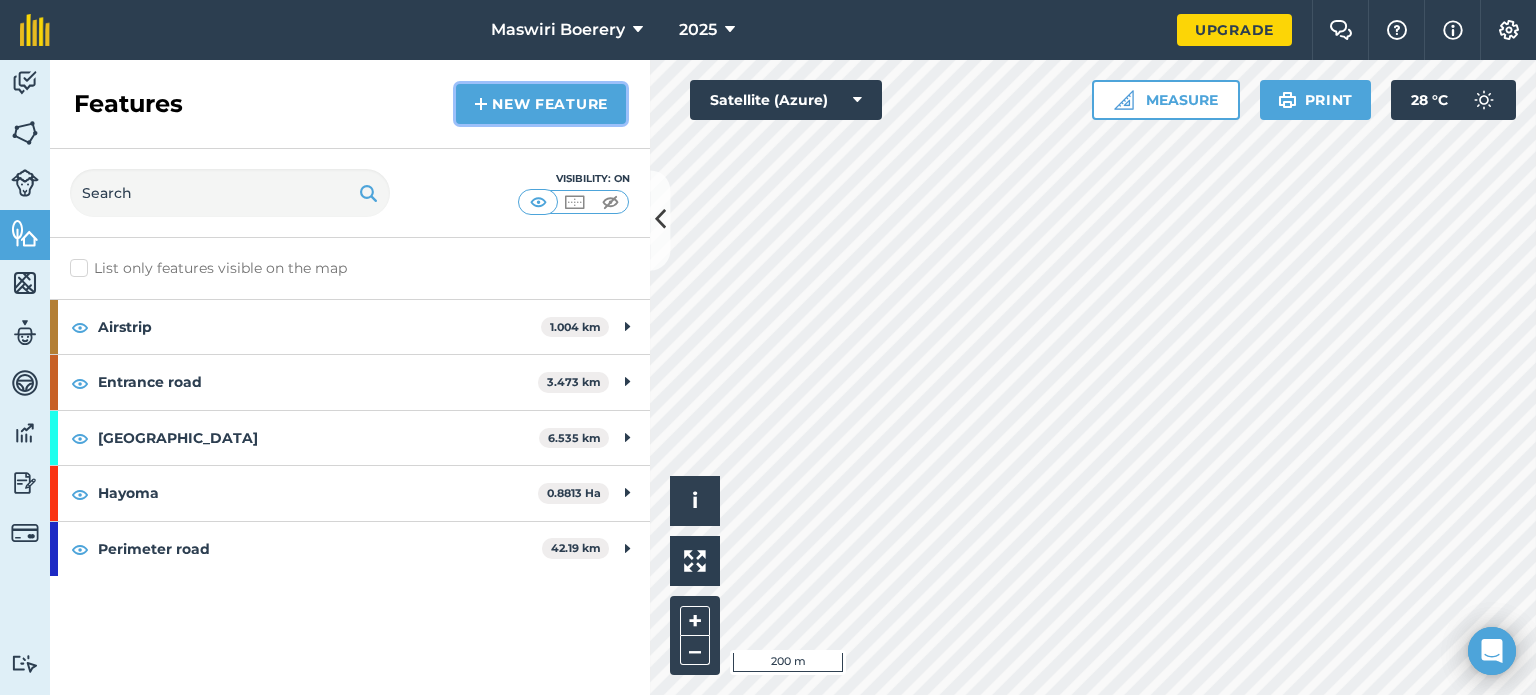 click on "New feature" at bounding box center (541, 104) 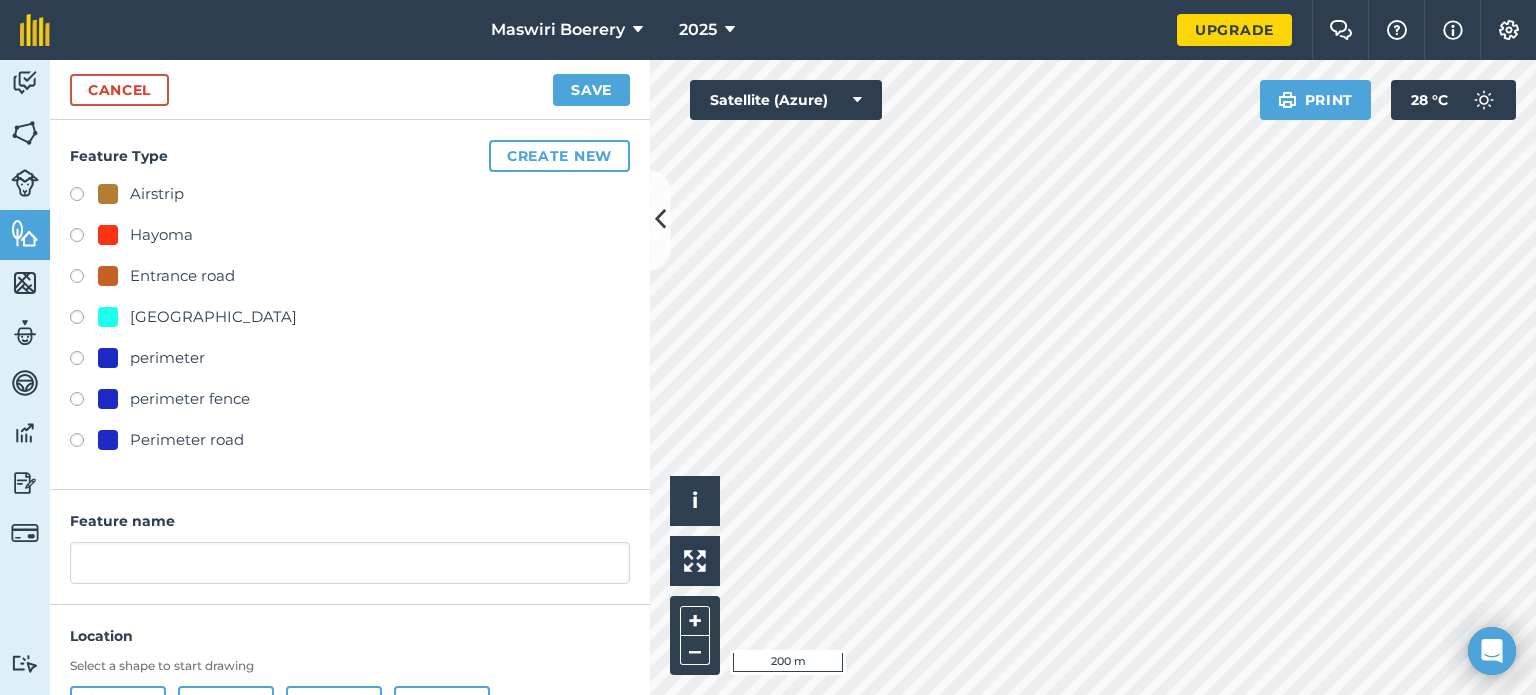click on "[GEOGRAPHIC_DATA]" at bounding box center [213, 317] 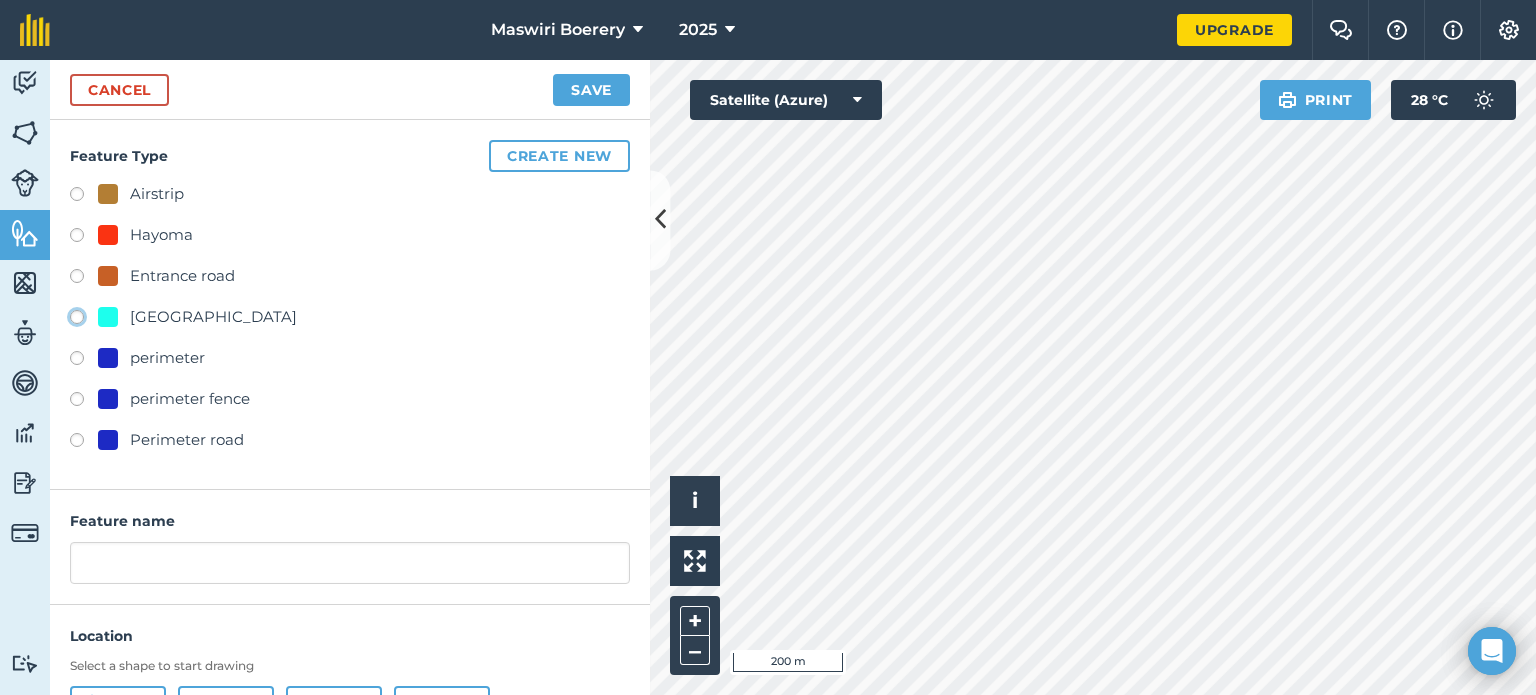 click on "[GEOGRAPHIC_DATA]" at bounding box center [-9923, 316] 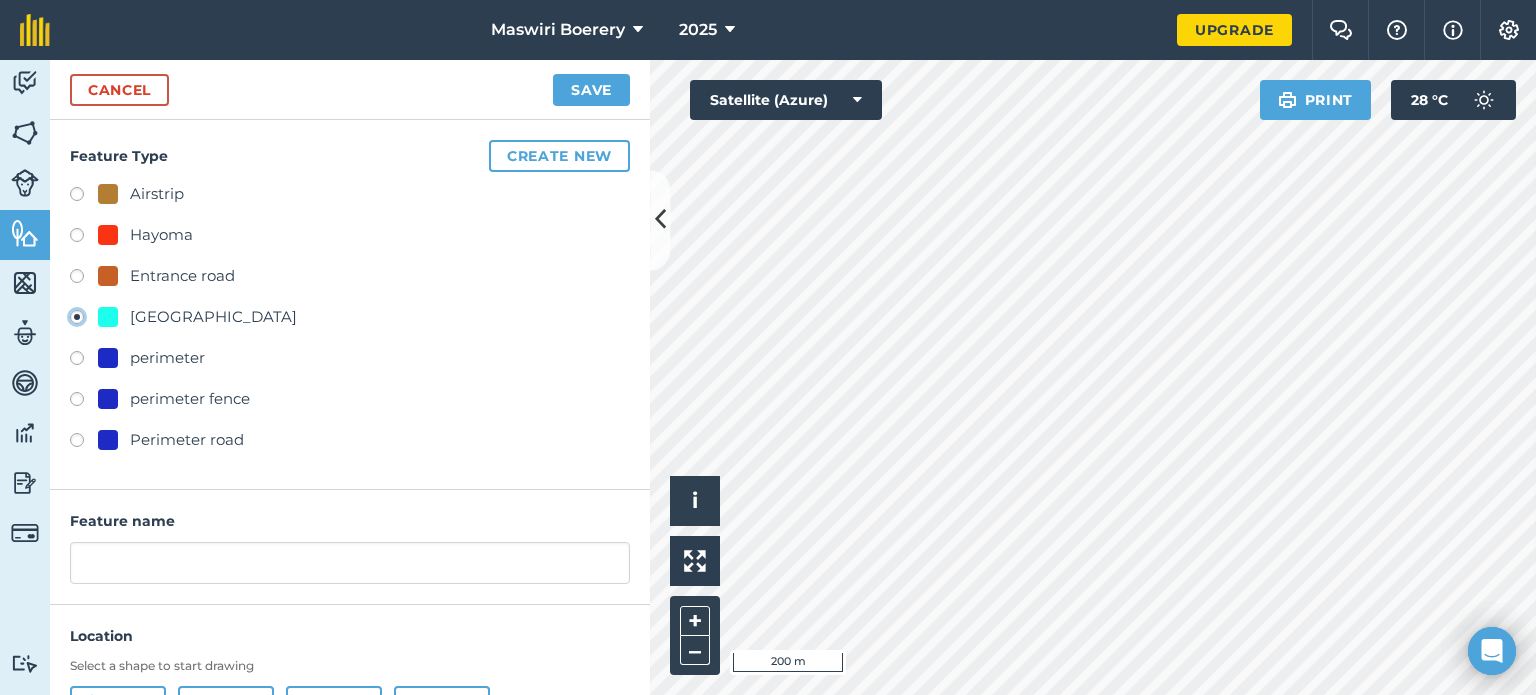 type on "[STREET_ADDRESS]" 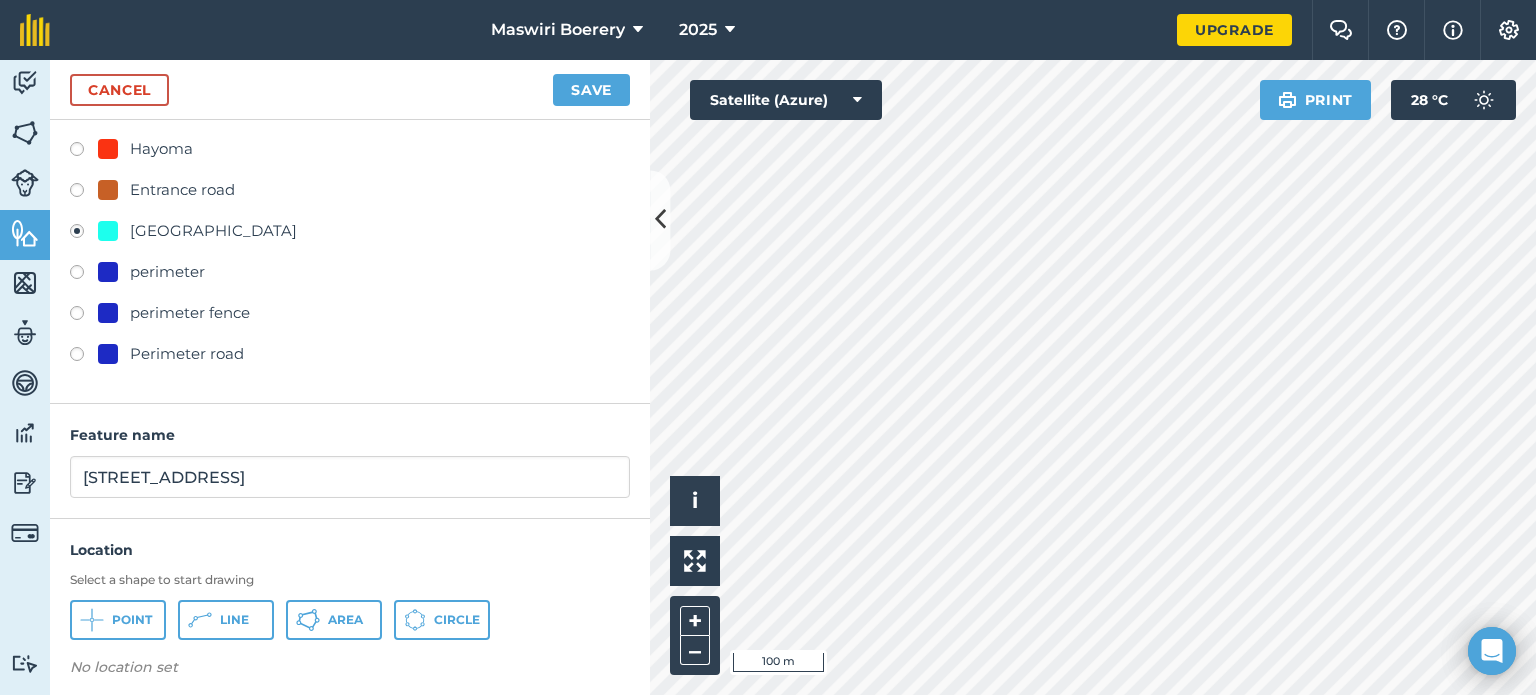 scroll, scrollTop: 96, scrollLeft: 0, axis: vertical 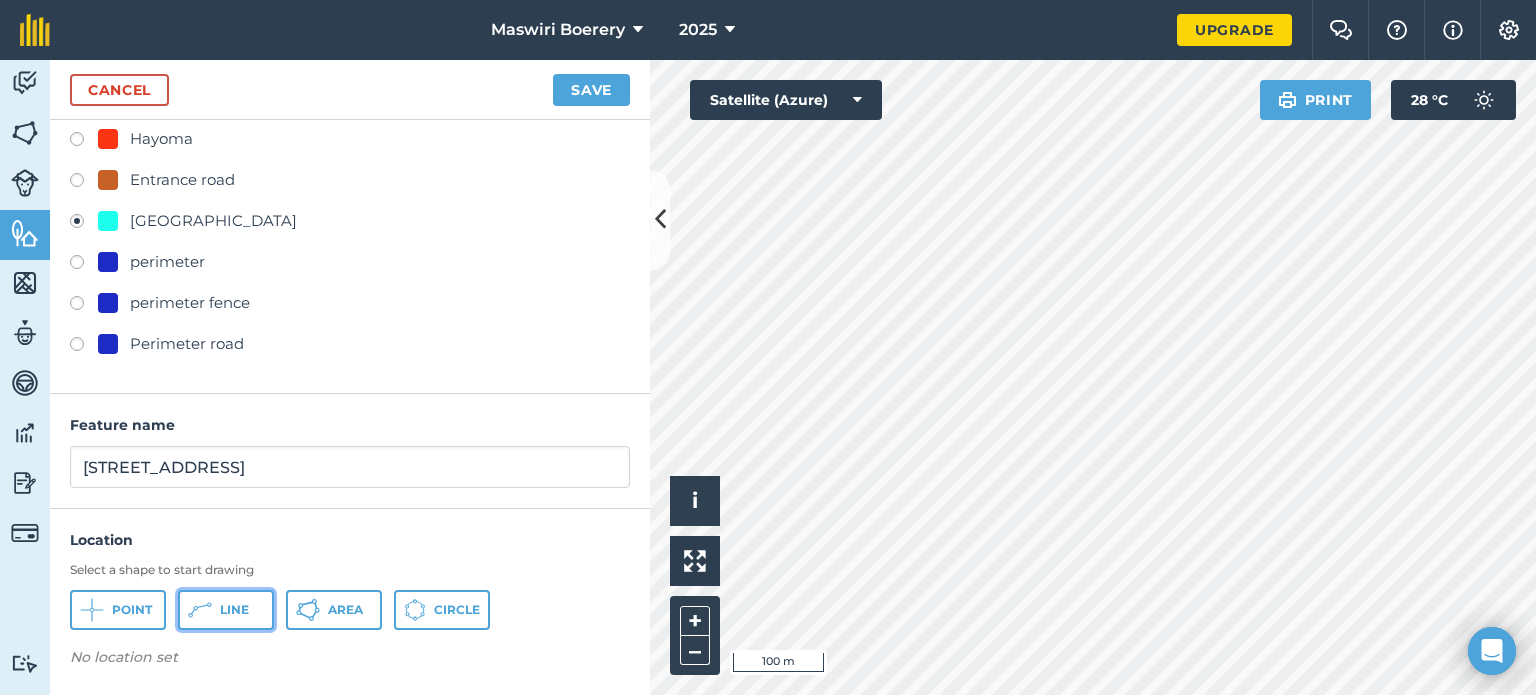 click on "Line" at bounding box center (234, 610) 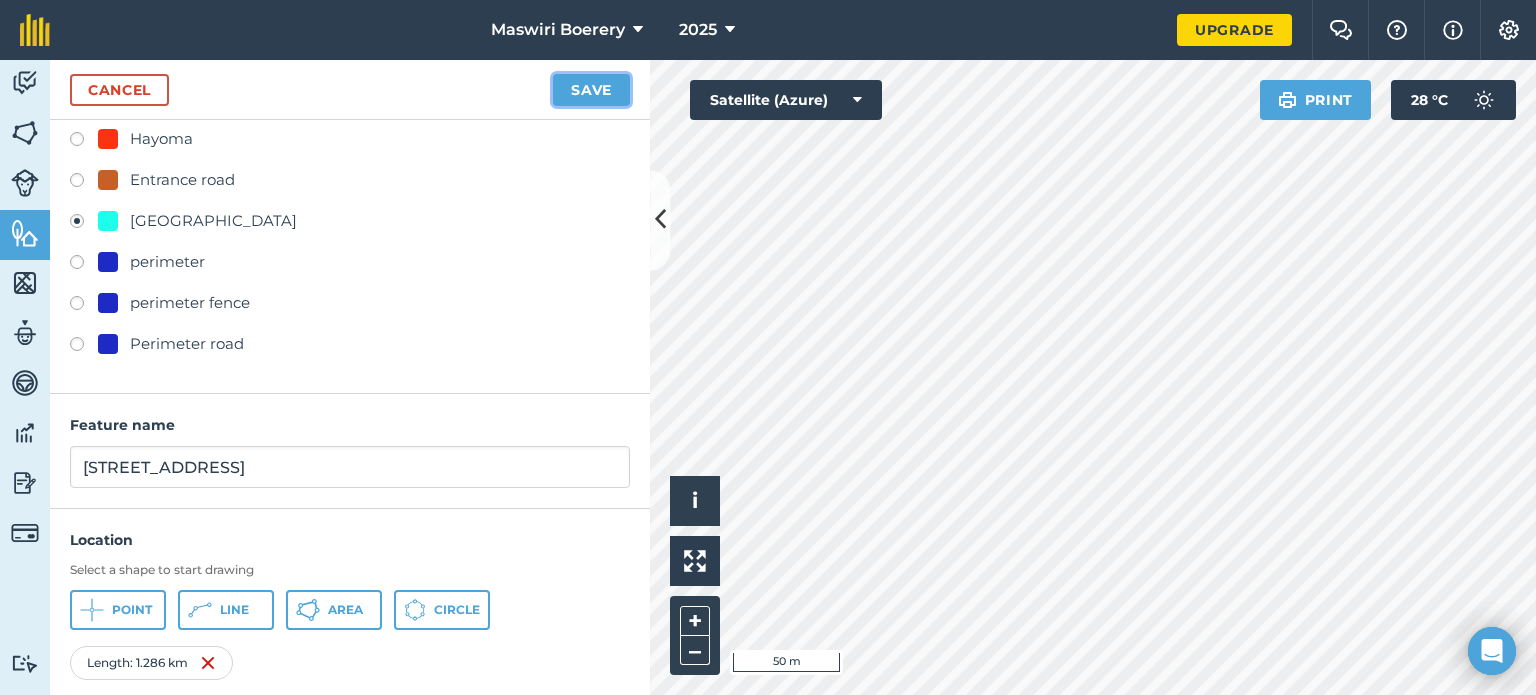 click on "Save" at bounding box center (591, 90) 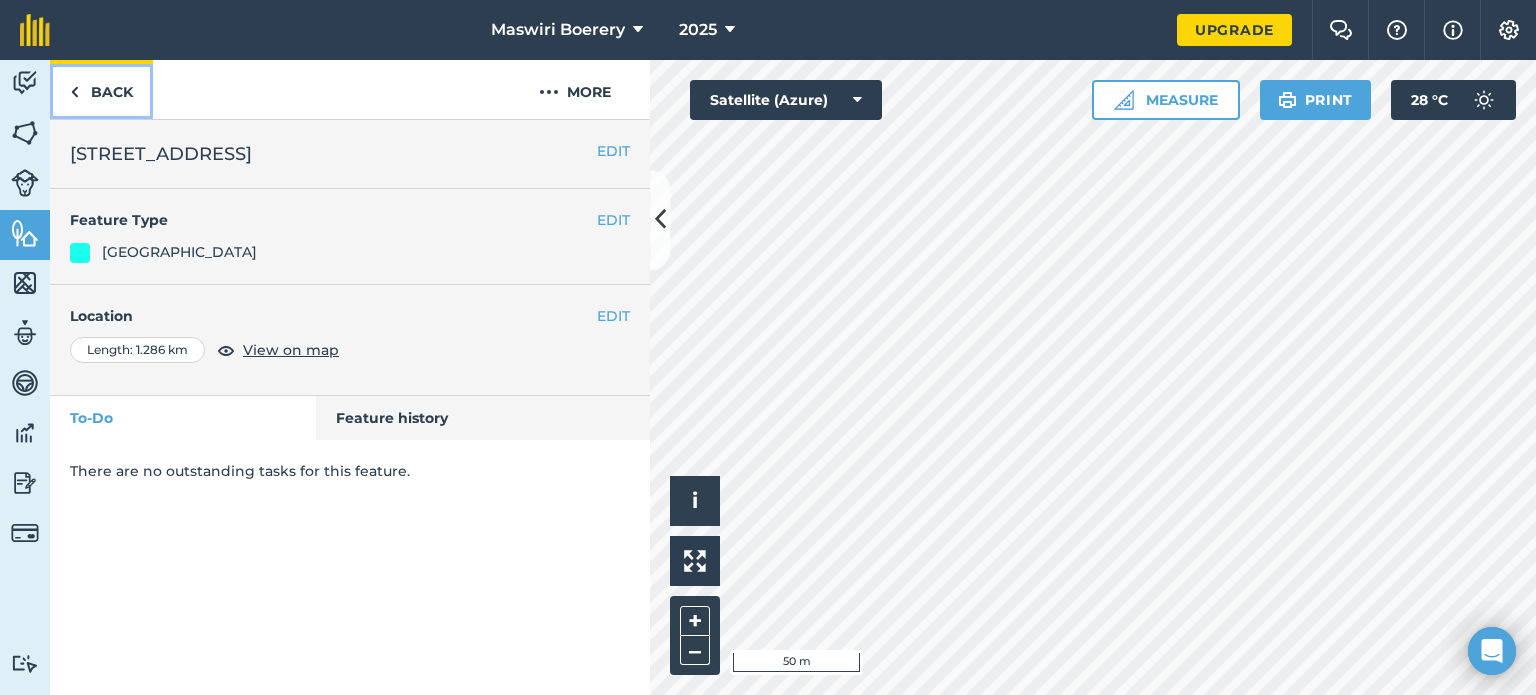 click on "Back" at bounding box center (101, 89) 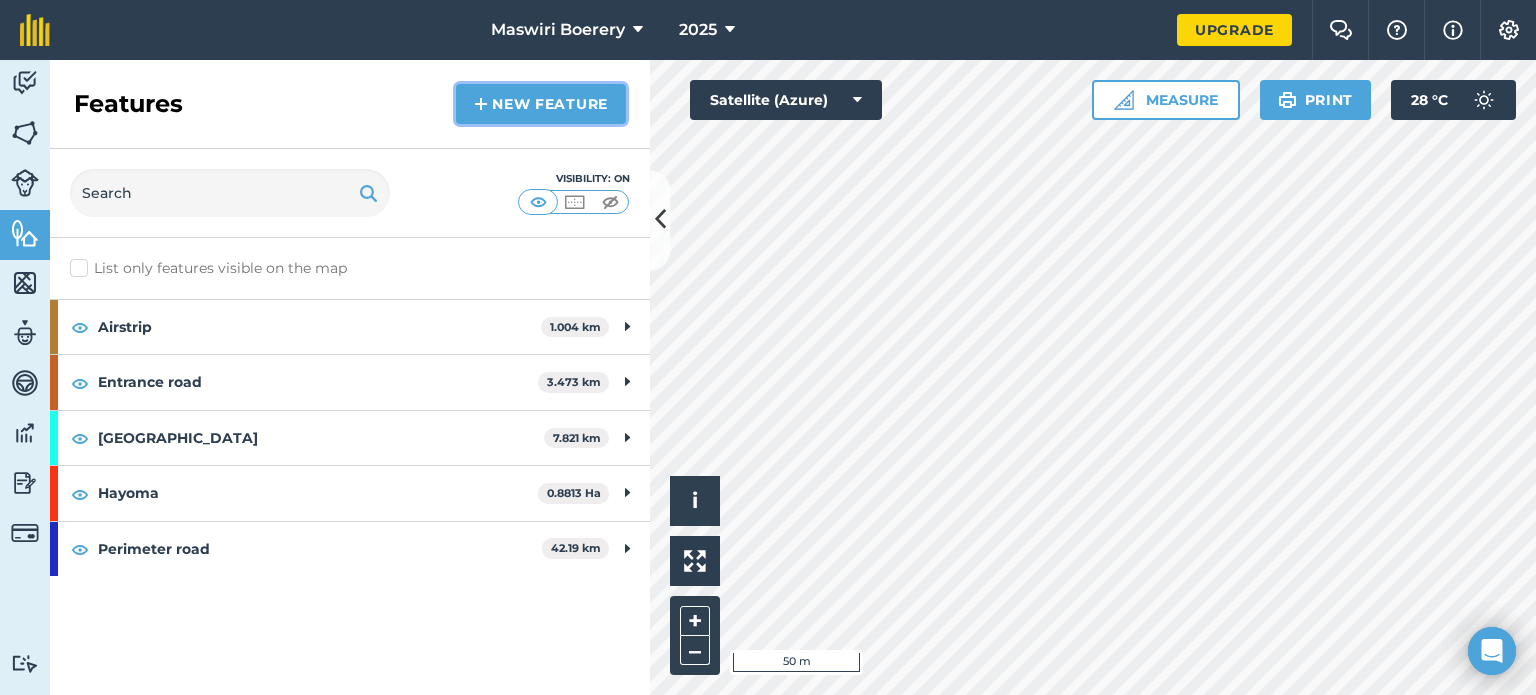 click on "New feature" at bounding box center (541, 104) 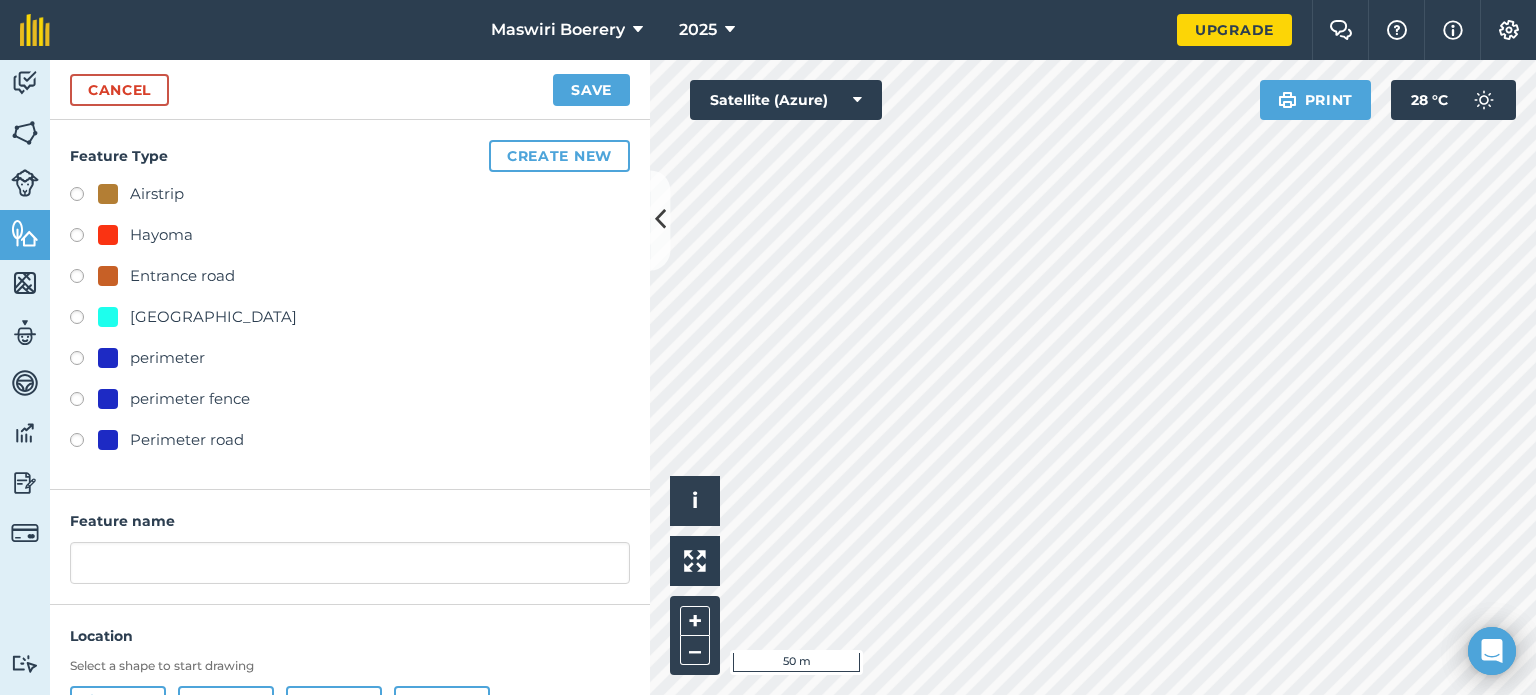 click on "[GEOGRAPHIC_DATA]" at bounding box center (213, 317) 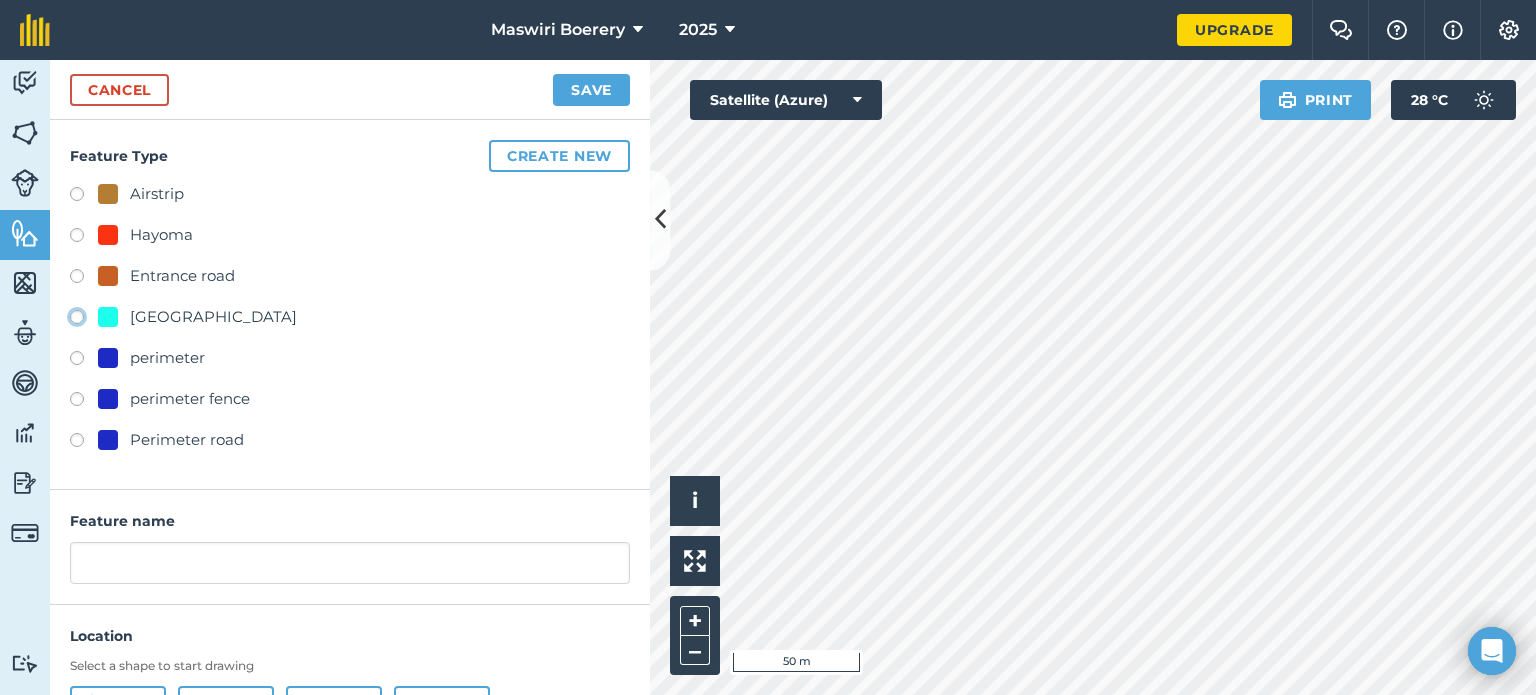 click on "[GEOGRAPHIC_DATA]" at bounding box center [-9923, 316] 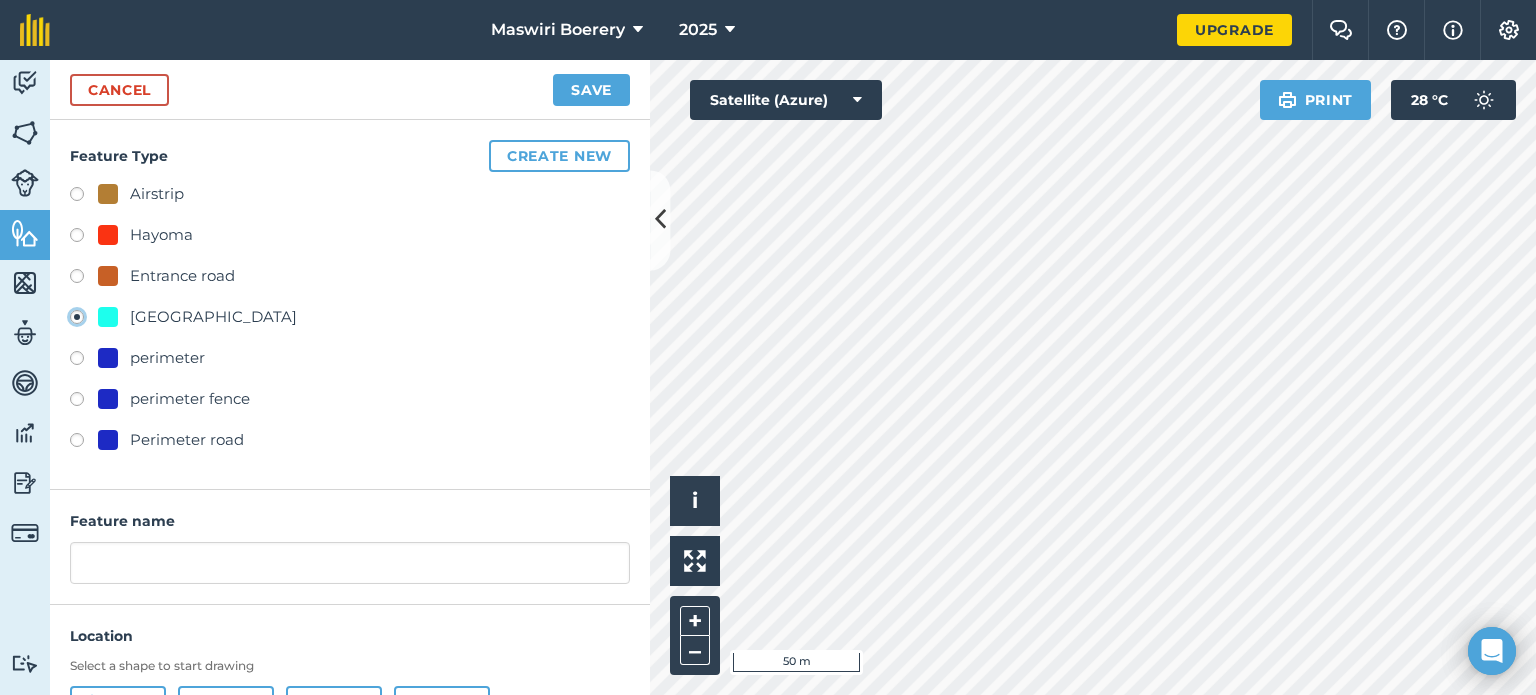 type on "[STREET_ADDRESS]" 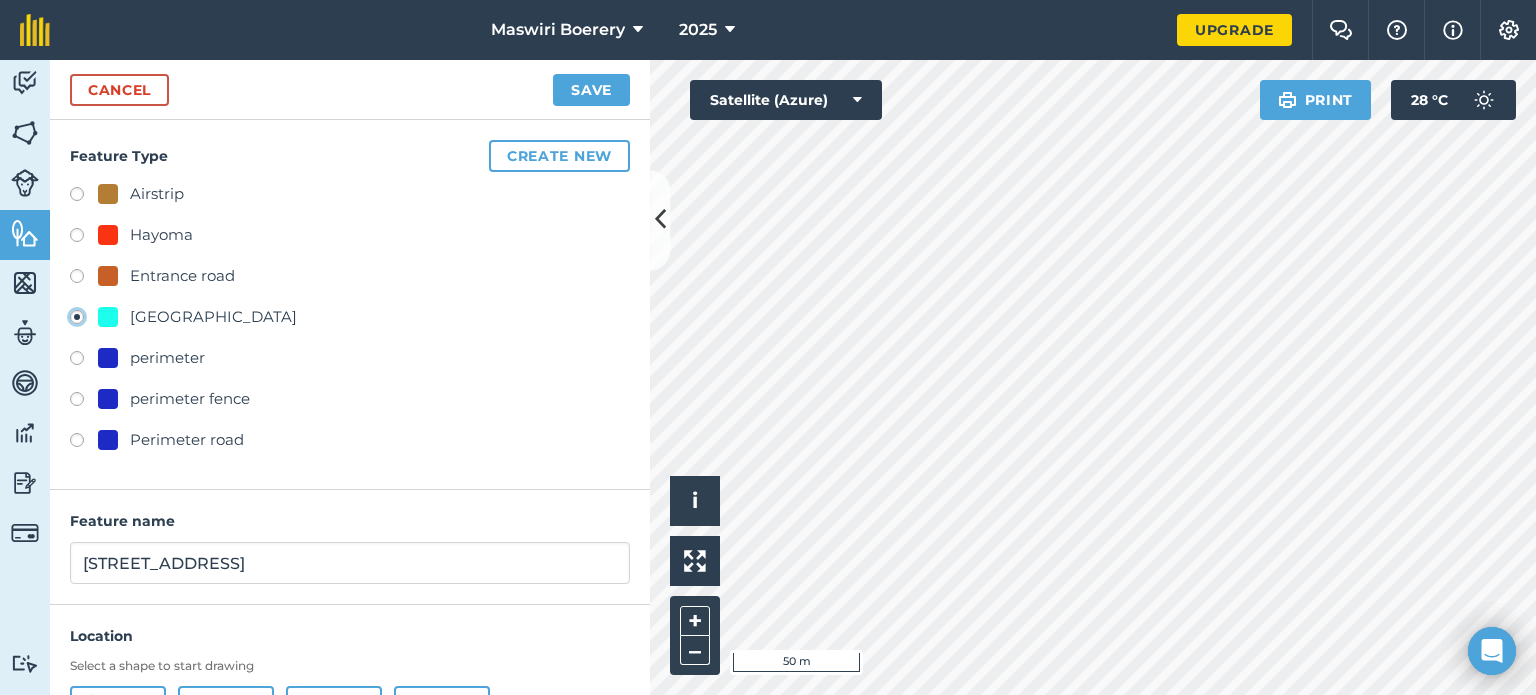 scroll, scrollTop: 96, scrollLeft: 0, axis: vertical 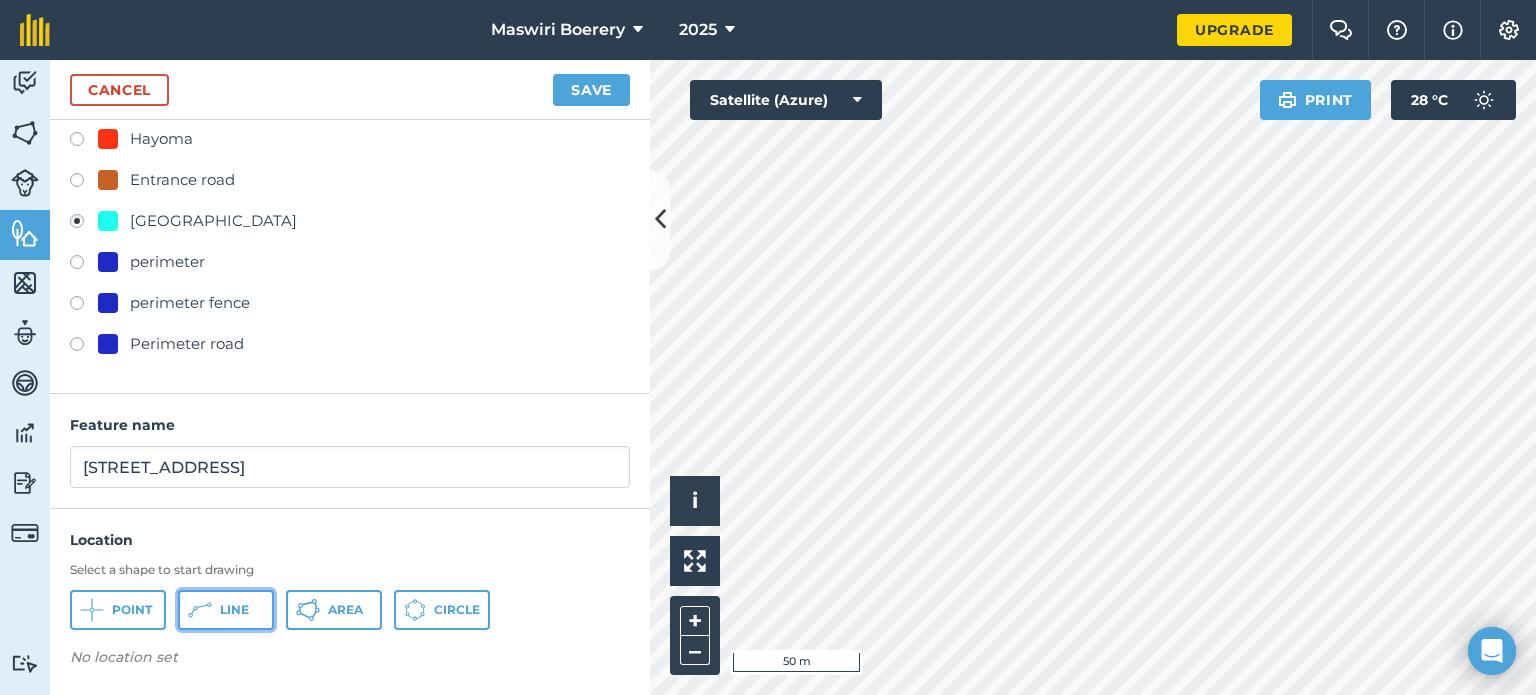 click on "Line" at bounding box center [226, 610] 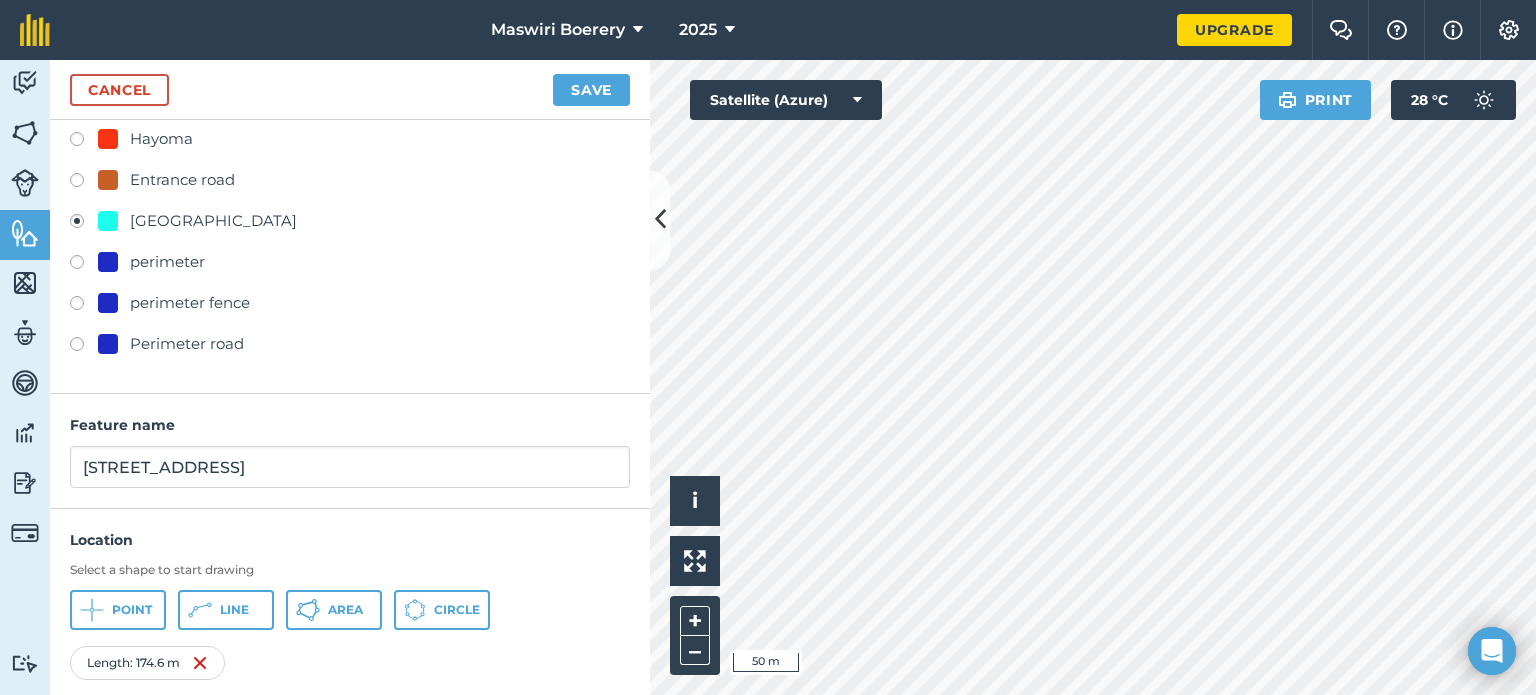 click on "Click to start drawing i © 2025 TomTom, Microsoft 50 m + – Satellite (Azure) Print 28   ° C" at bounding box center (1093, 377) 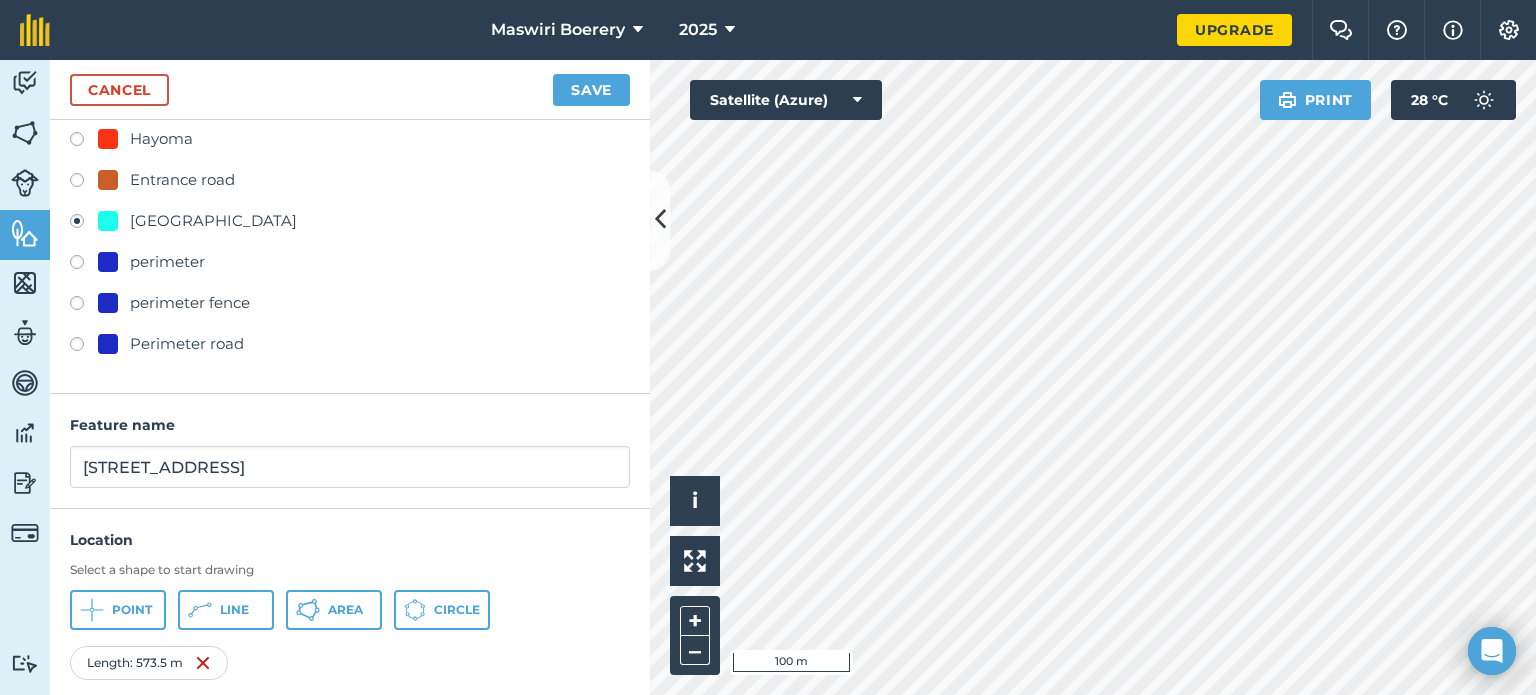 click on "Click to start drawing i © 2025 TomTom, Microsoft 100 m + – Satellite (Azure) Print 28   ° C" at bounding box center (1093, 377) 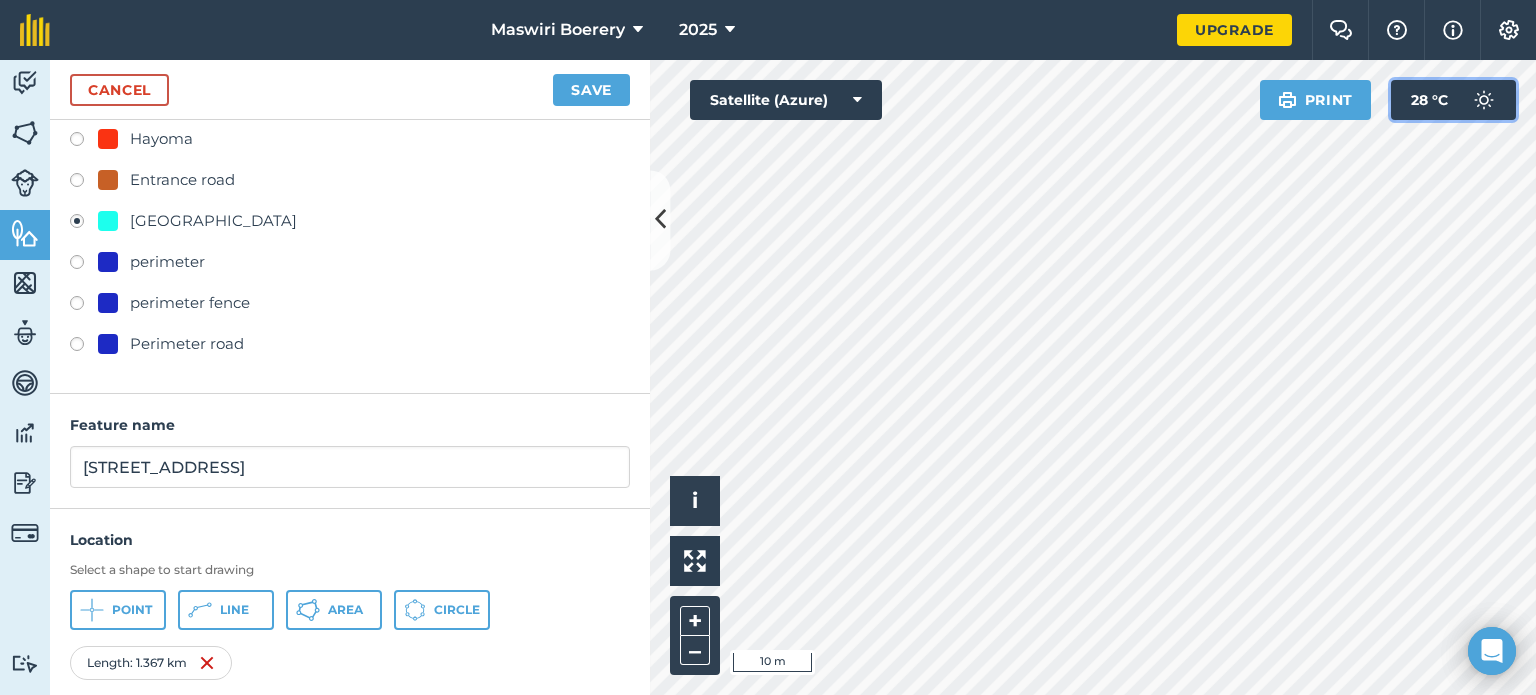 click on "Click to start drawing i © 2025 TomTom, Microsoft 10 m + – Satellite (Azure) Print 28   ° C" at bounding box center (1093, 377) 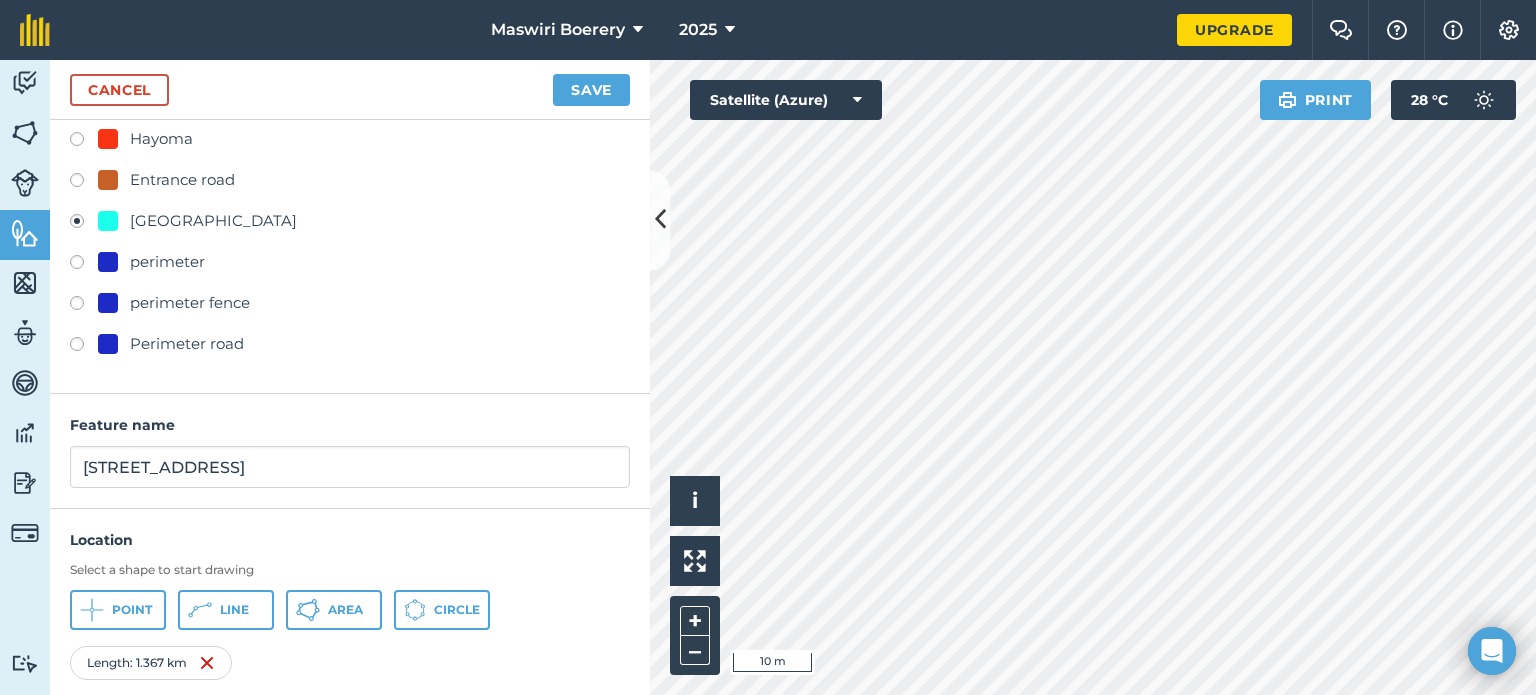 drag, startPoint x: 1400, startPoint y: 107, endPoint x: 1087, endPoint y: 735, distance: 701.6787 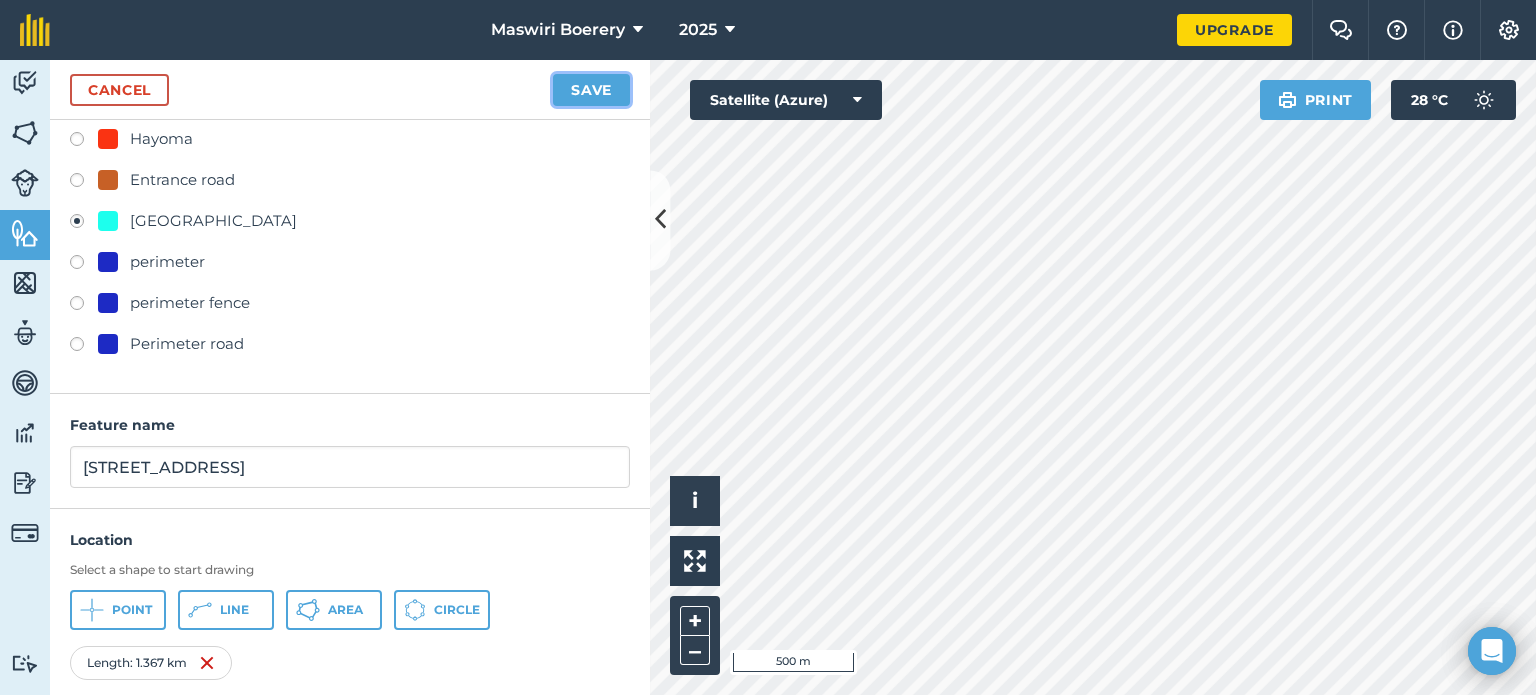 click on "Save" at bounding box center [591, 90] 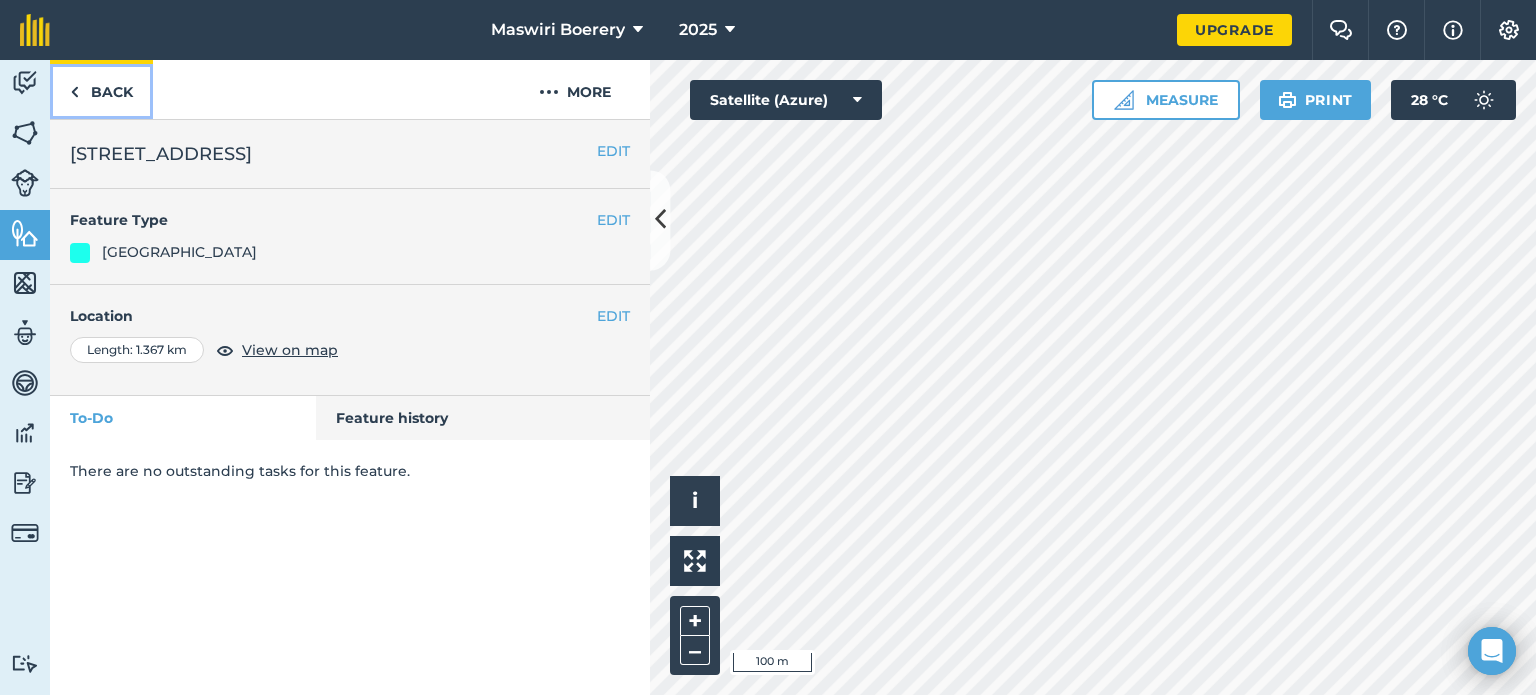 click on "Back" at bounding box center [101, 89] 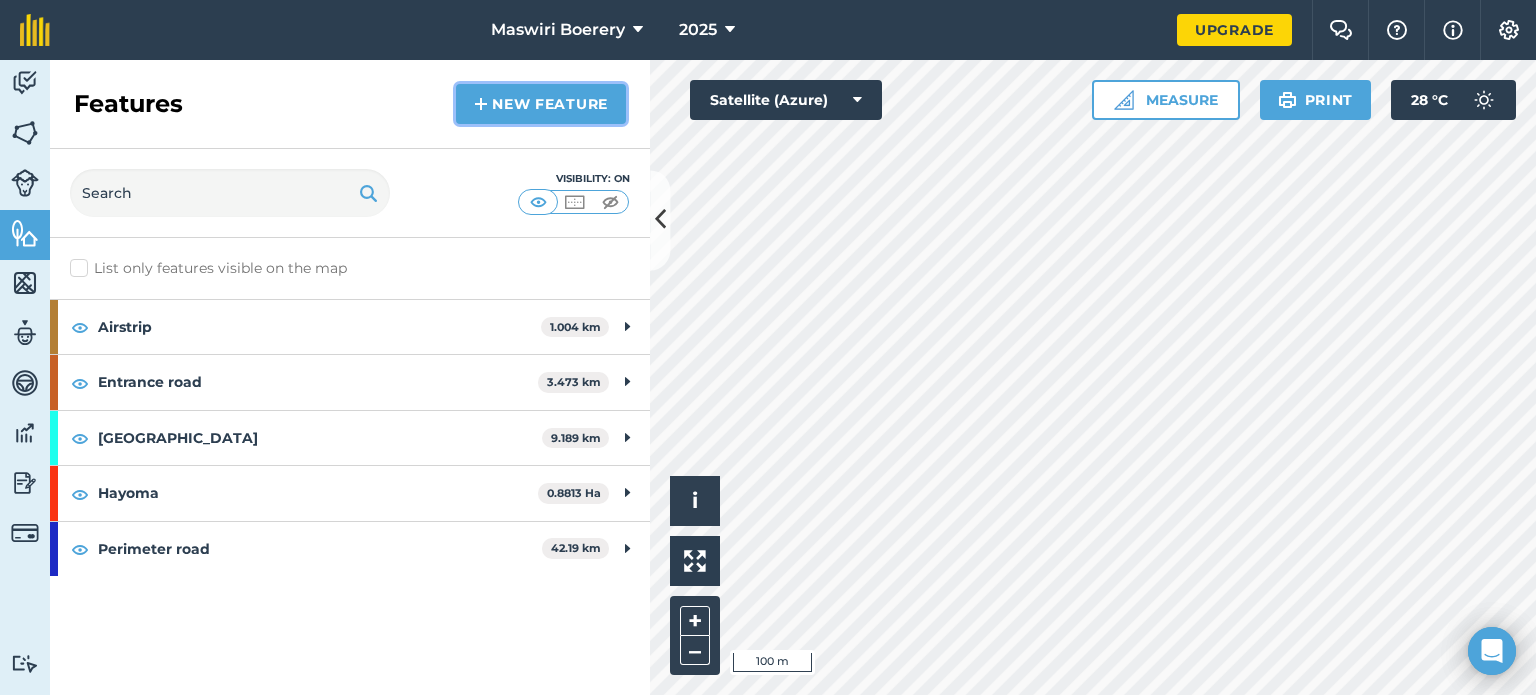 click on "New feature" at bounding box center (541, 104) 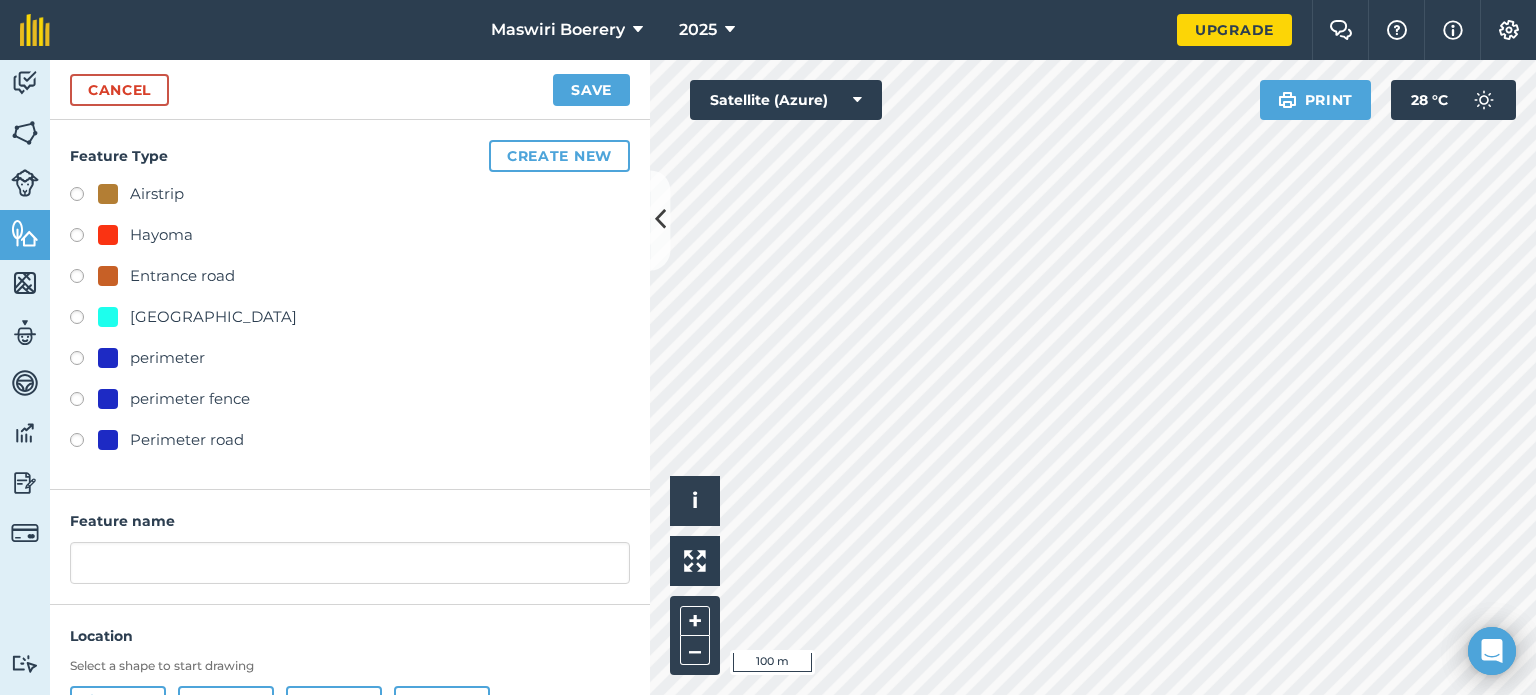 click on "[GEOGRAPHIC_DATA]" at bounding box center [213, 317] 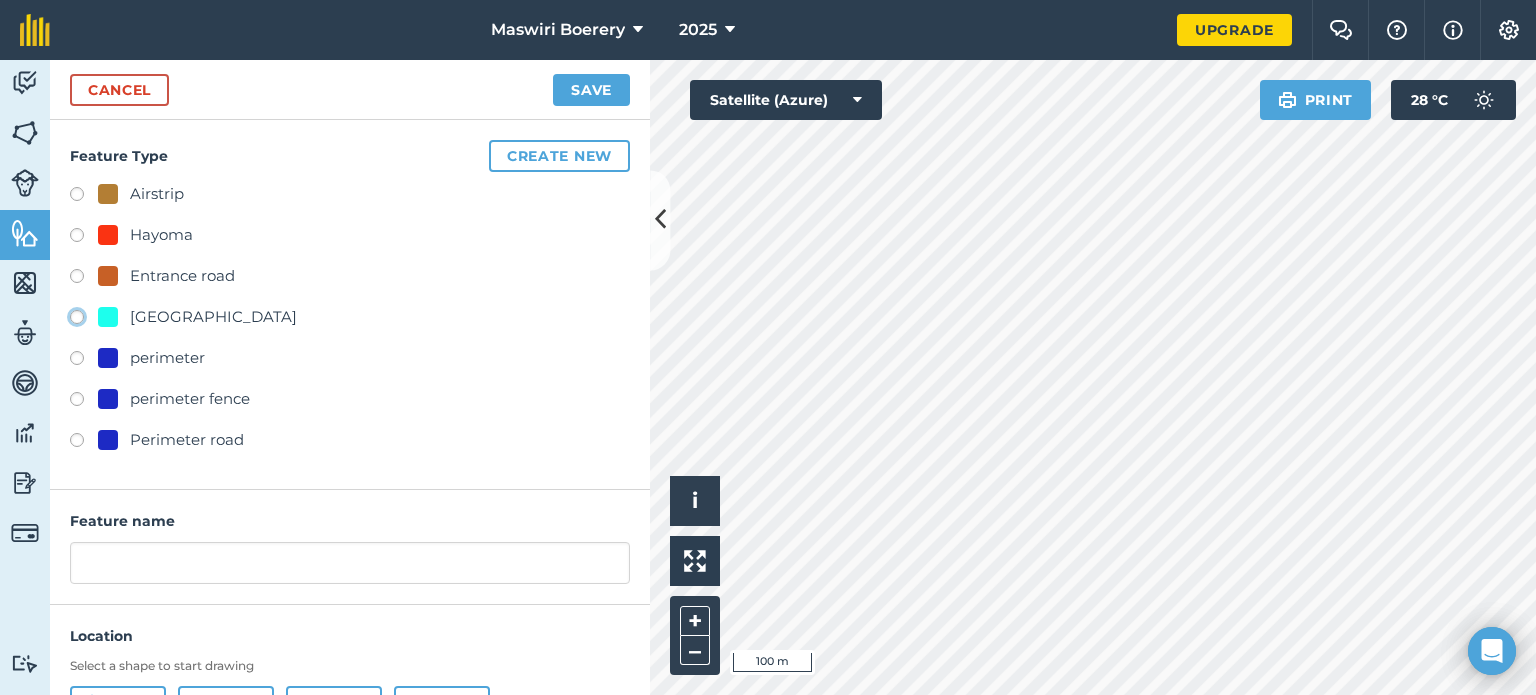 click on "[GEOGRAPHIC_DATA]" at bounding box center [-9923, 316] 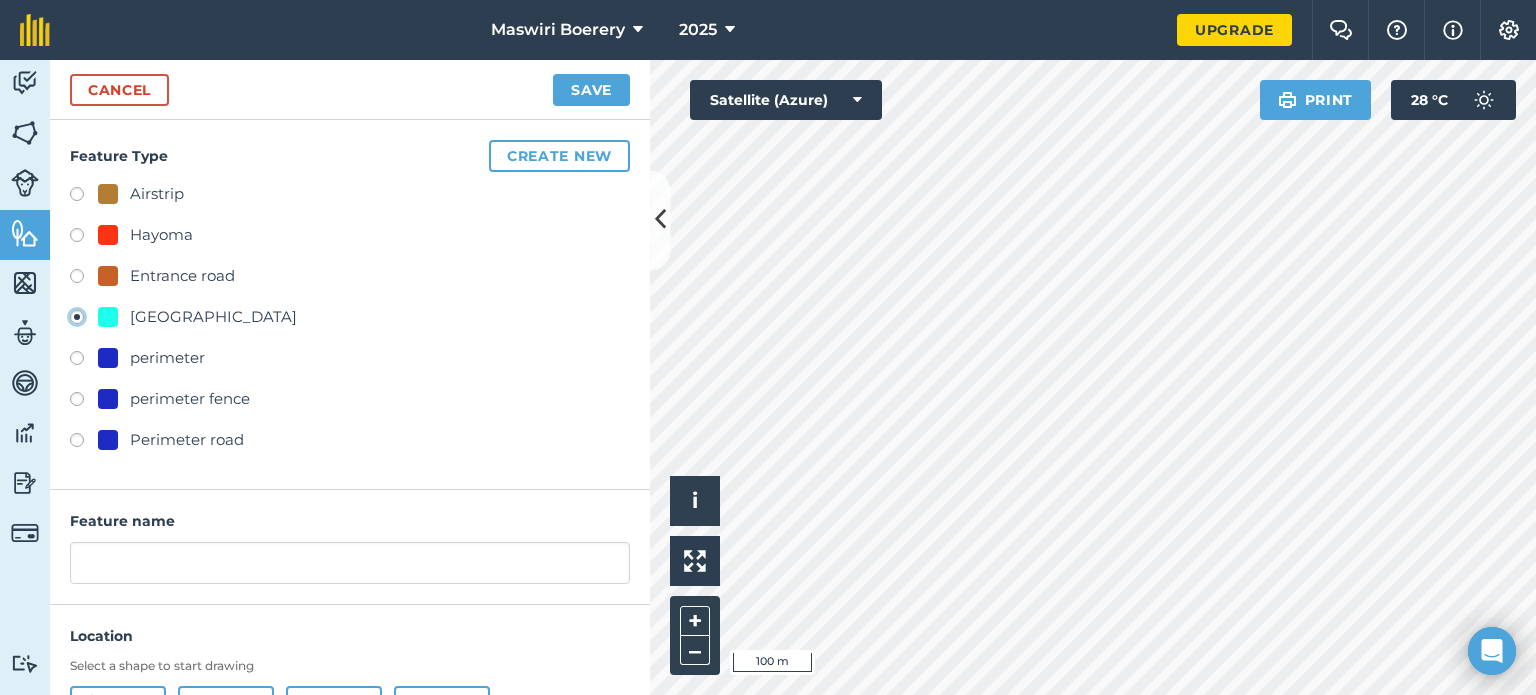 type on "[STREET_ADDRESS]" 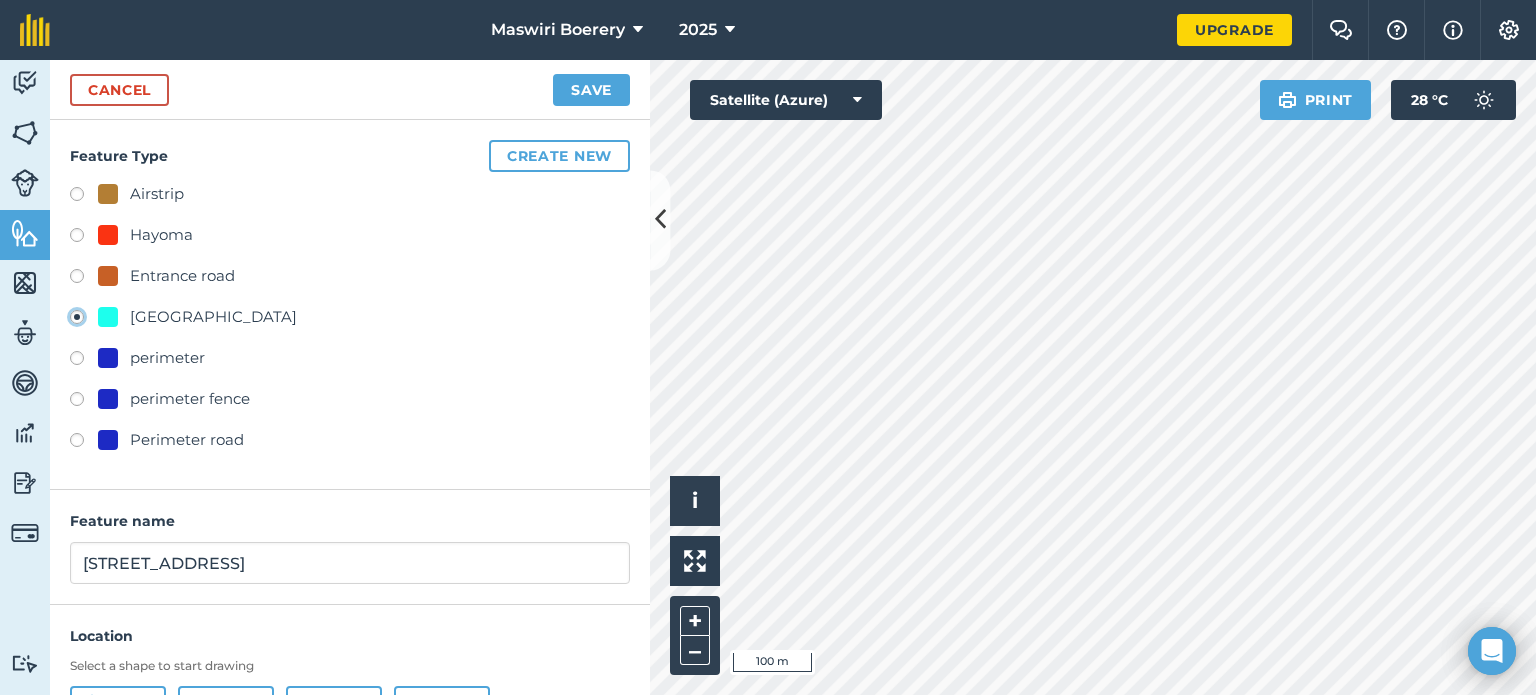 scroll, scrollTop: 96, scrollLeft: 0, axis: vertical 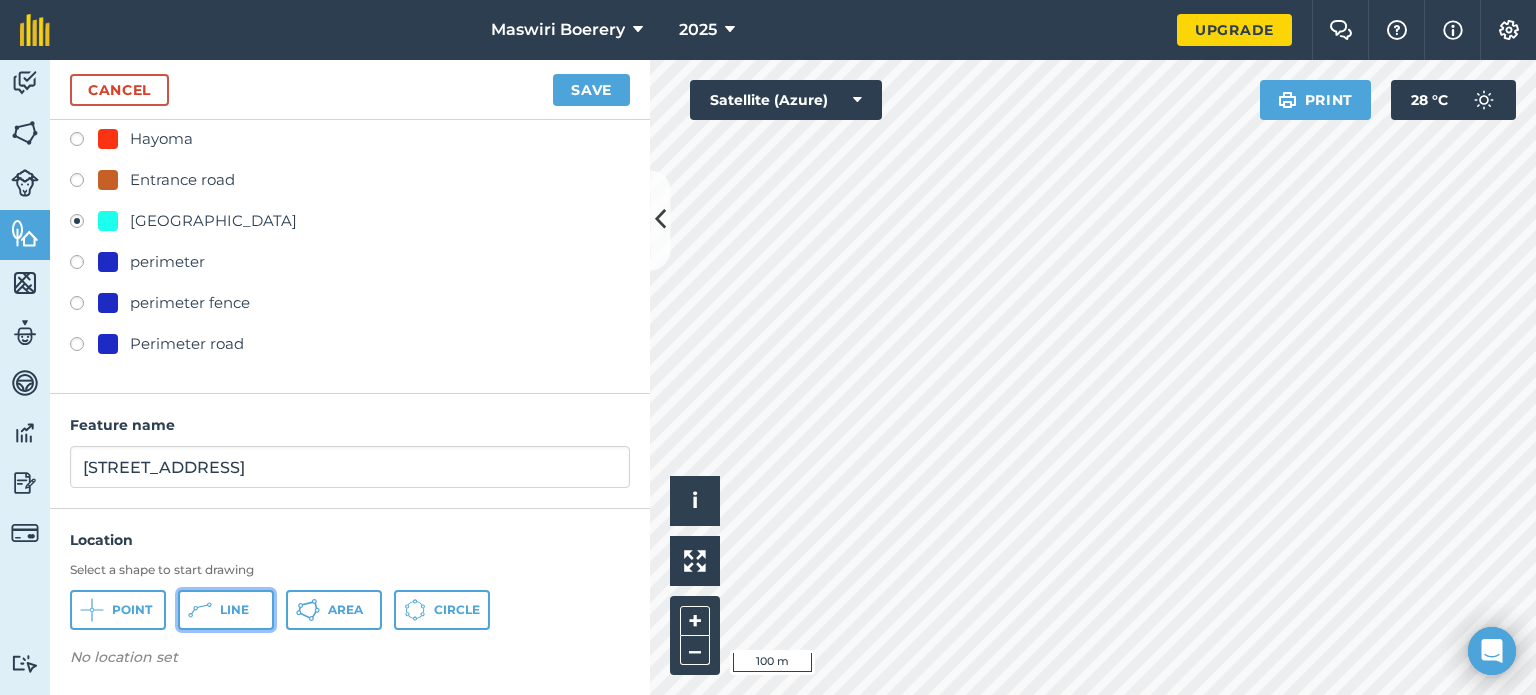 click on "Line" at bounding box center [234, 610] 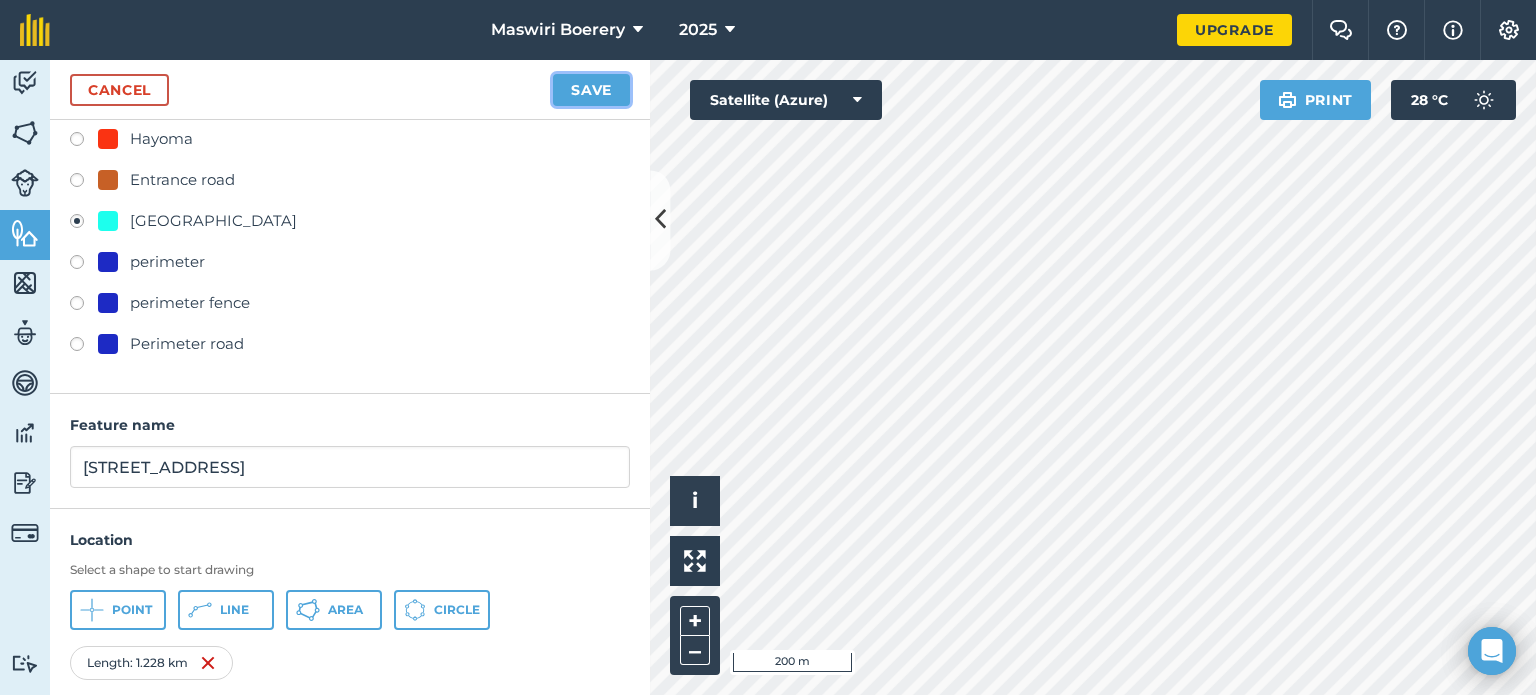 click on "Save" at bounding box center [591, 90] 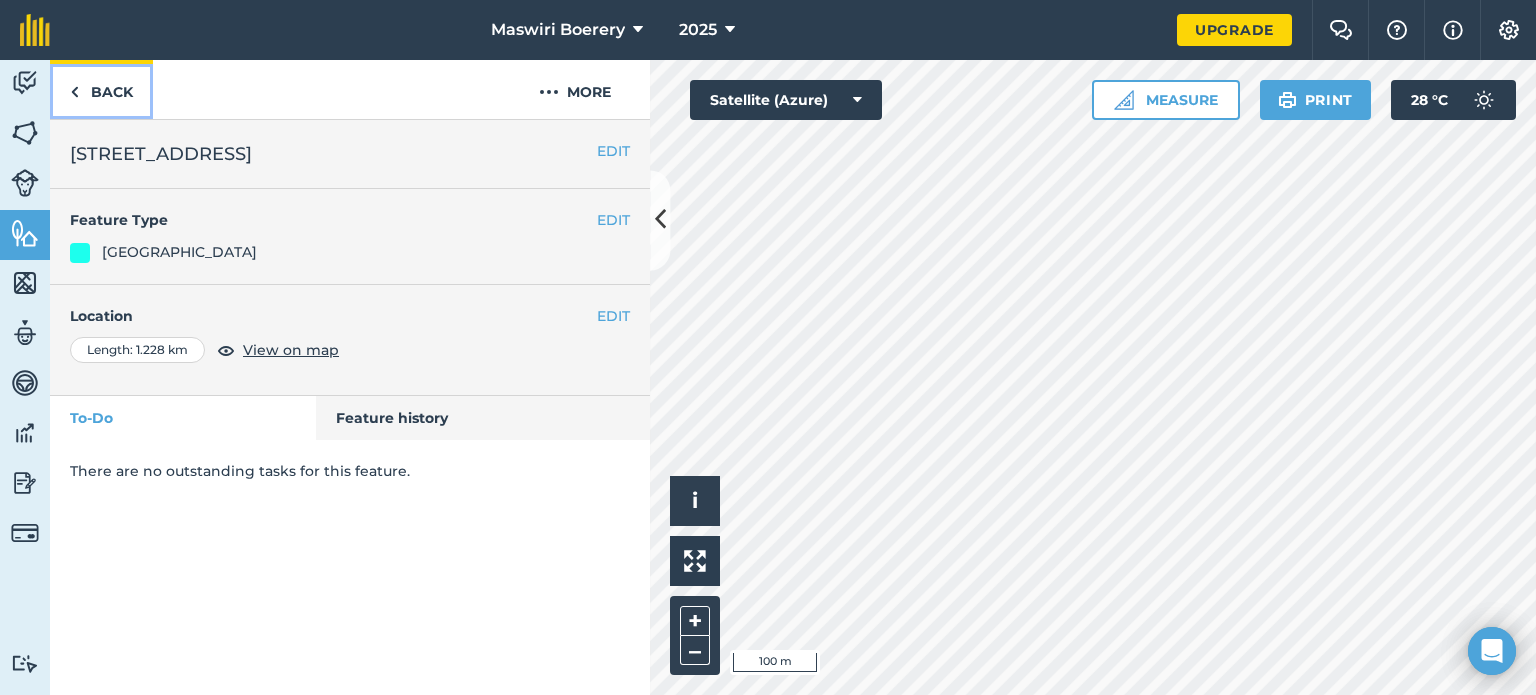 click on "Back" at bounding box center [101, 89] 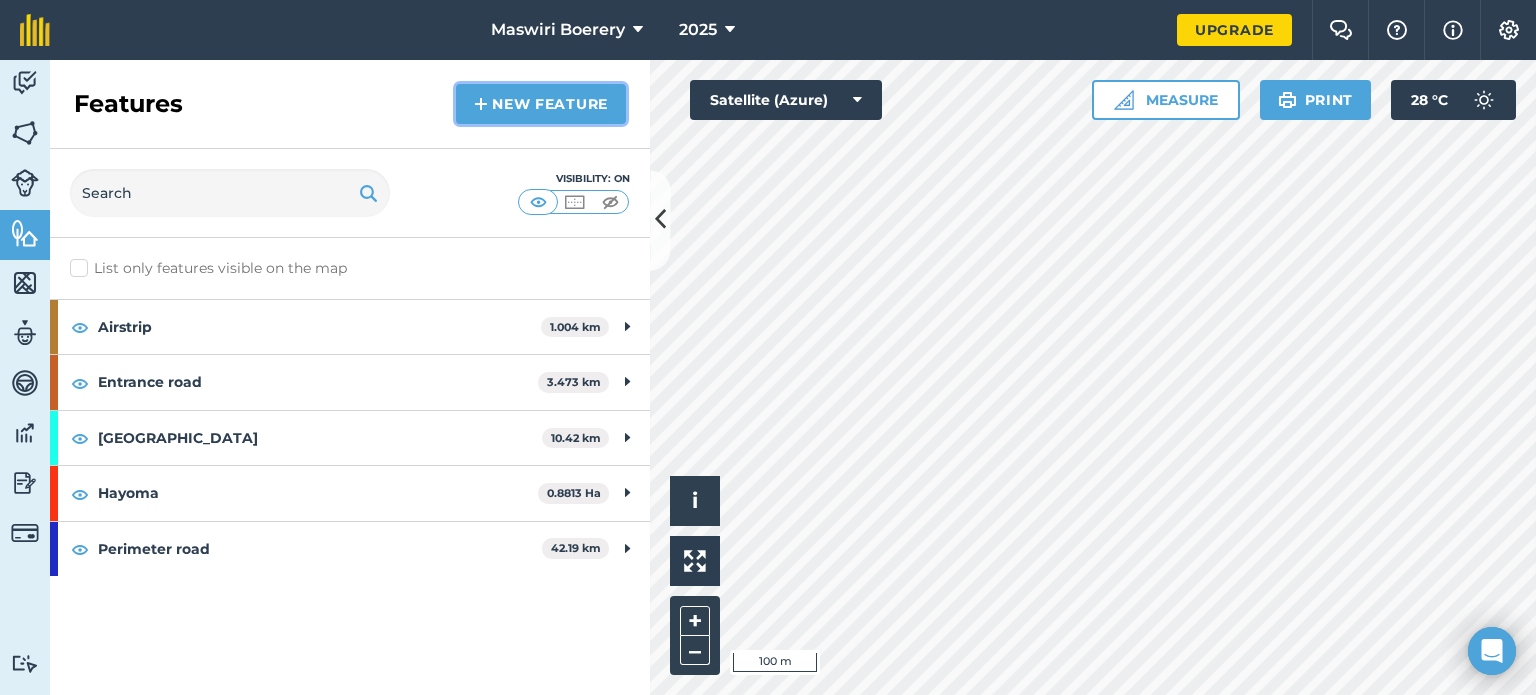 click on "New feature" at bounding box center [541, 104] 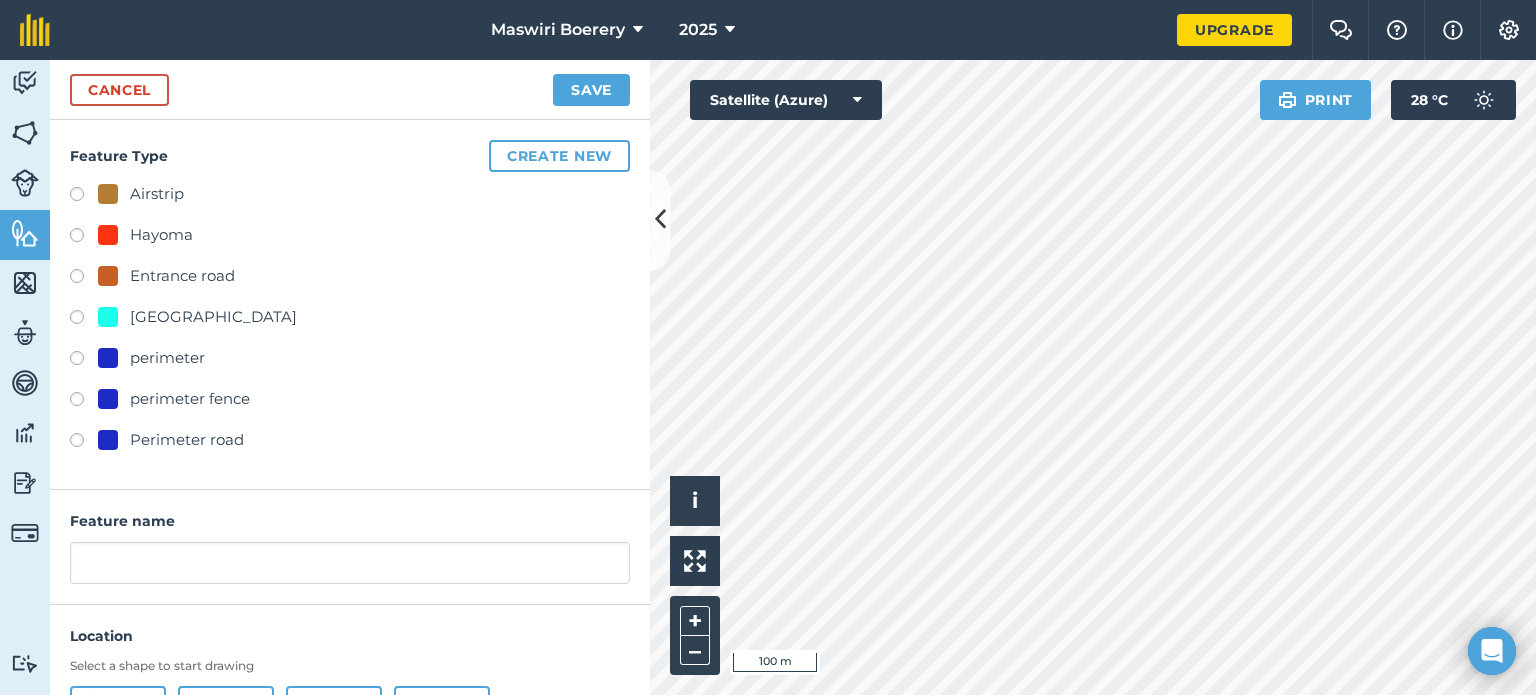 click on "[GEOGRAPHIC_DATA]" at bounding box center (213, 317) 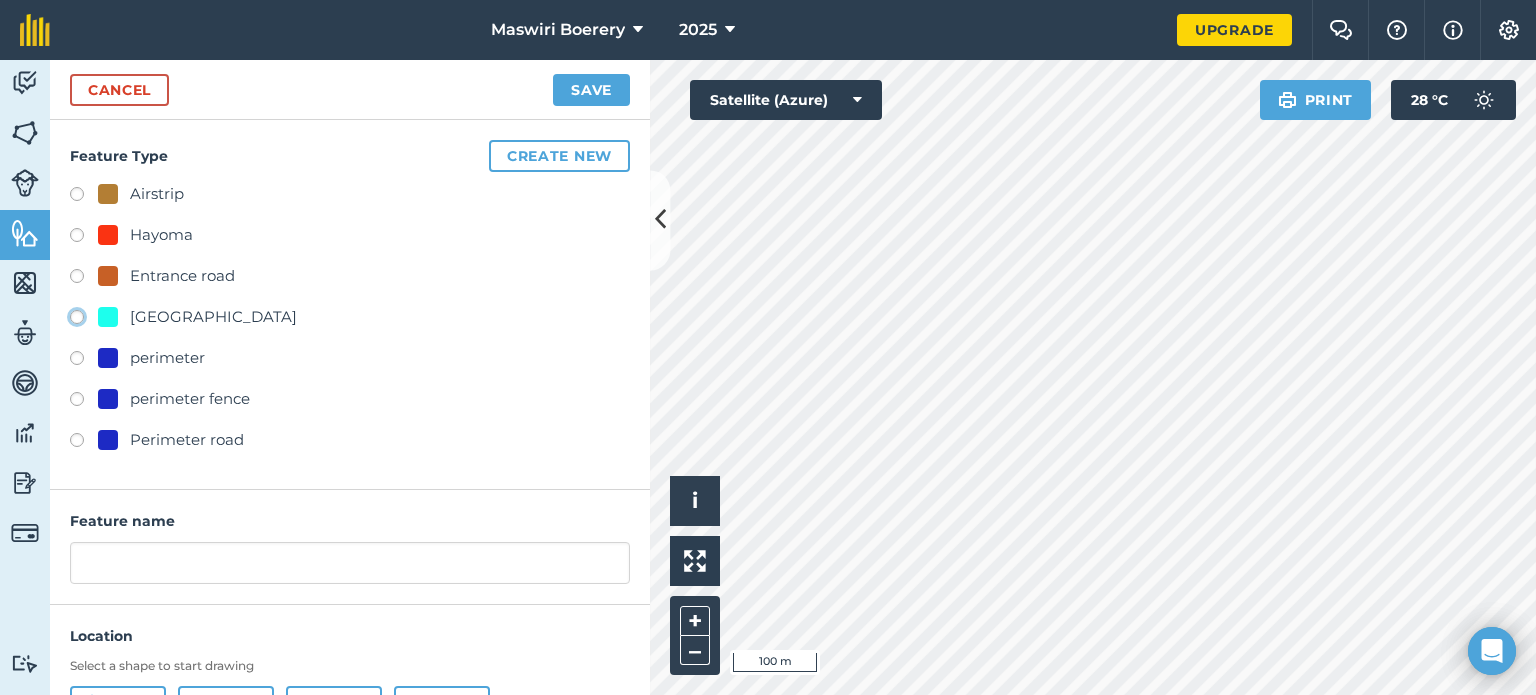 click on "[GEOGRAPHIC_DATA]" at bounding box center (-9923, 316) 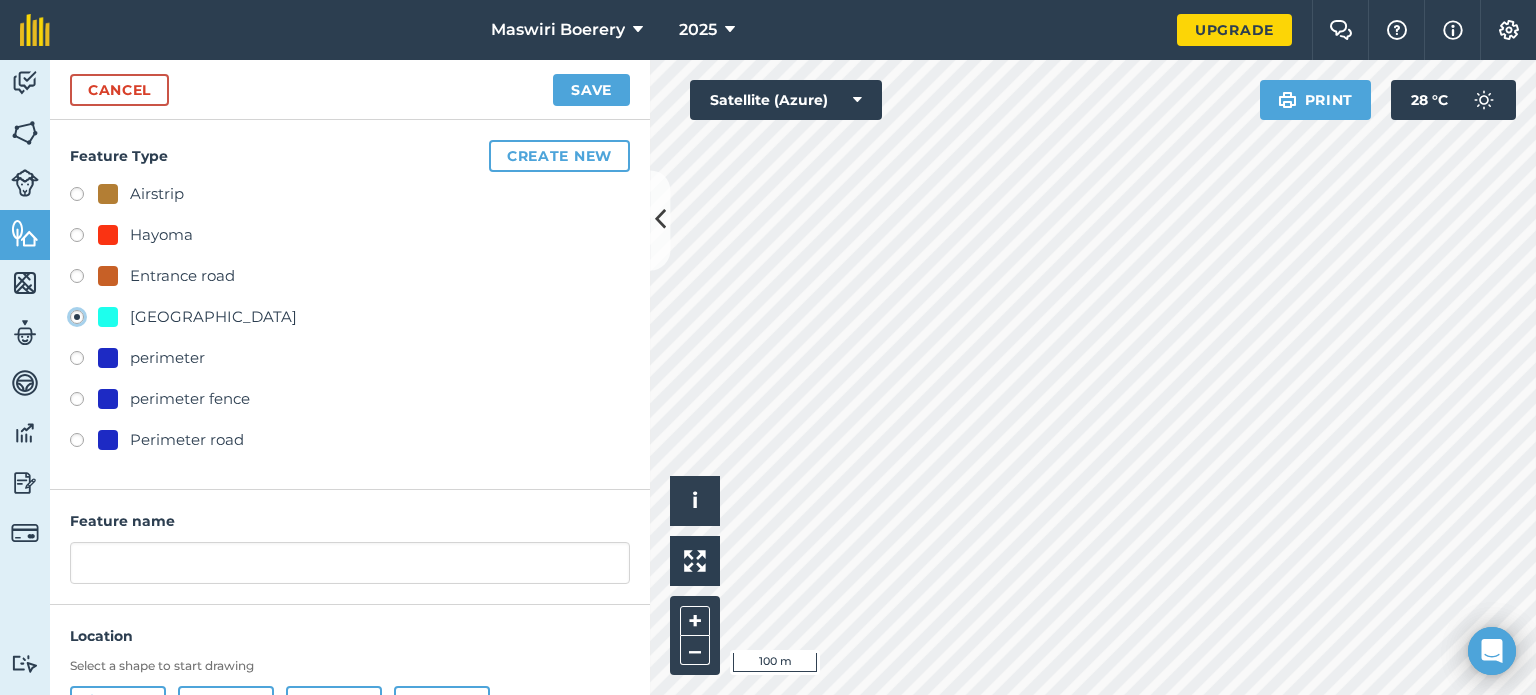 type on "[STREET_ADDRESS]" 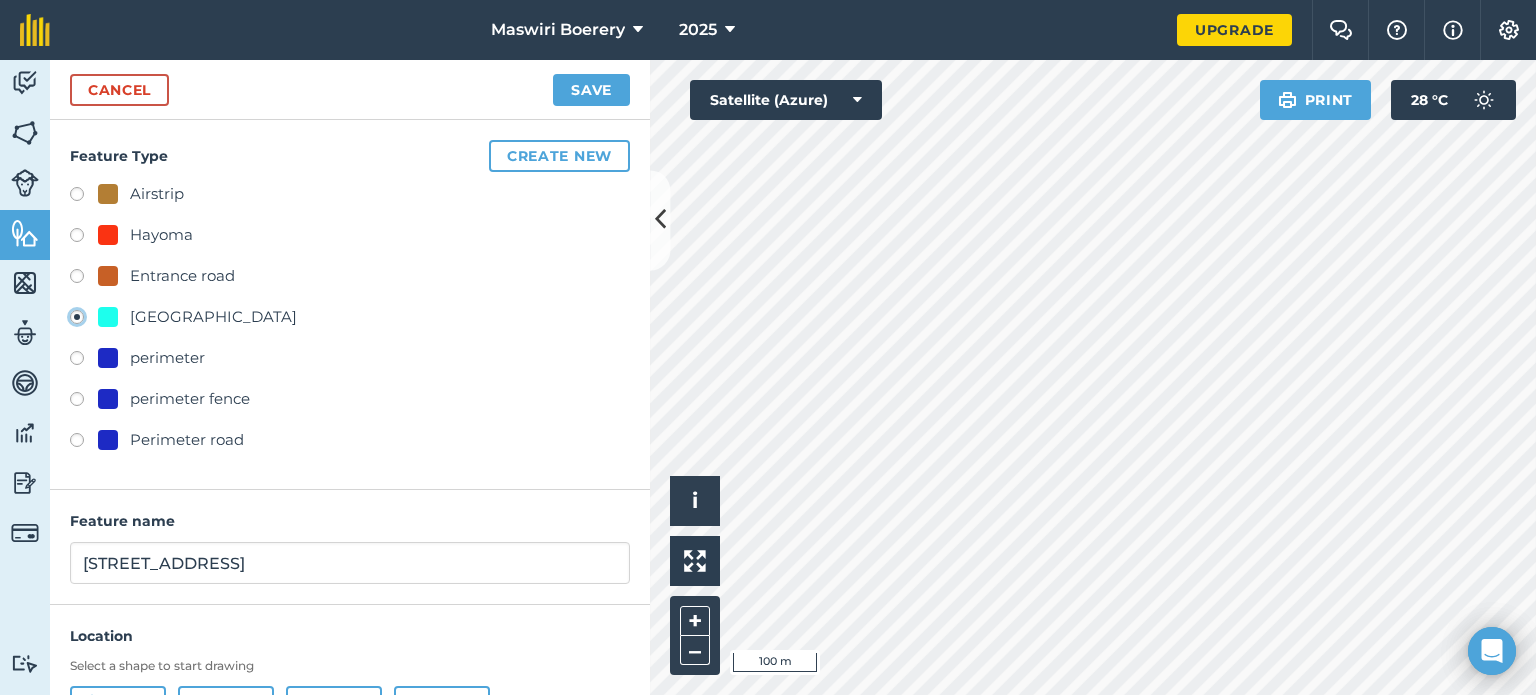 scroll, scrollTop: 96, scrollLeft: 0, axis: vertical 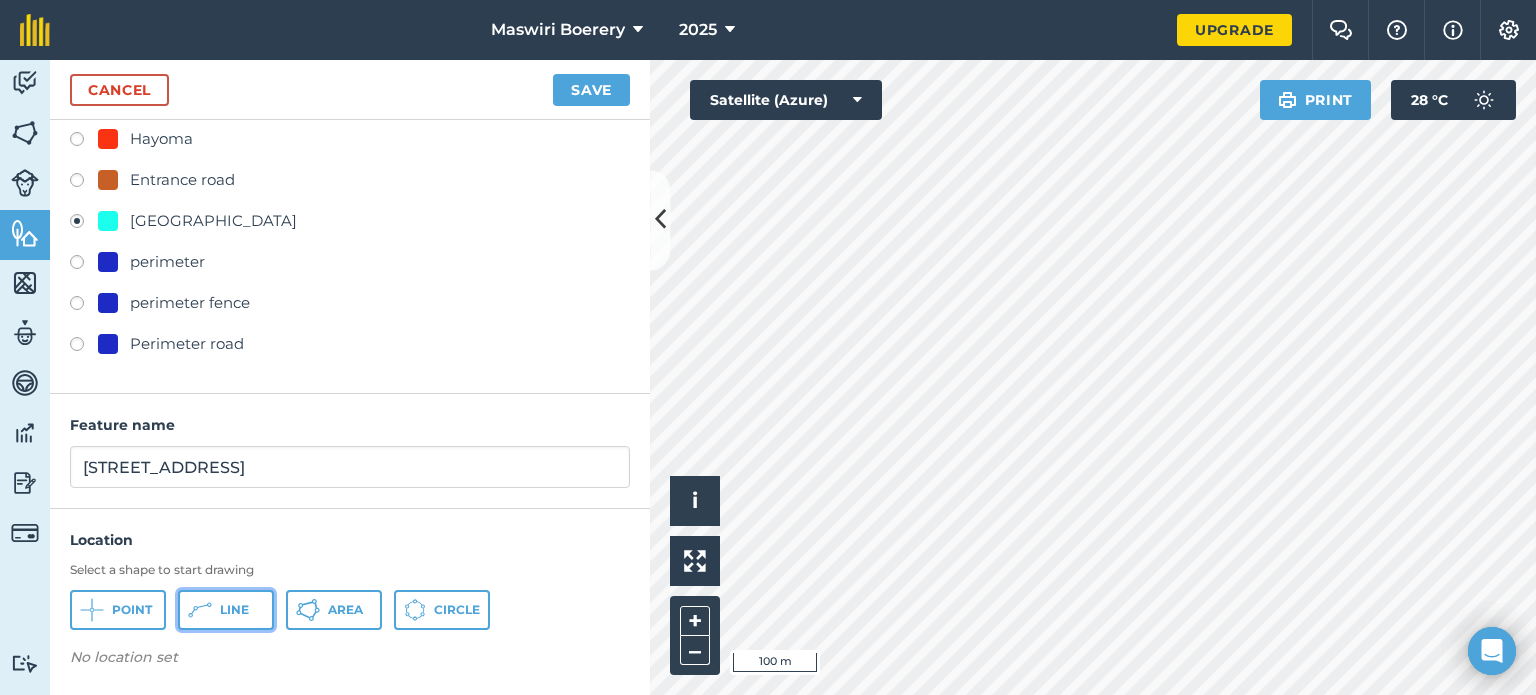 click on "Line" at bounding box center (234, 610) 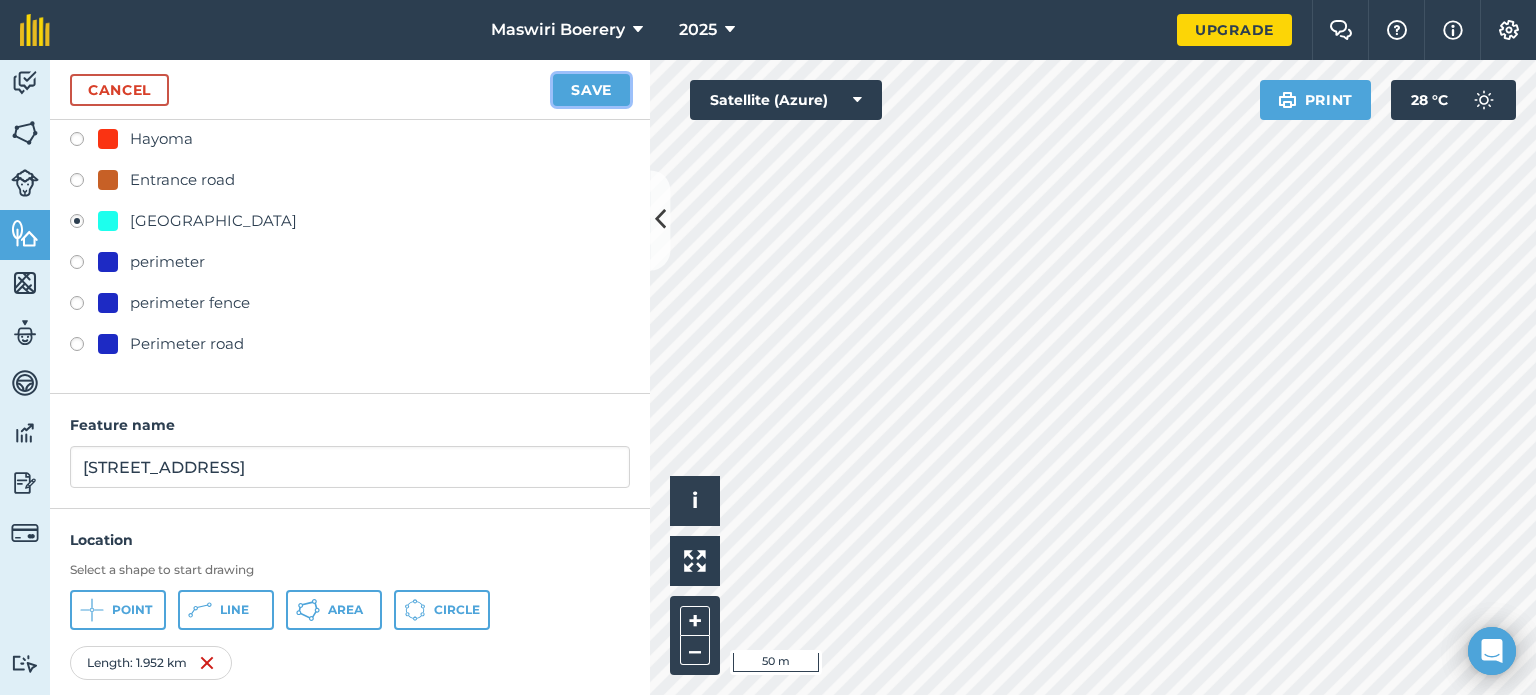 click on "Save" at bounding box center (591, 90) 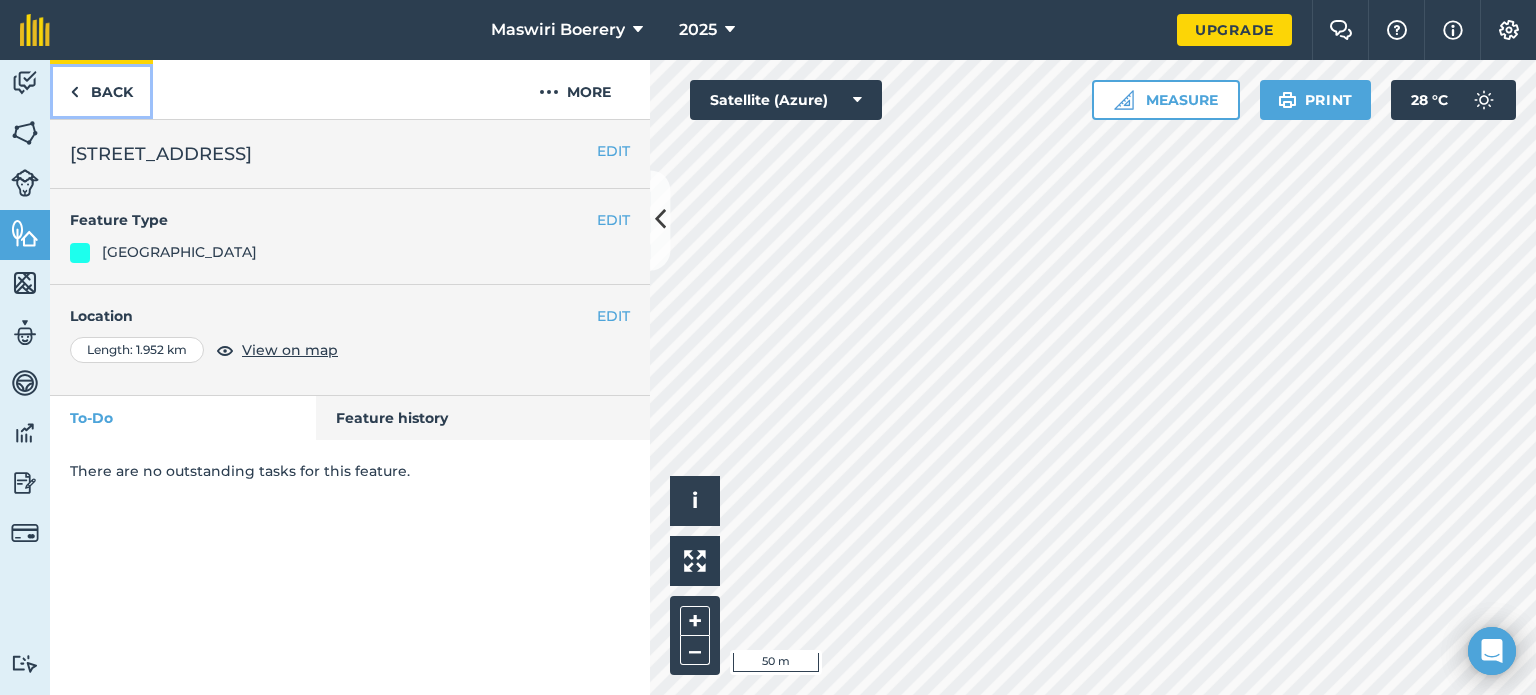 click on "Back" at bounding box center [101, 89] 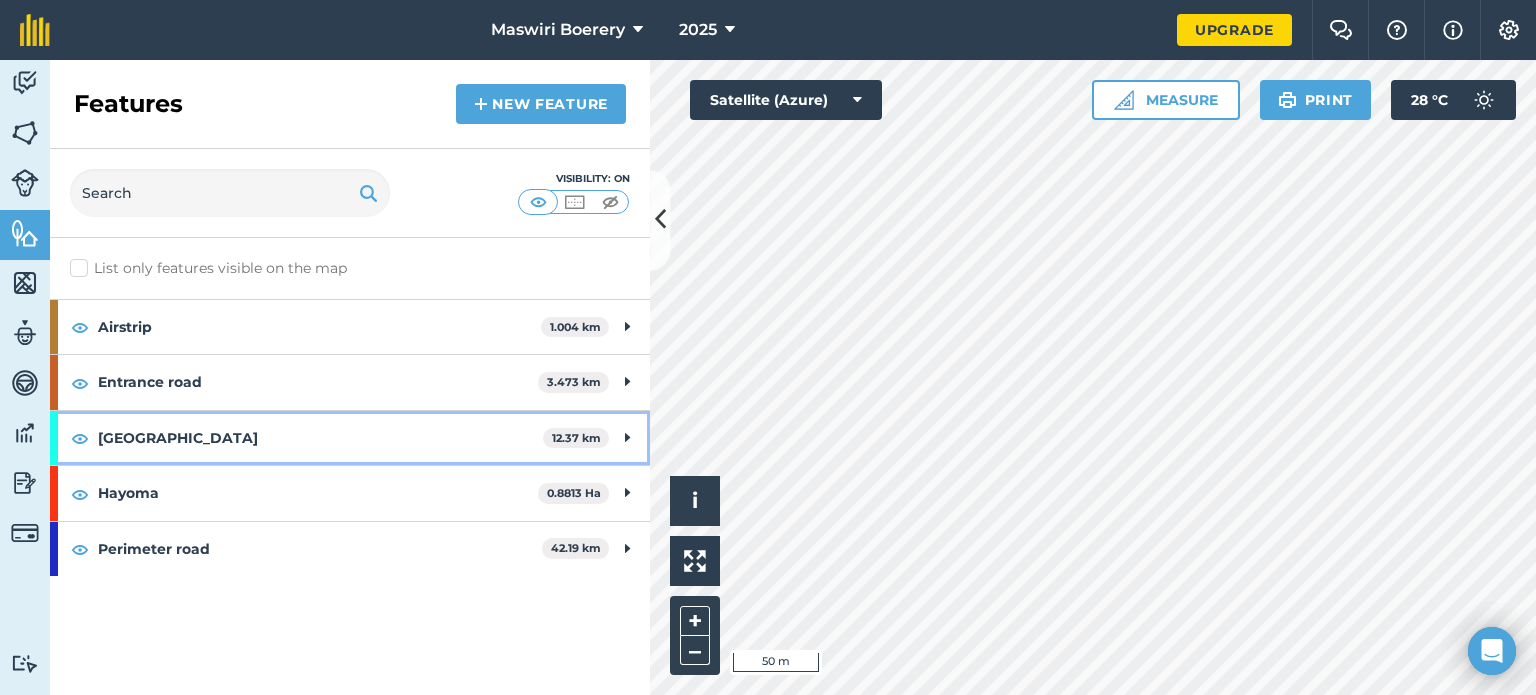 click on "[GEOGRAPHIC_DATA]" at bounding box center [320, 438] 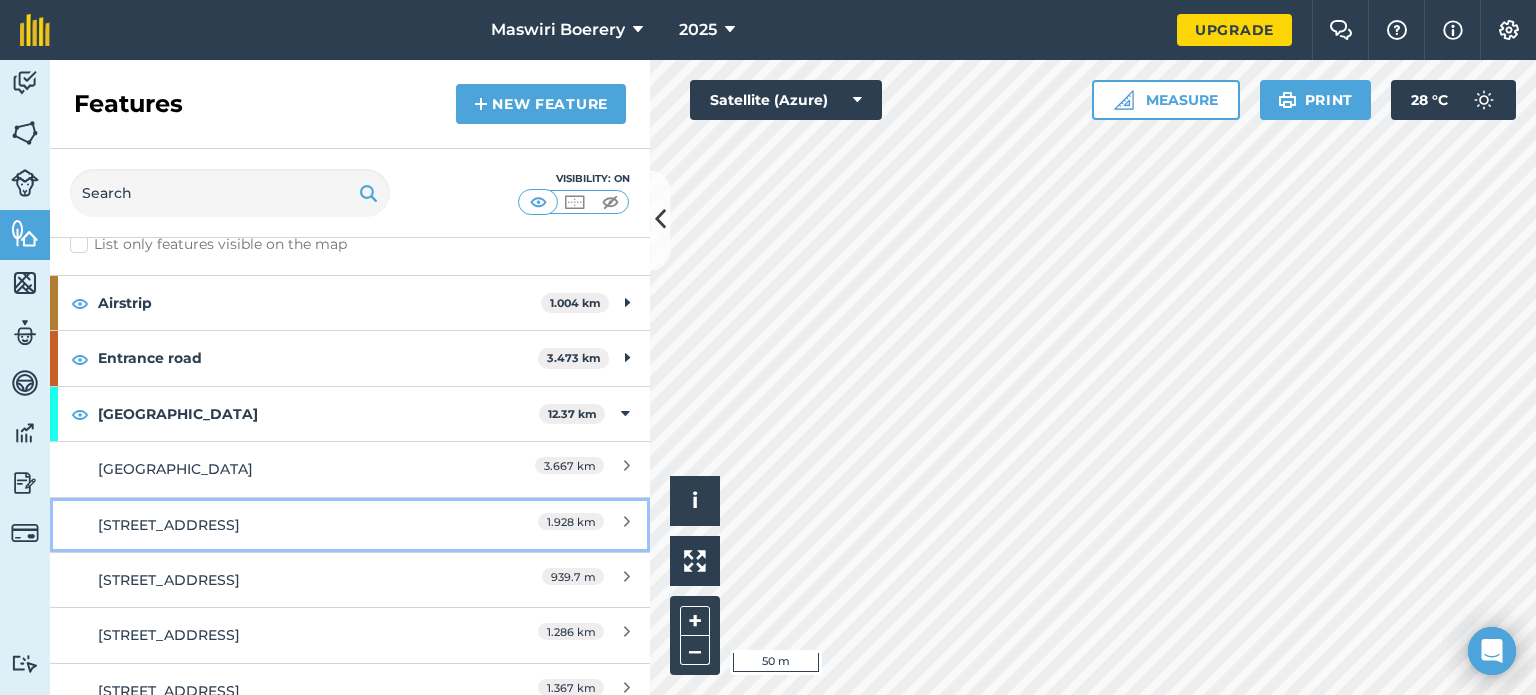 scroll, scrollTop: 0, scrollLeft: 0, axis: both 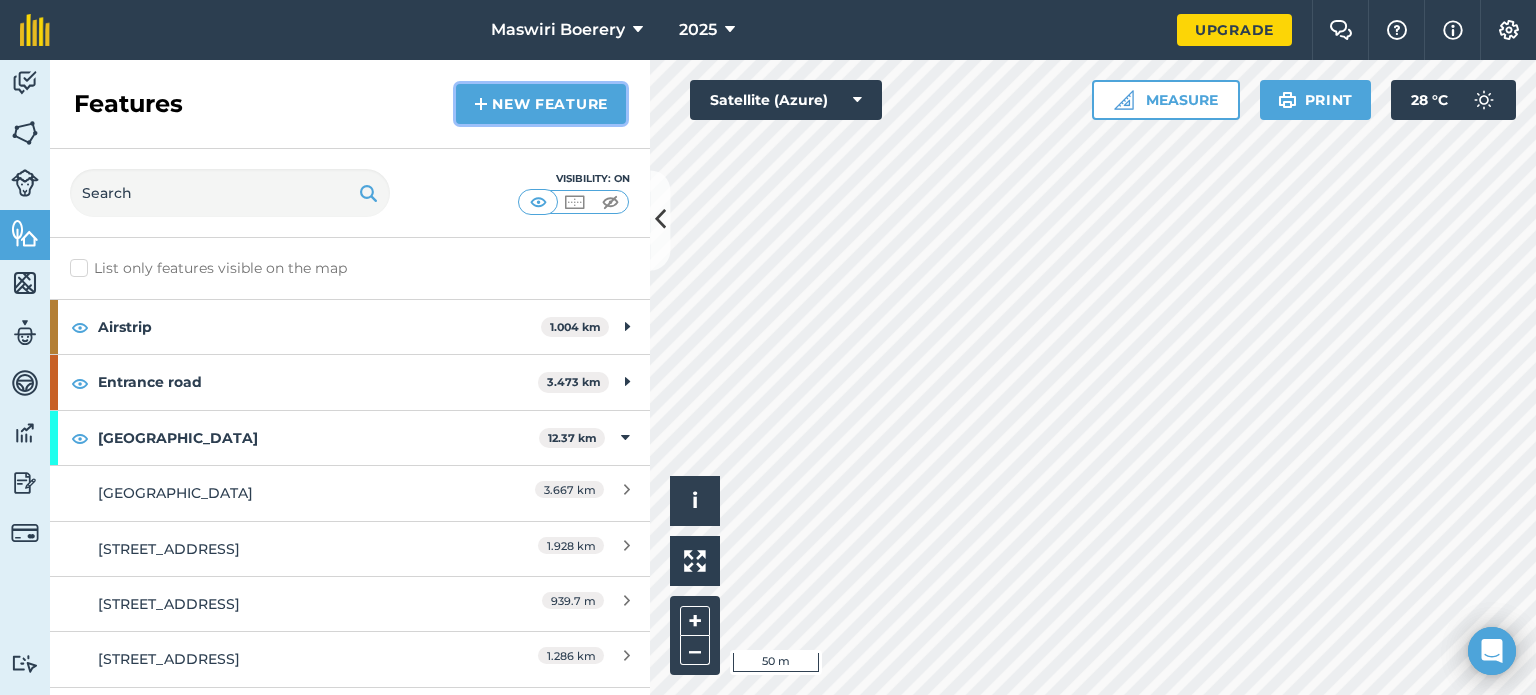 click on "New feature" at bounding box center (541, 104) 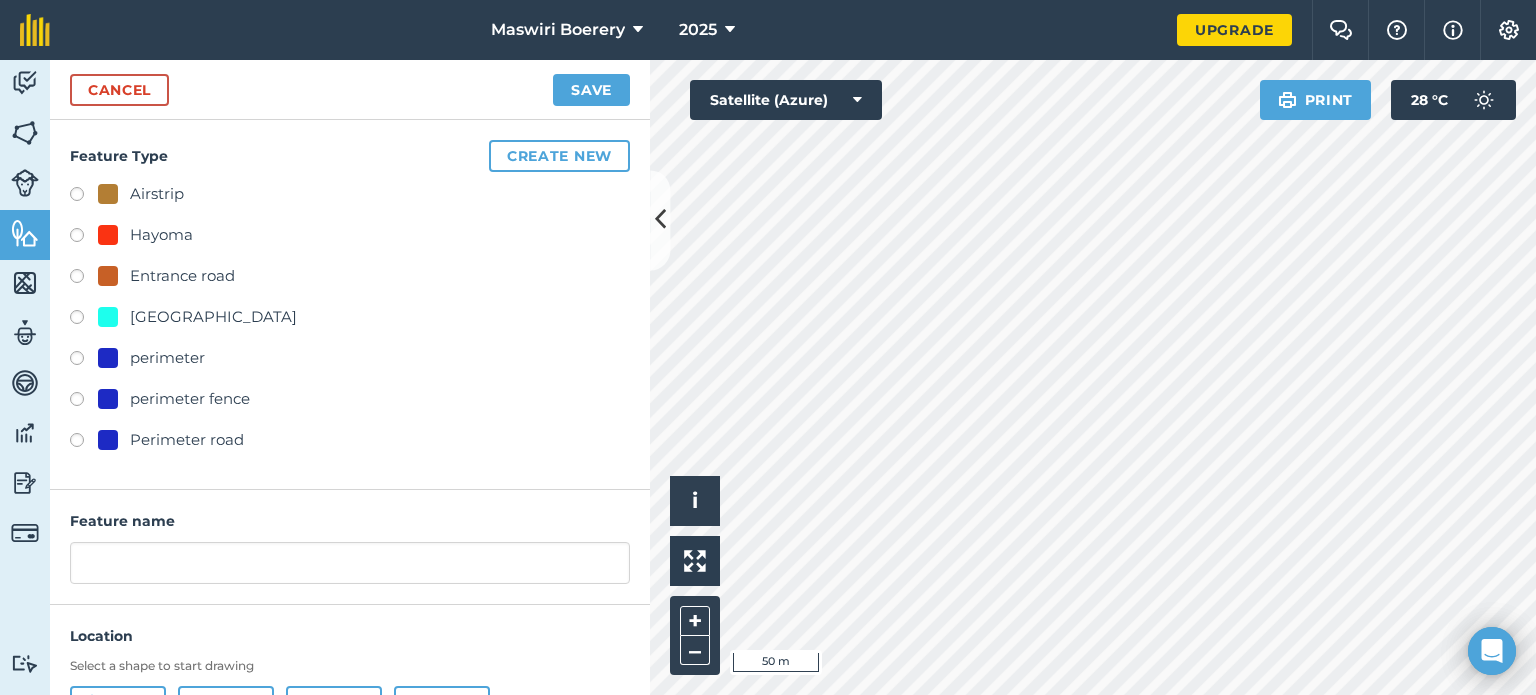 click on "[GEOGRAPHIC_DATA]" at bounding box center [213, 317] 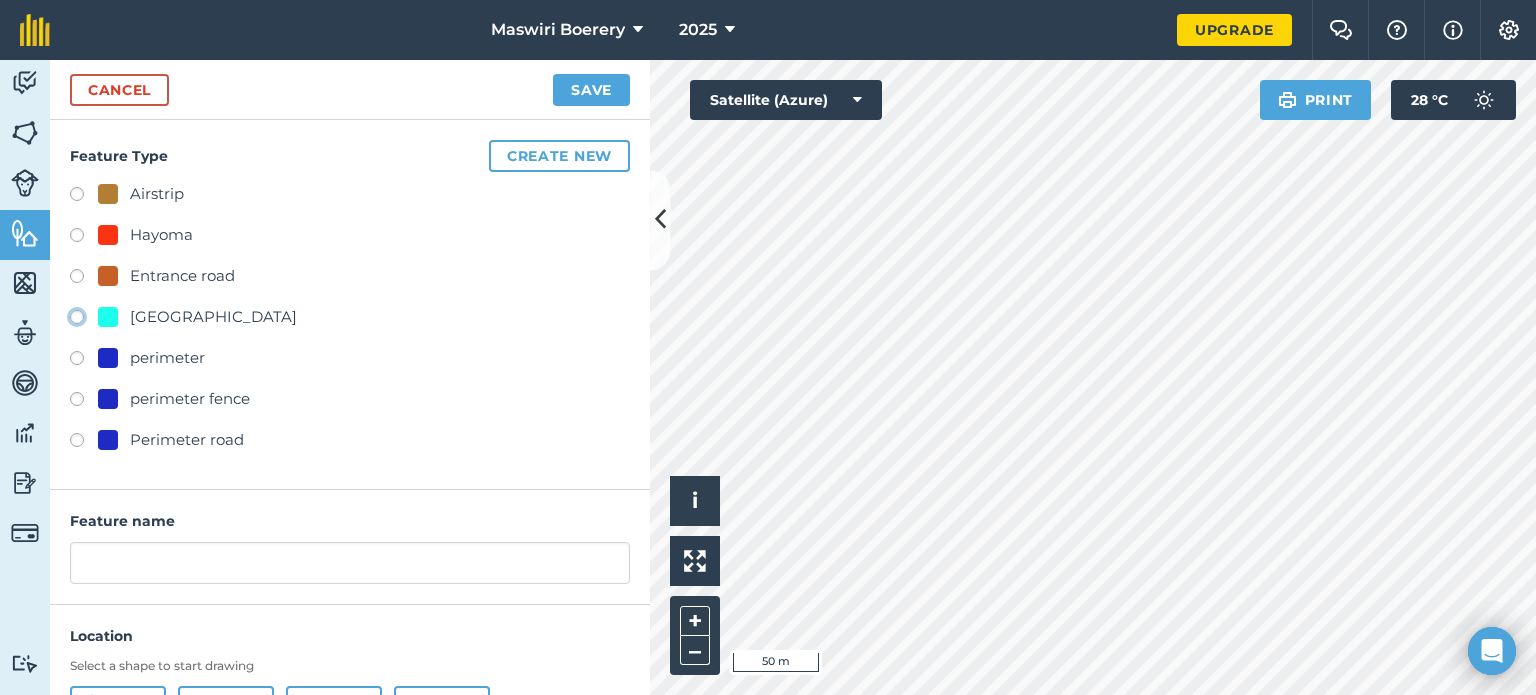 click on "[GEOGRAPHIC_DATA]" at bounding box center (-9923, 316) 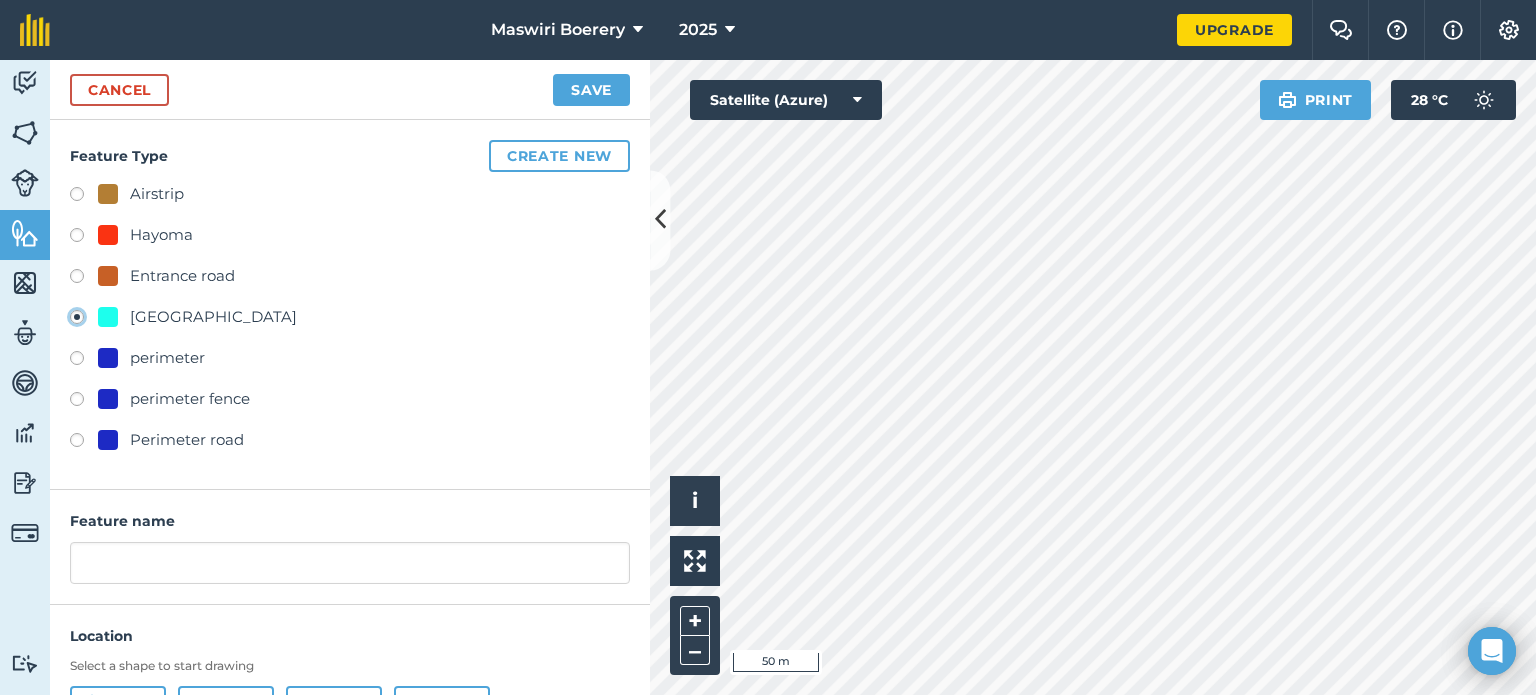 type on "[STREET_ADDRESS]" 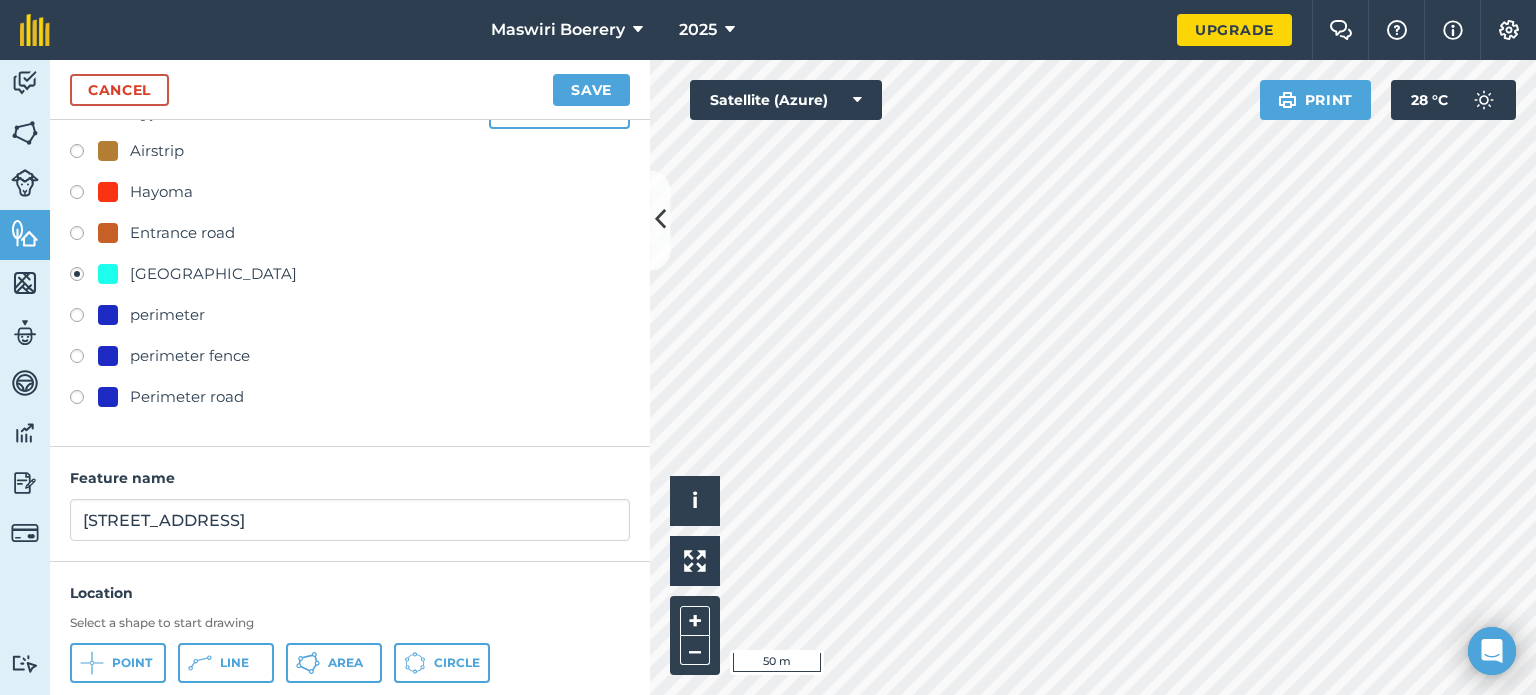 scroll, scrollTop: 46, scrollLeft: 0, axis: vertical 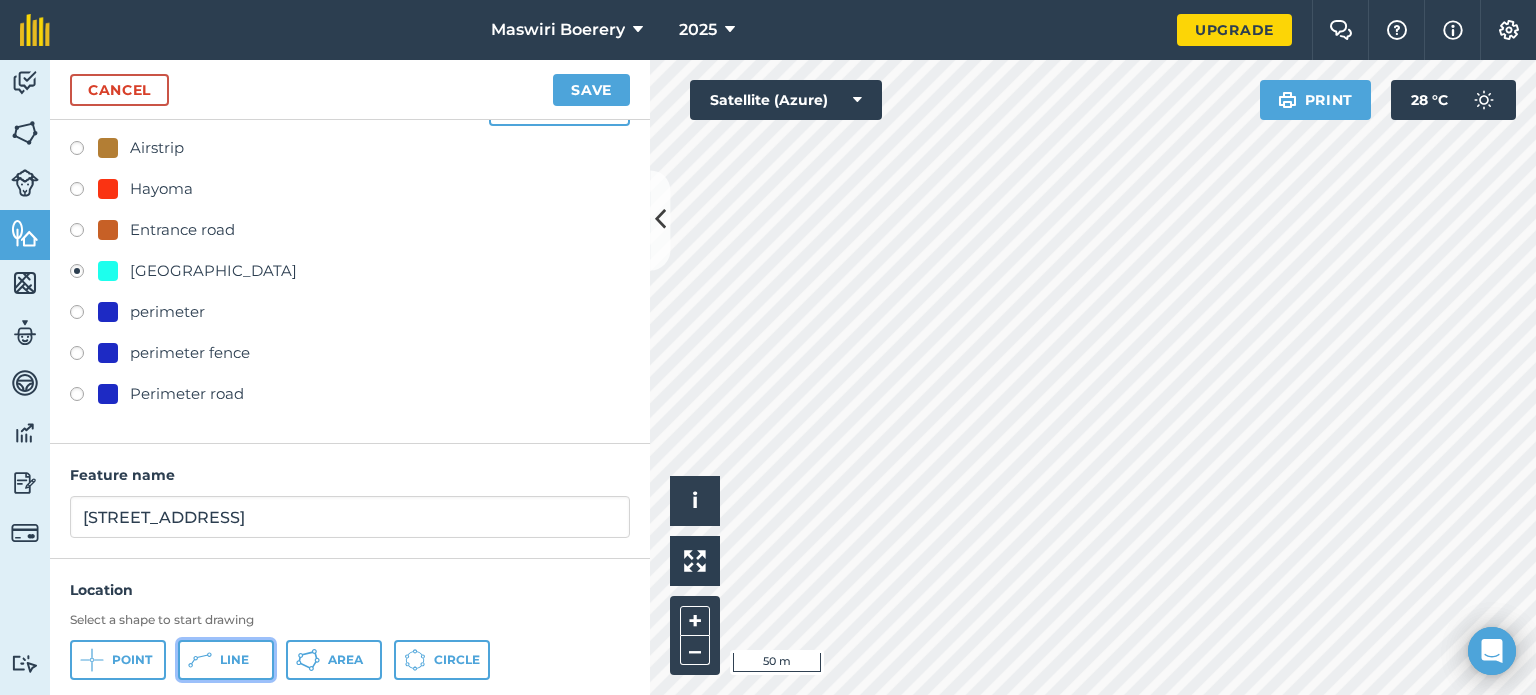 click on "Line" at bounding box center (234, 660) 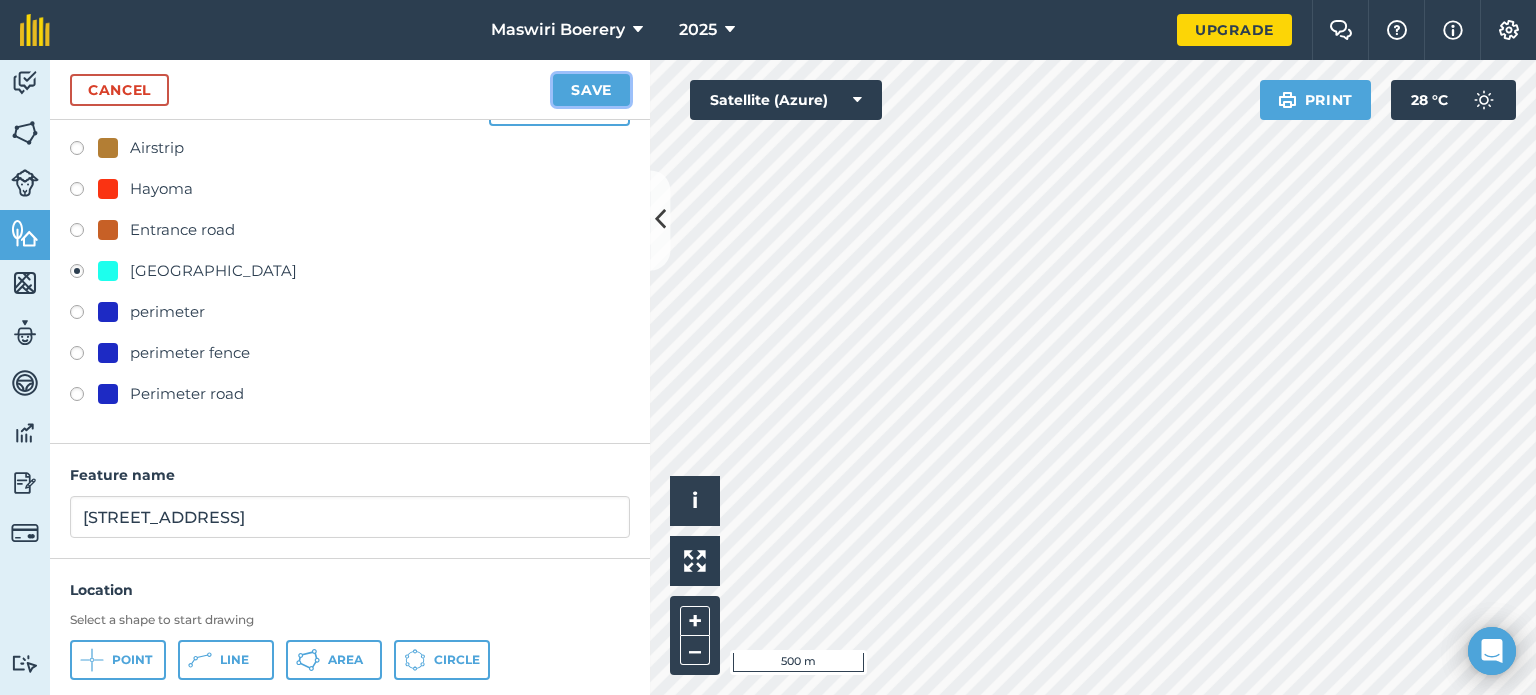 click on "Save" at bounding box center [591, 90] 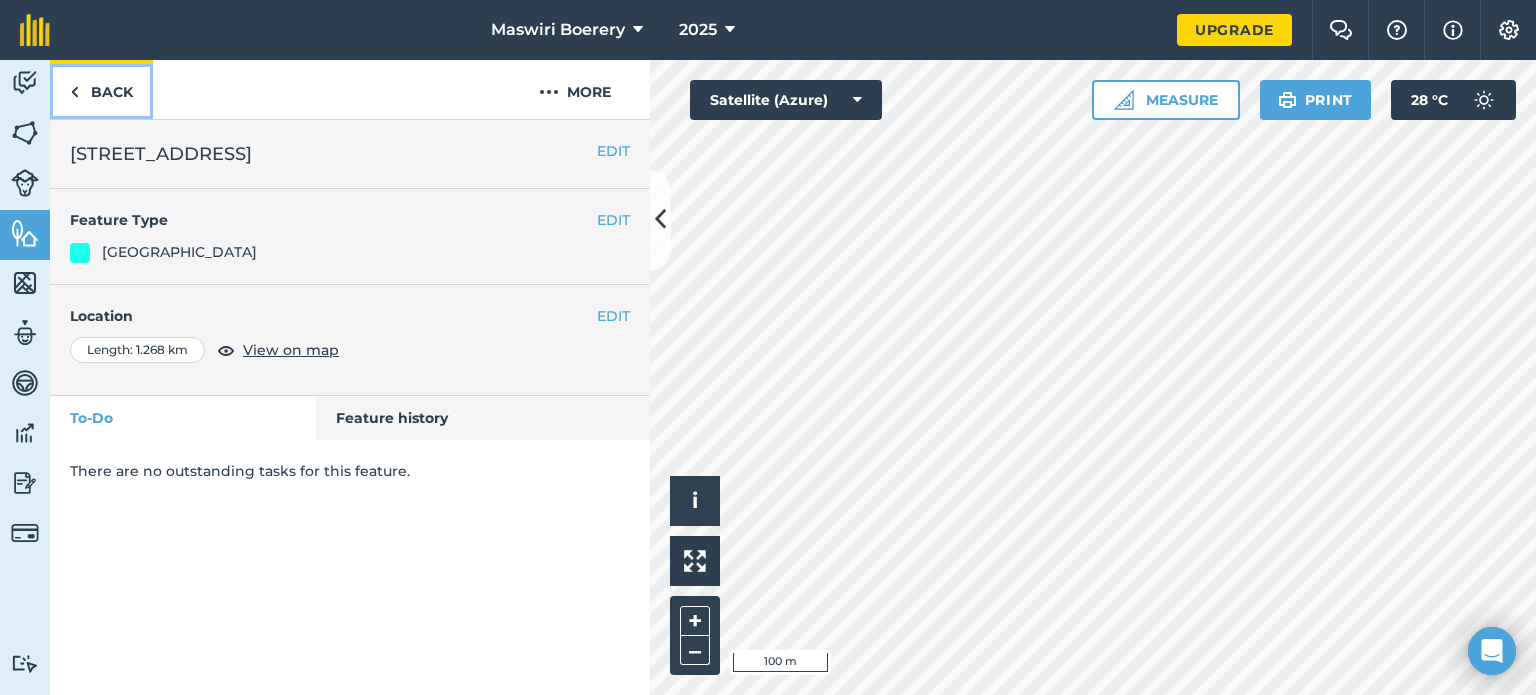 click on "Back" at bounding box center (101, 89) 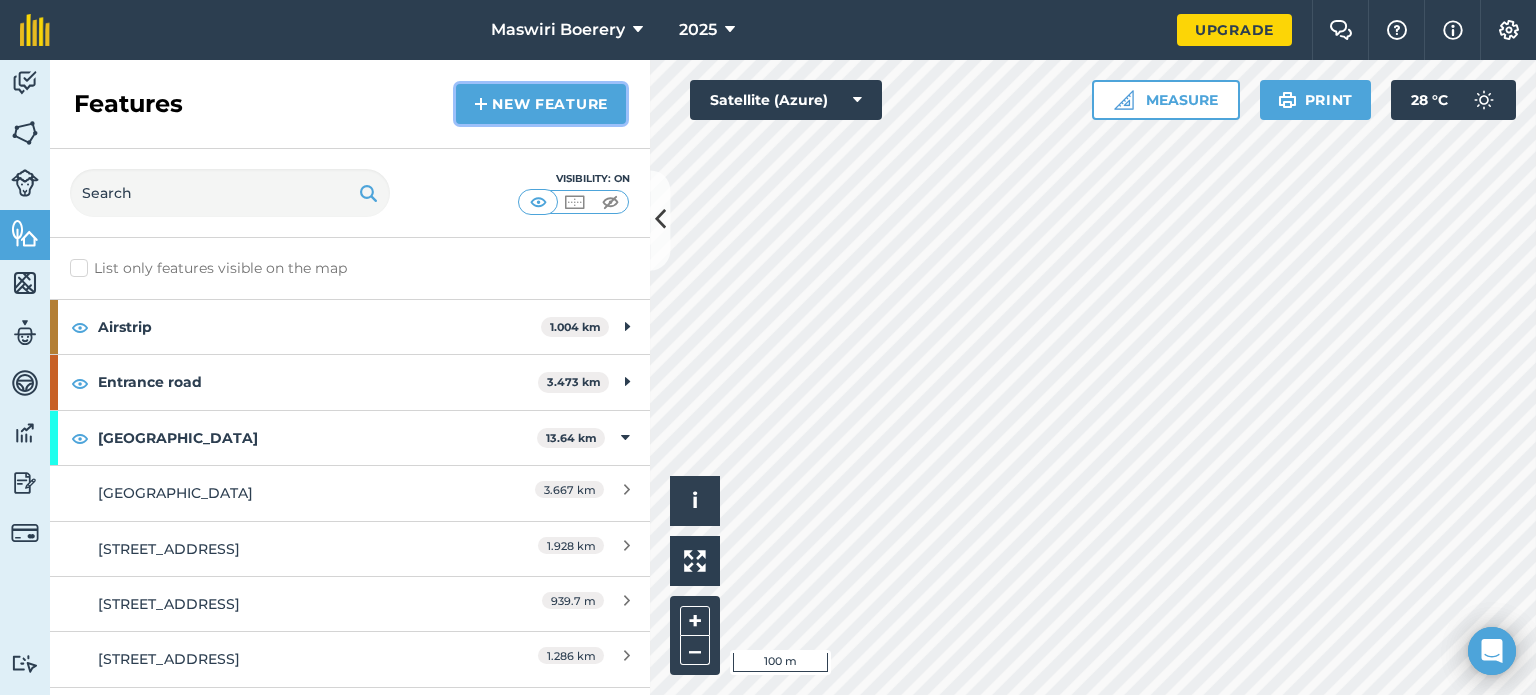 click on "New feature" at bounding box center [541, 104] 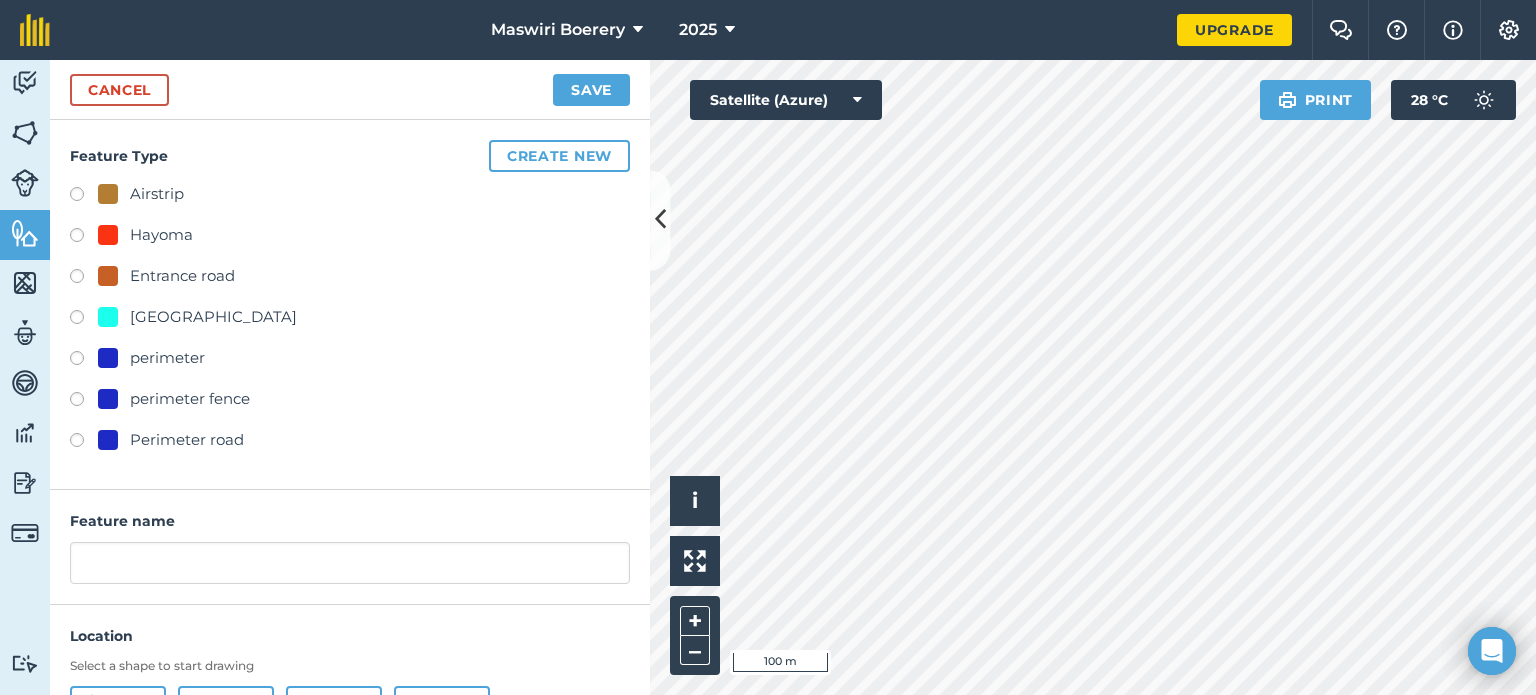 click on "[GEOGRAPHIC_DATA]" at bounding box center [213, 317] 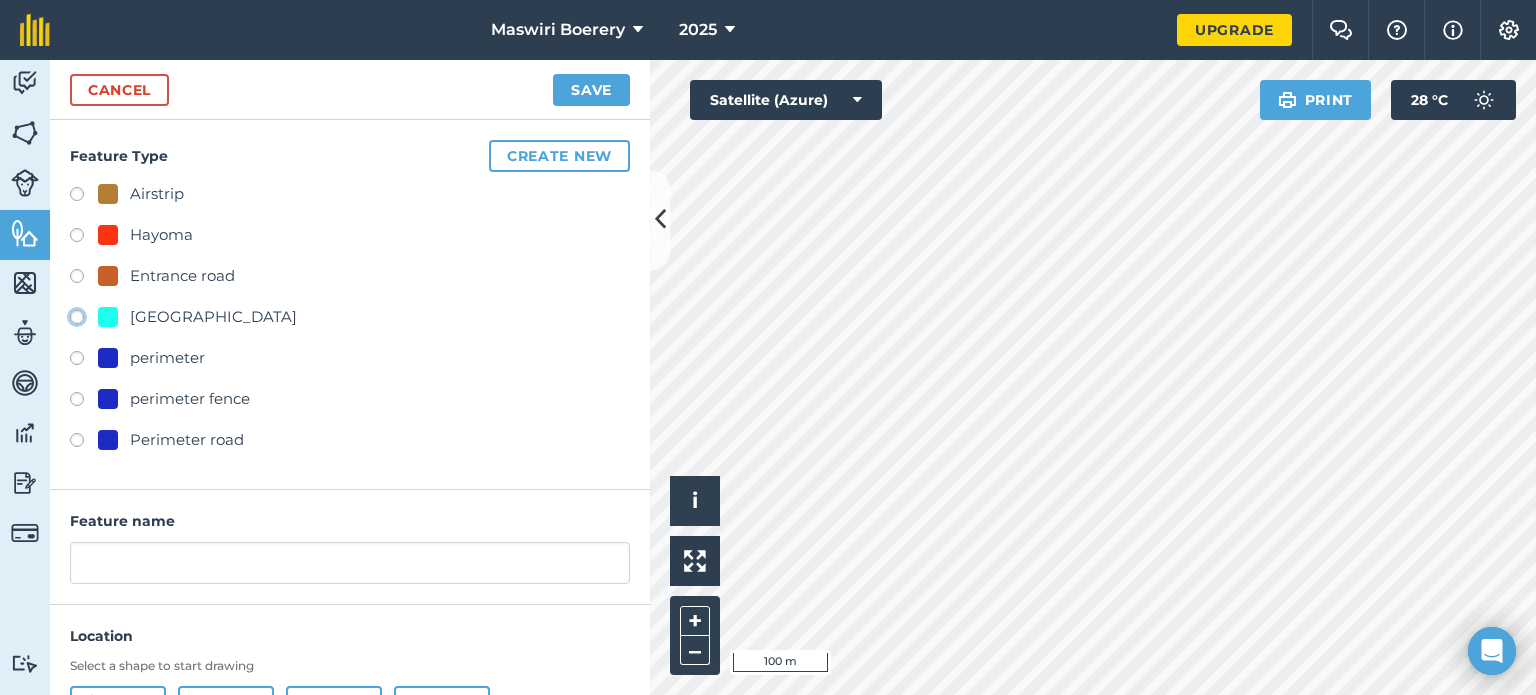 click on "[GEOGRAPHIC_DATA]" at bounding box center [-9923, 316] 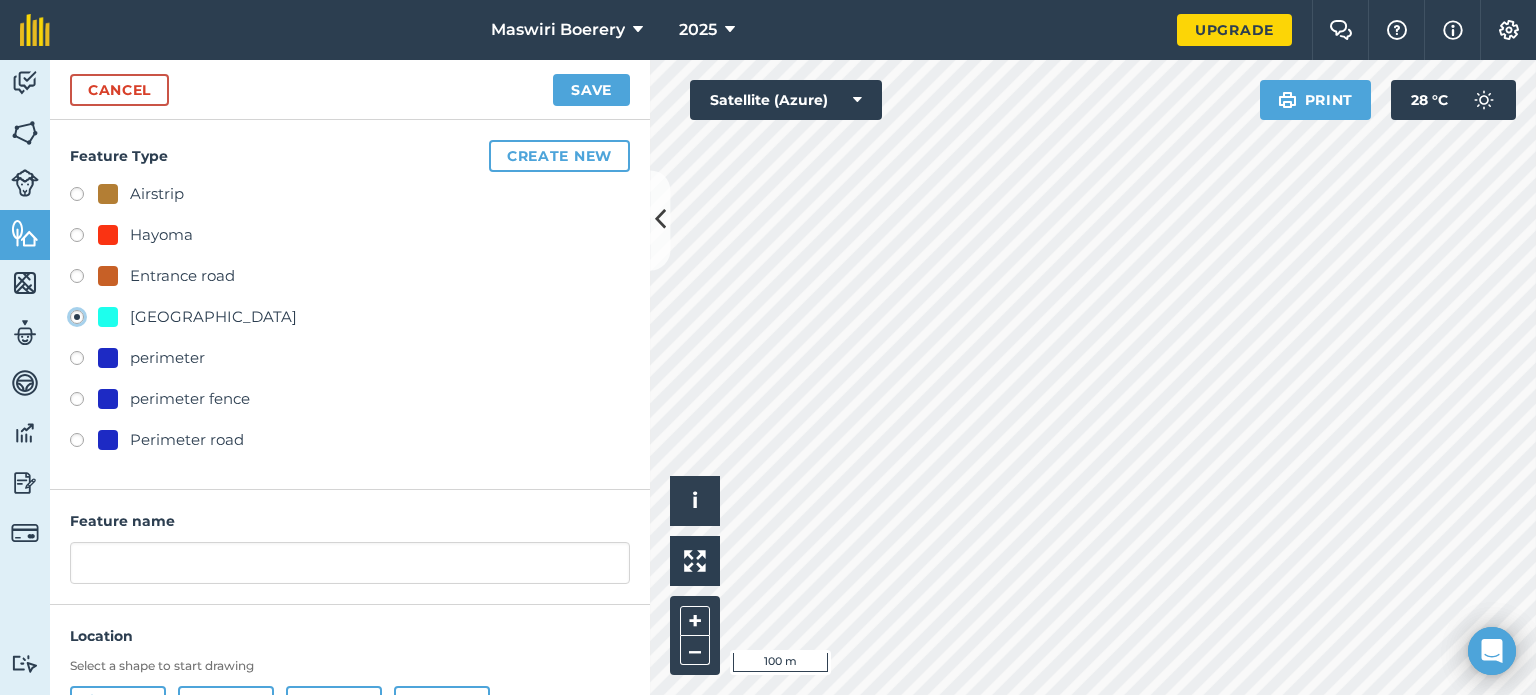 type on "[STREET_ADDRESS]" 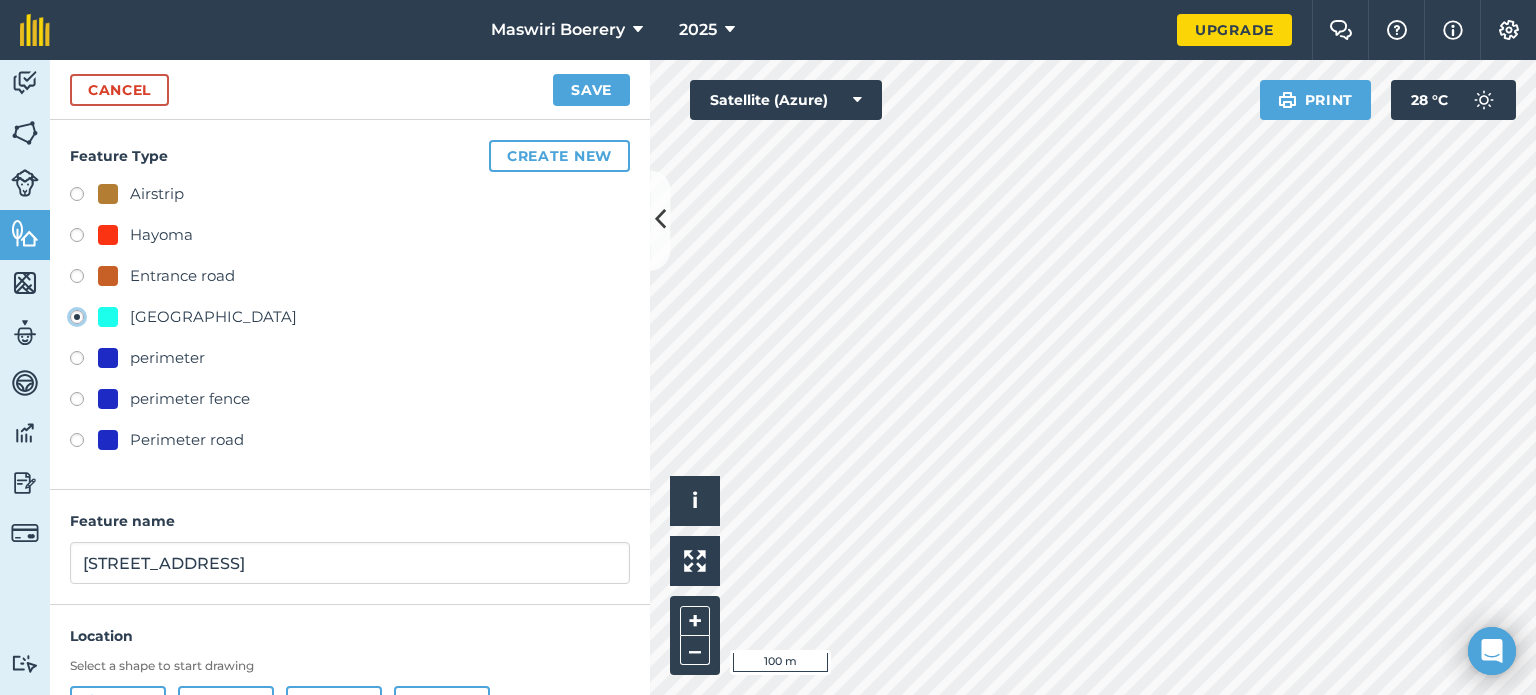 scroll, scrollTop: 96, scrollLeft: 0, axis: vertical 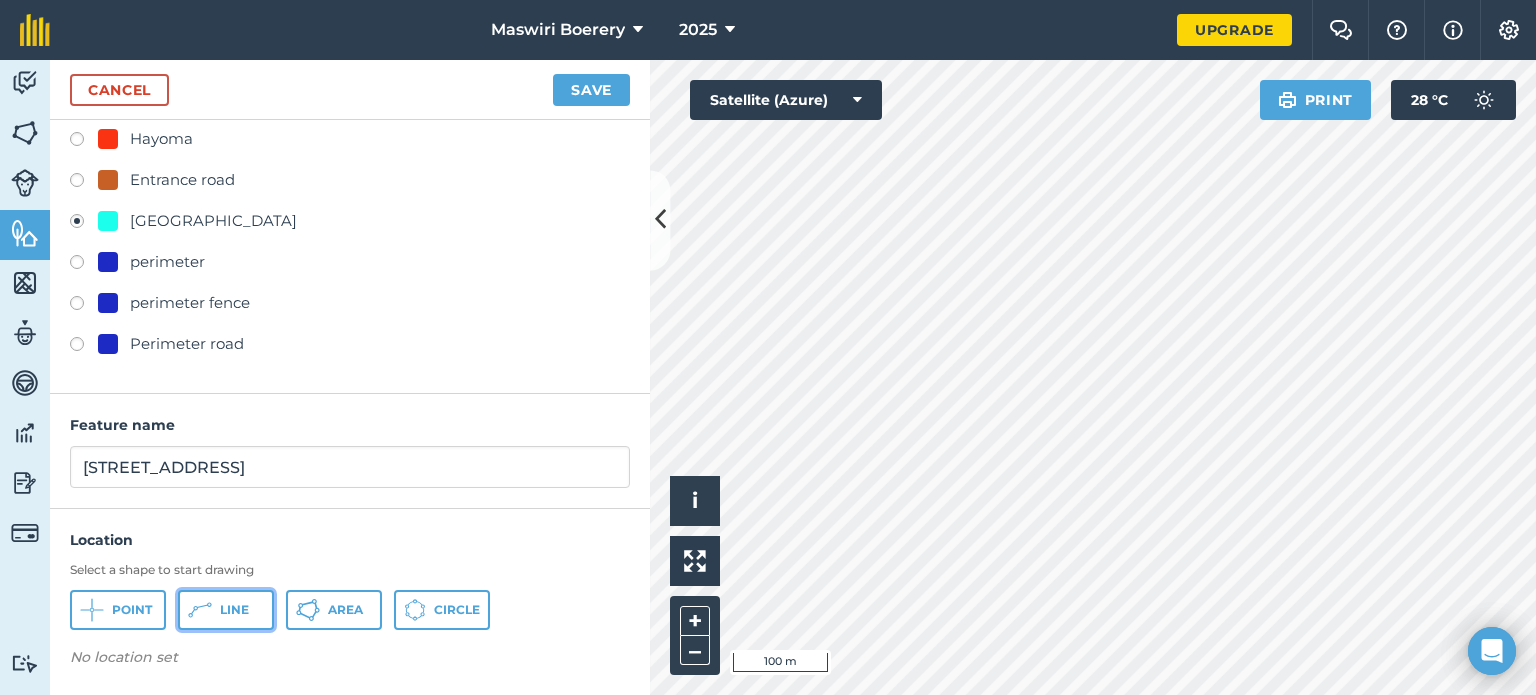 click on "Line" at bounding box center [234, 610] 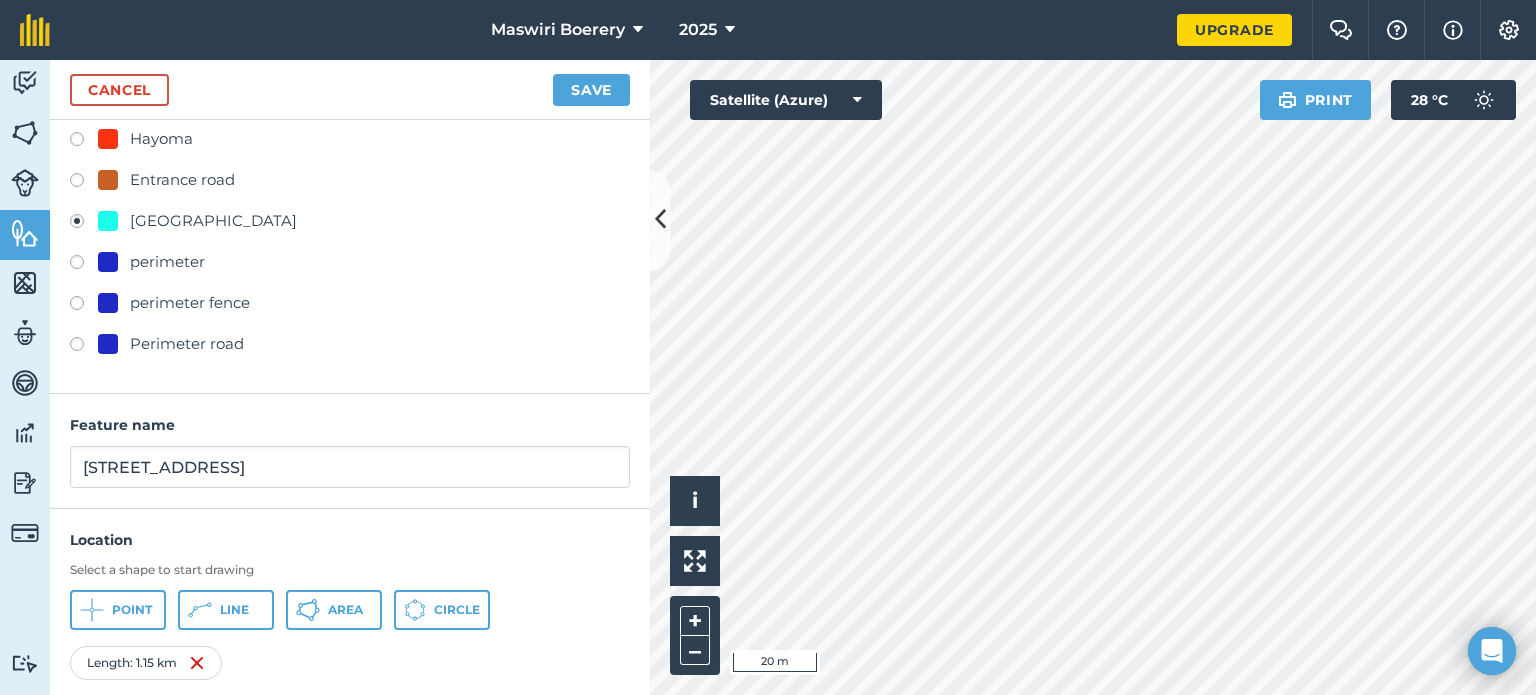 click on "Maswiri Boerery 2025 Upgrade Farm Chat Help Info Settings Map printing is not available on our free plan Please upgrade to our Essentials, Plus or Pro plan to access this feature. Activity Fields Livestock Features Maps Team Vehicles Data Reporting Billing Tutorials Tutorials Cancel Save Feature Type   Create new Airstrip Hayoma Entrance road Farm Road perimeter perimeter fence Perimeter road Feature name Farm Road 9 Location Select a shape to start drawing Point Line Area Circle Length :   1.15   km   View on map Click to start drawing i © 2025 TomTom, Microsoft 20 m + – Satellite (Azure) Print 28   ° C" at bounding box center (768, 347) 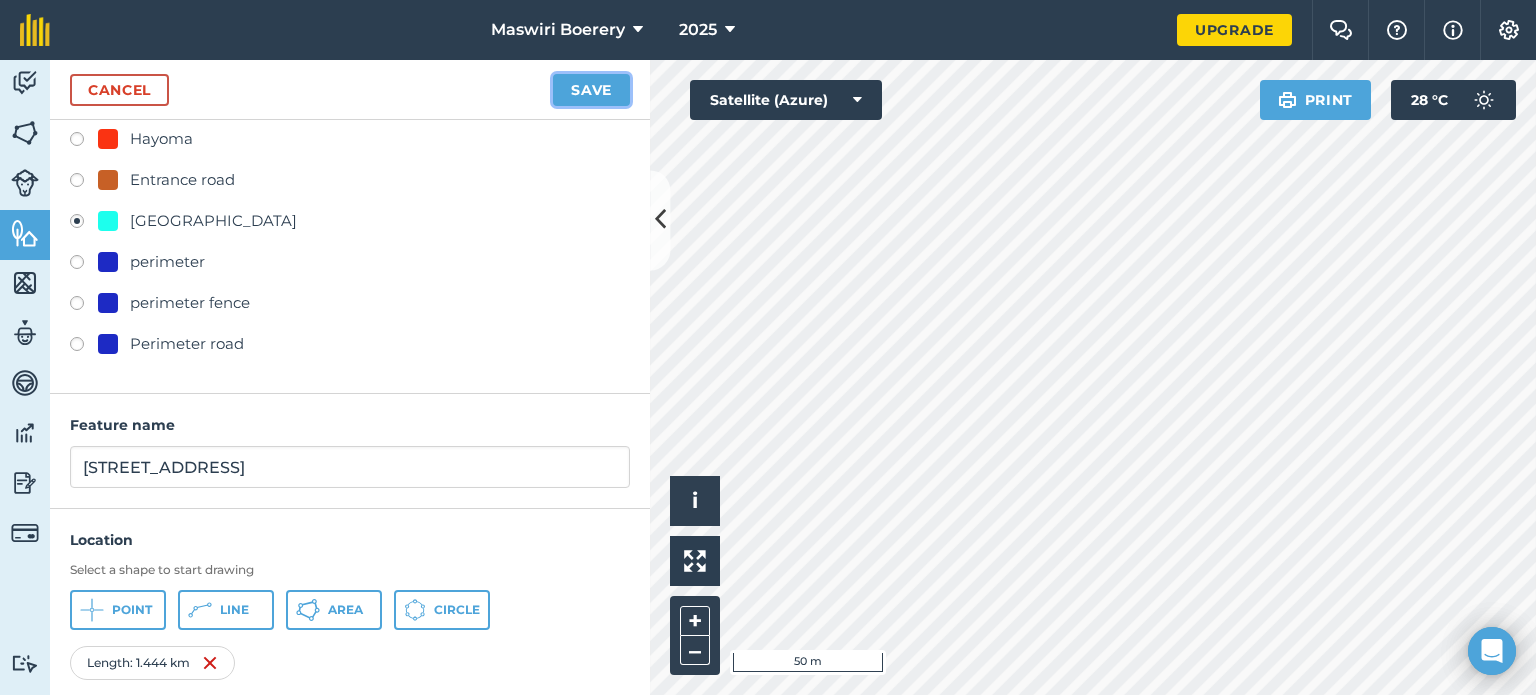 click on "Save" at bounding box center [591, 90] 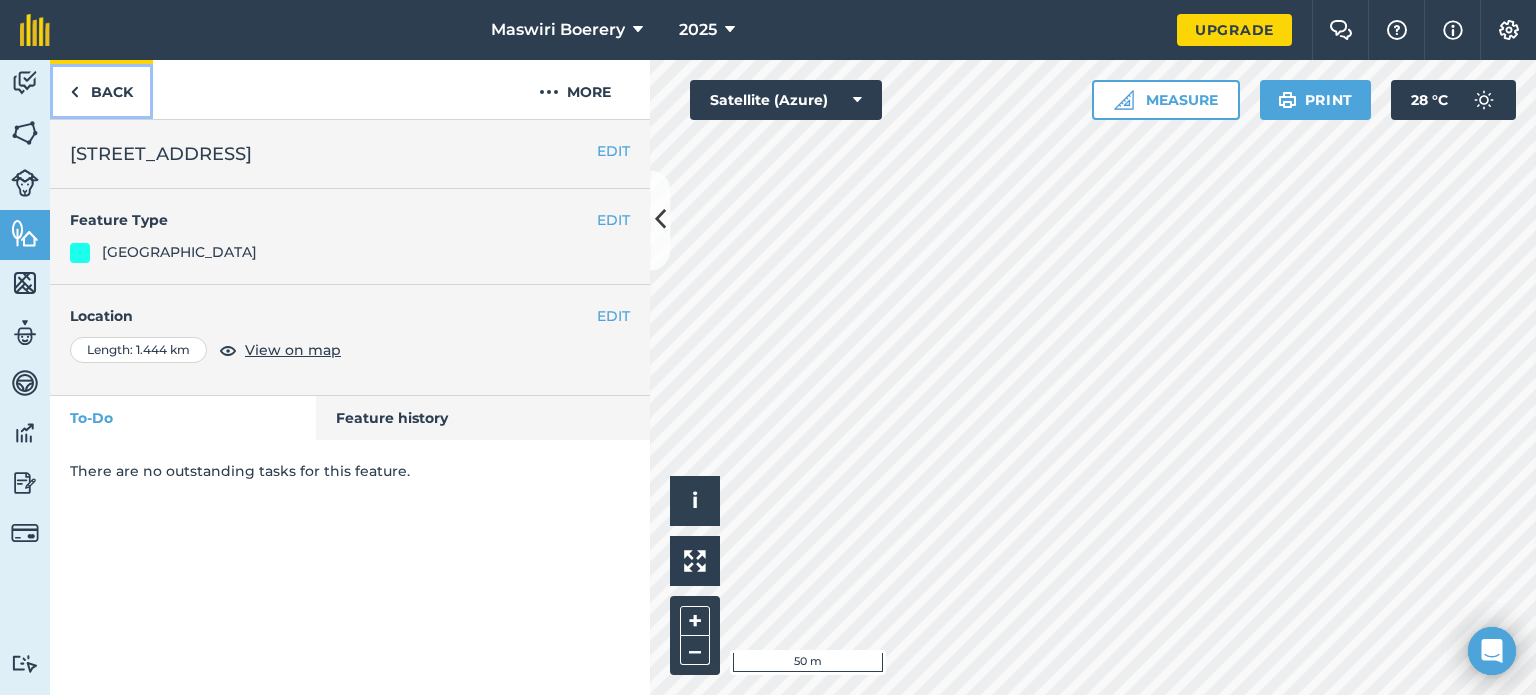 click on "Back" at bounding box center [101, 89] 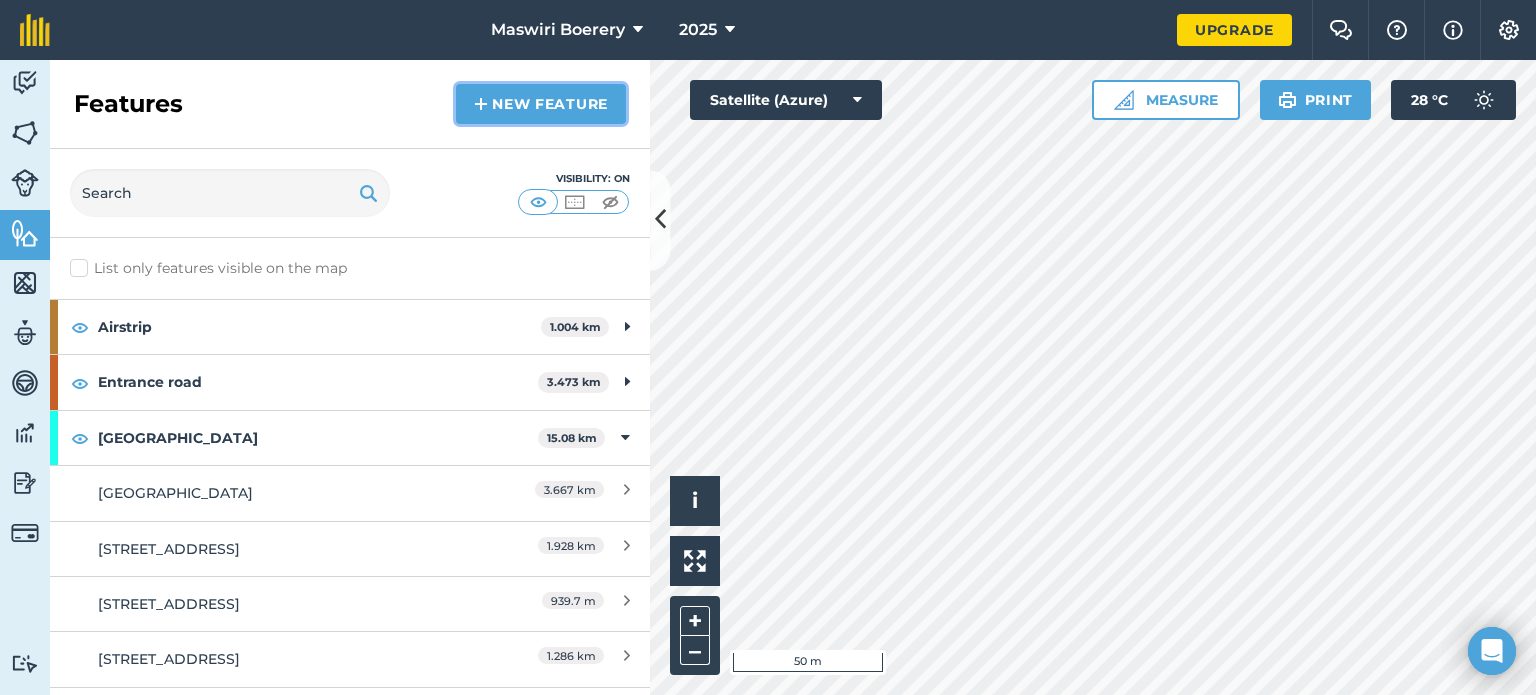 click on "New feature" at bounding box center (541, 104) 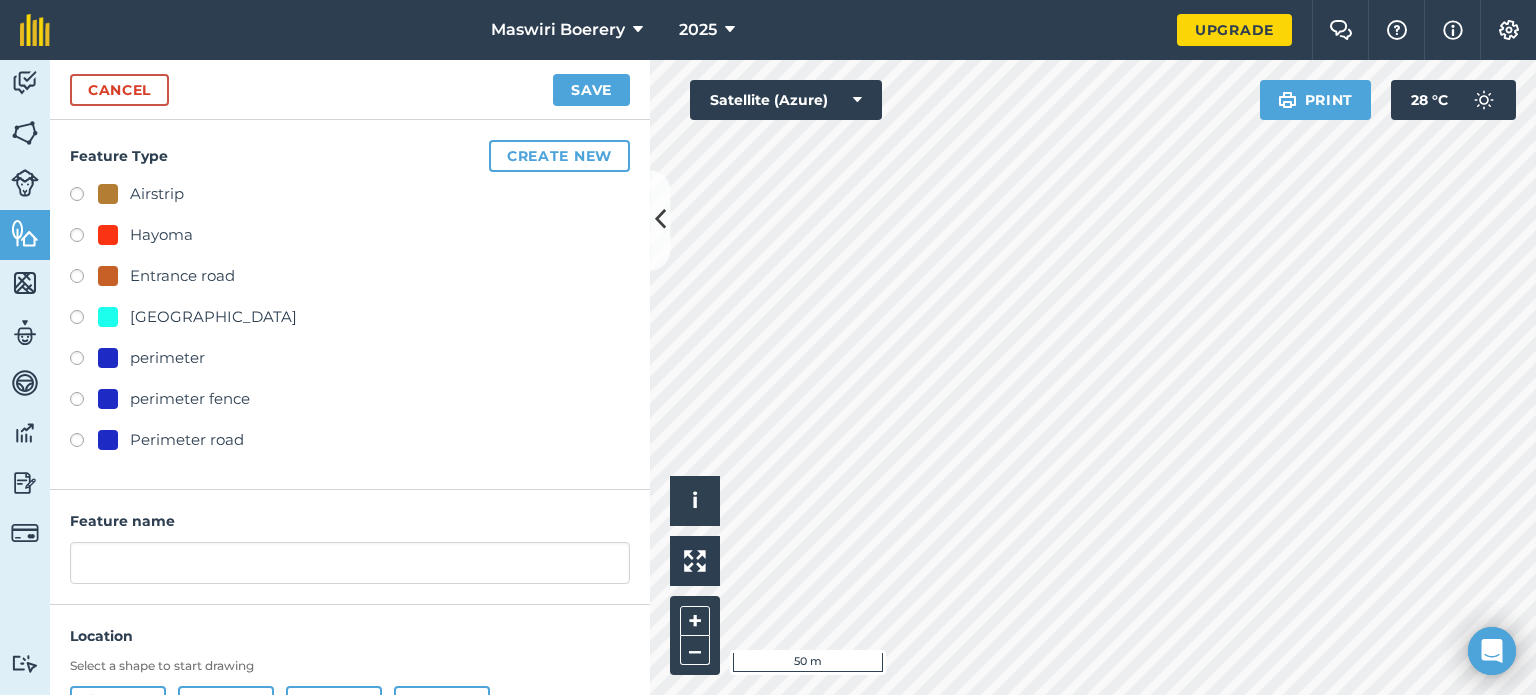click on "[GEOGRAPHIC_DATA]" at bounding box center (213, 317) 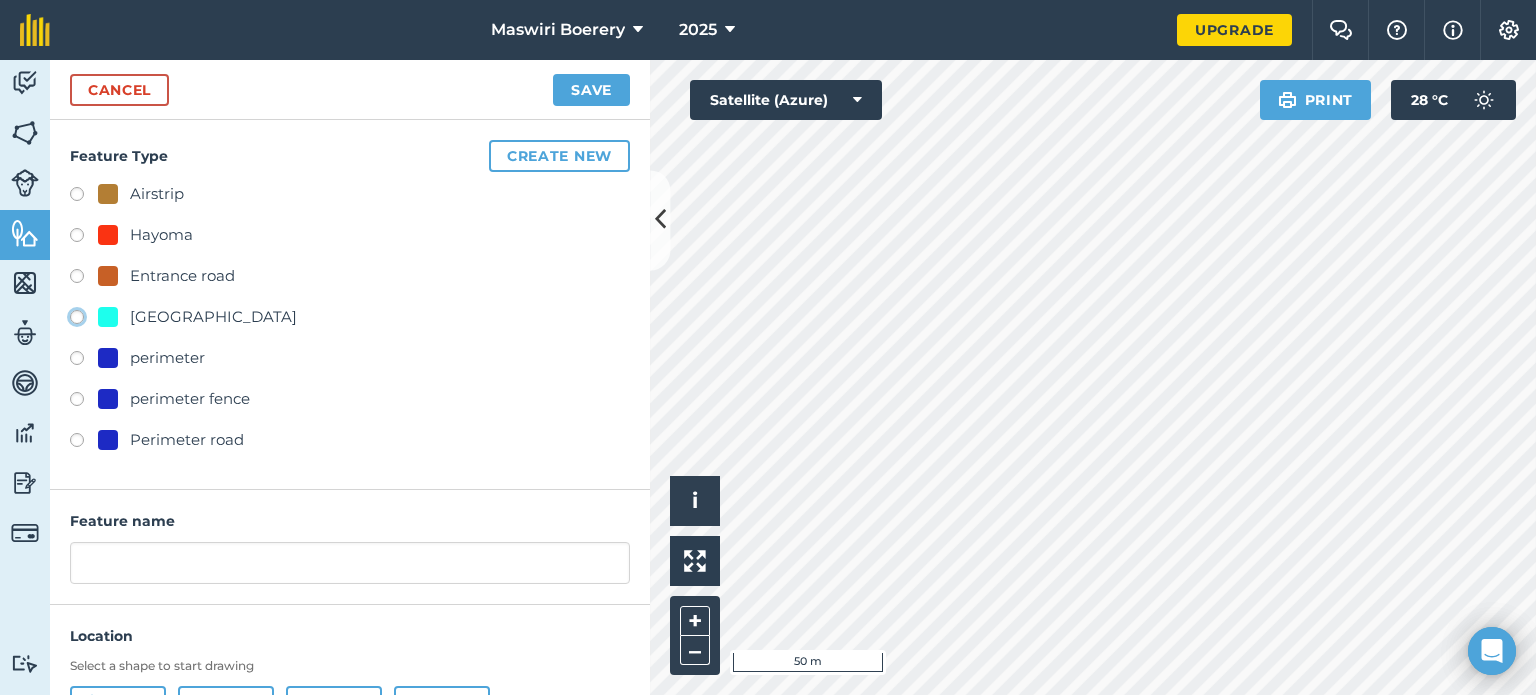 click on "[GEOGRAPHIC_DATA]" at bounding box center [-9923, 316] 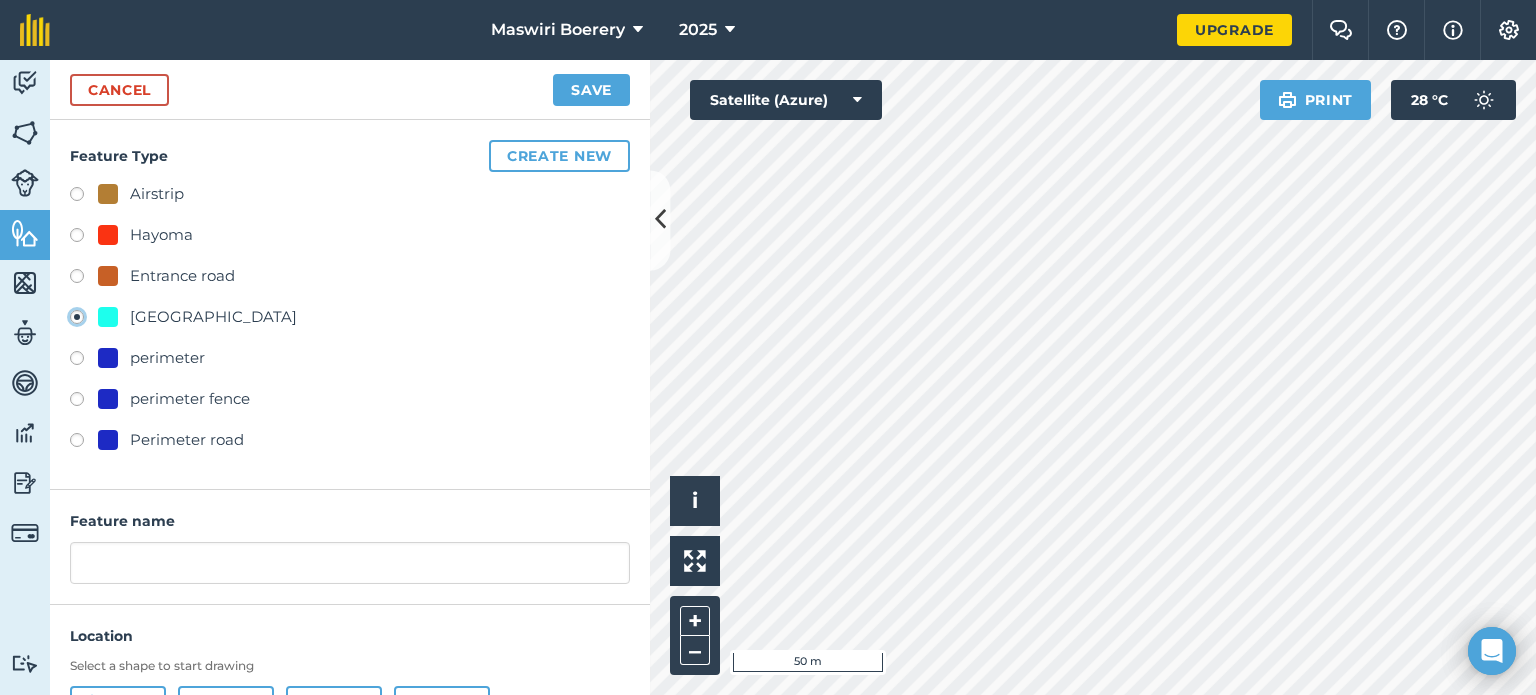 type on "[STREET_ADDRESS]" 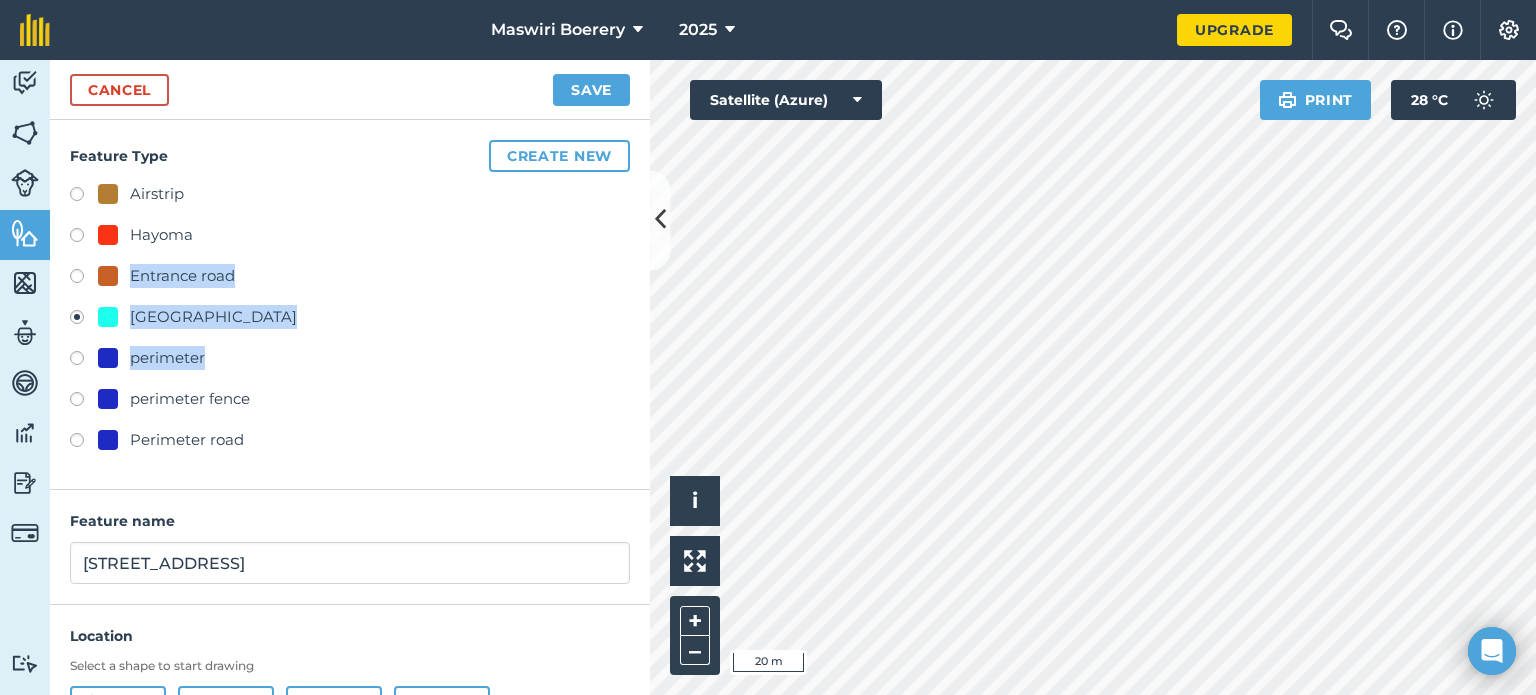drag, startPoint x: 377, startPoint y: 368, endPoint x: 368, endPoint y: 206, distance: 162.2498 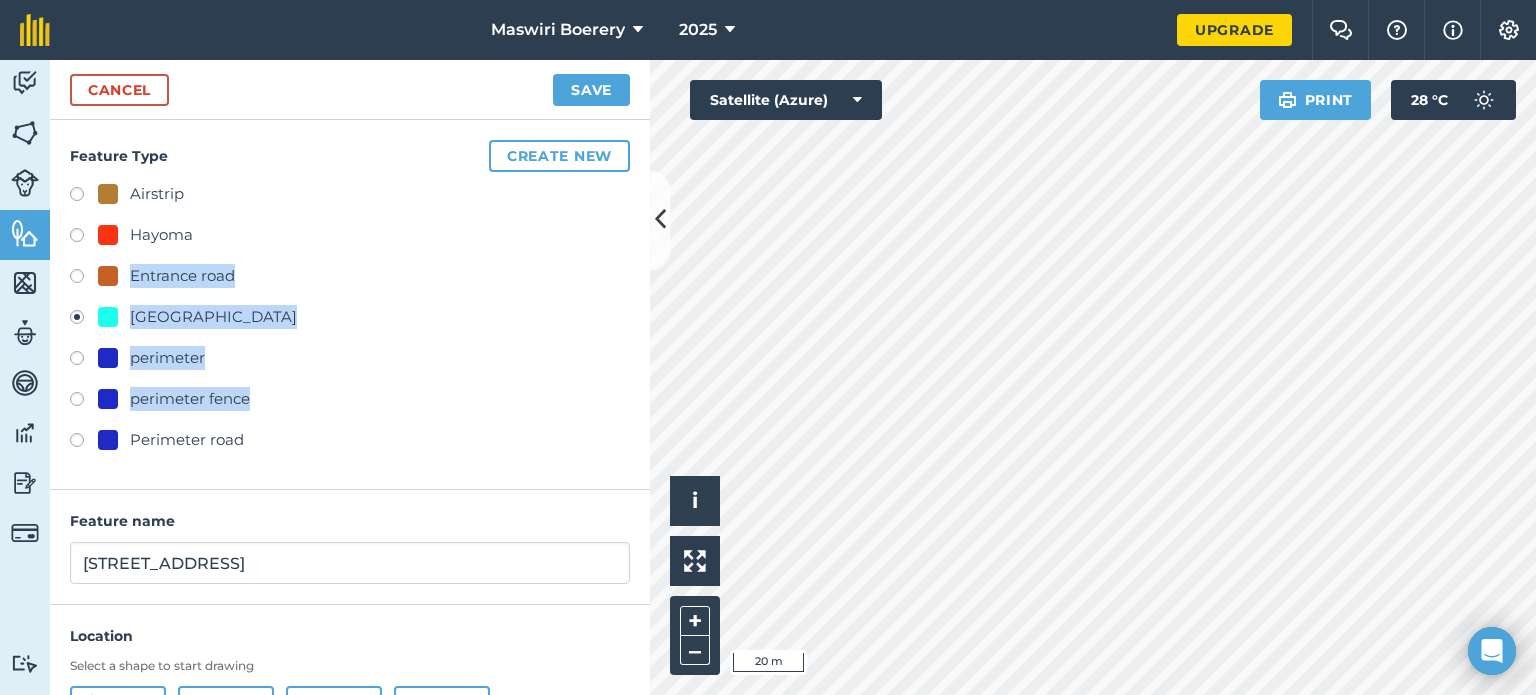 drag, startPoint x: 376, startPoint y: 357, endPoint x: 368, endPoint y: 233, distance: 124.2578 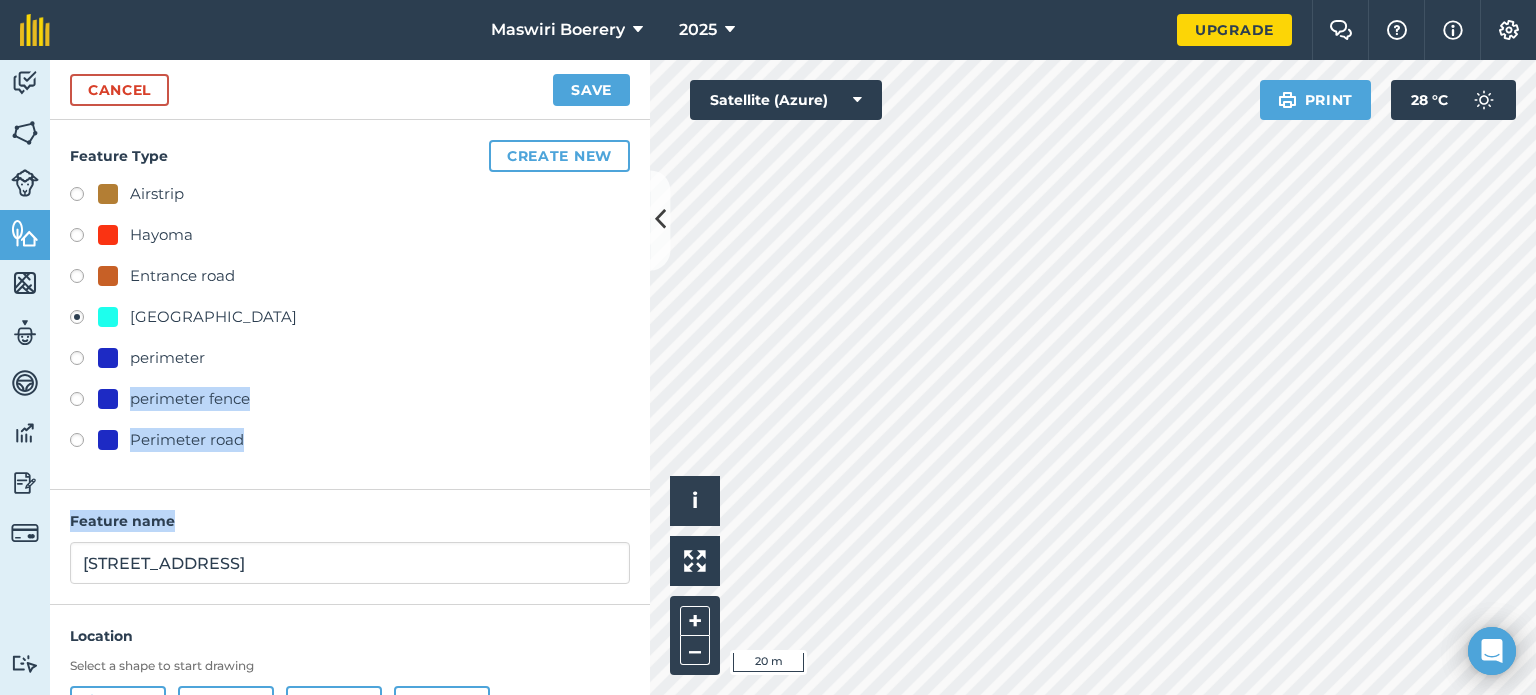 drag, startPoint x: 411, startPoint y: 499, endPoint x: 384, endPoint y: 358, distance: 143.56183 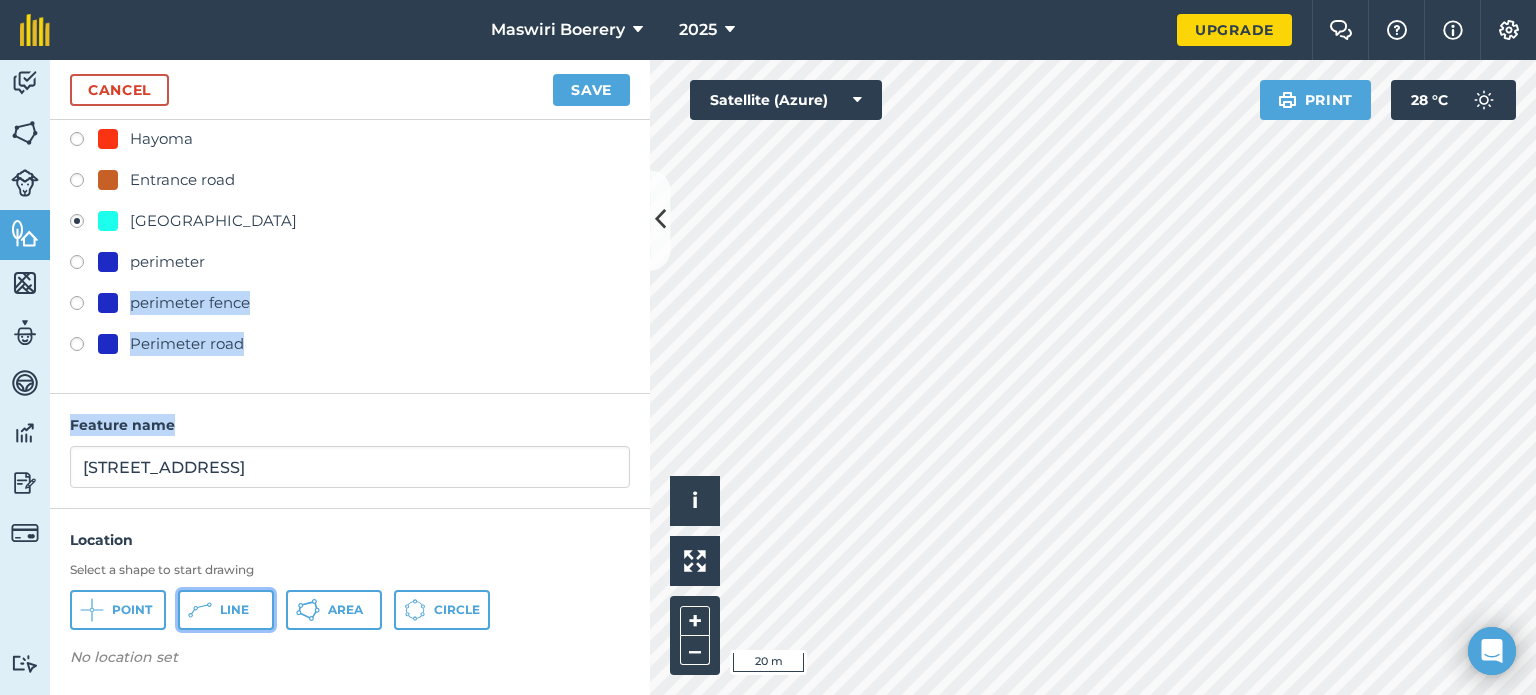 click on "Line" at bounding box center (234, 610) 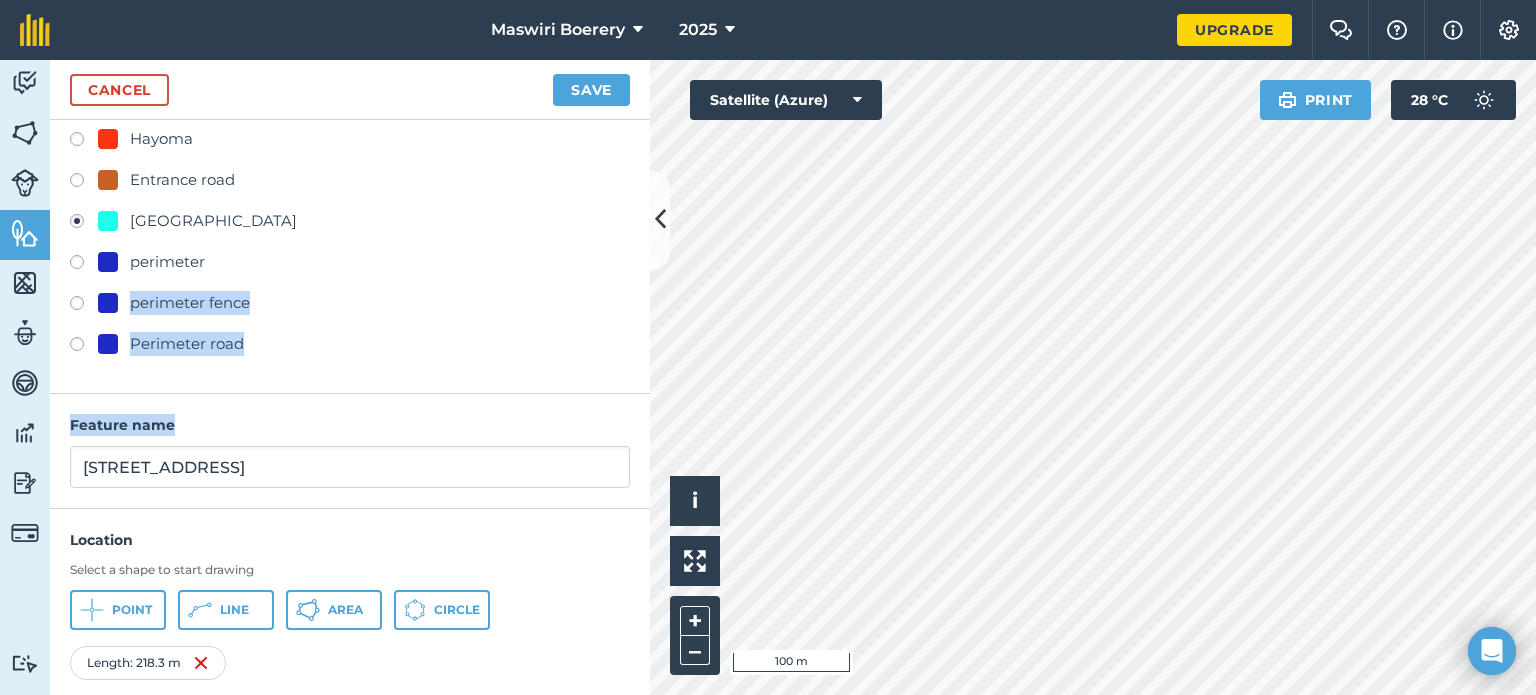 click on "Activity Fields Livestock Features Maps Team Vehicles Data Reporting Billing Tutorials Tutorials Cancel Save Feature Type   Create new Airstrip Hayoma Entrance road Farm Road perimeter perimeter fence Perimeter road Feature name Farm Road 10 Location Select a shape to start drawing Point Line Area Circle Length :   218.3   m   View on map Click to start drawing i © 2025 TomTom, Microsoft 100 m + – Satellite (Azure) Print 28   ° C" at bounding box center (768, 377) 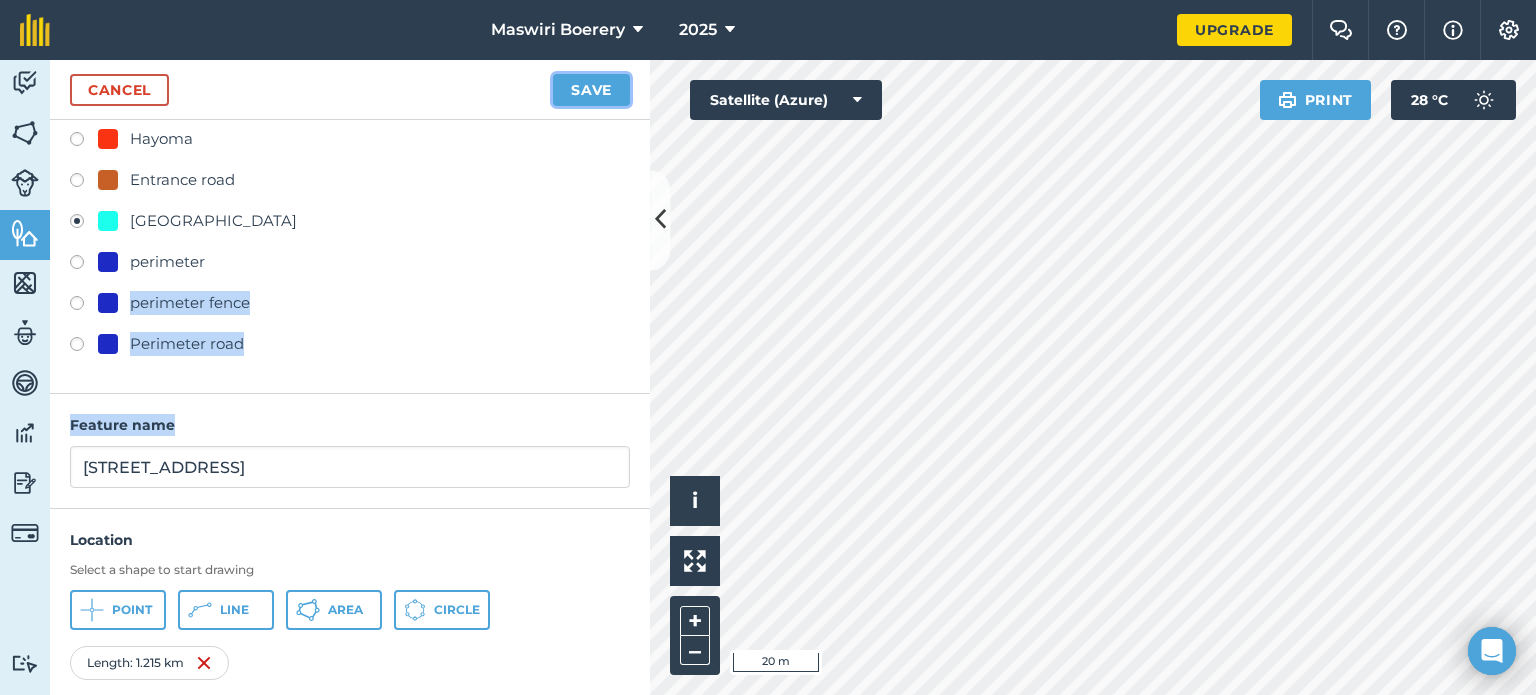 click on "Save" at bounding box center (591, 90) 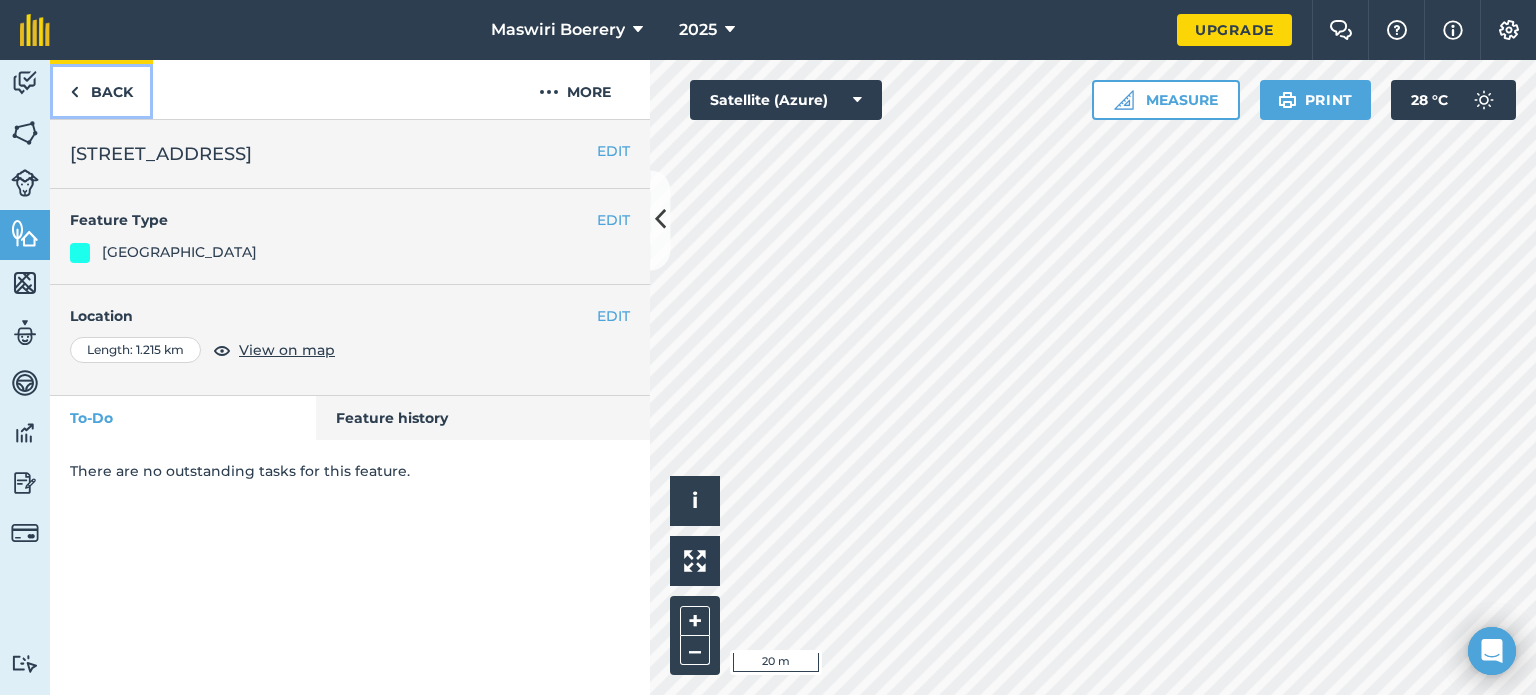 click on "Back" at bounding box center [101, 89] 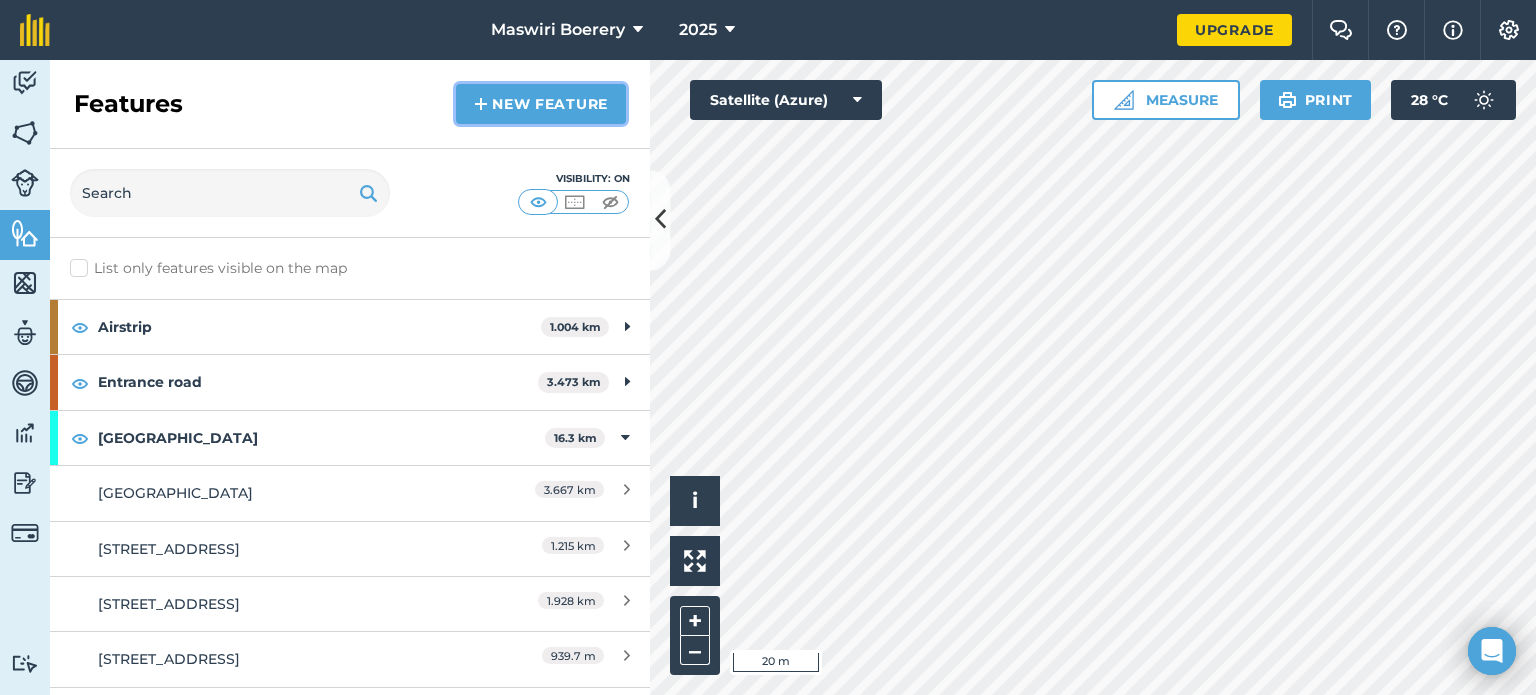click on "New feature" at bounding box center (541, 104) 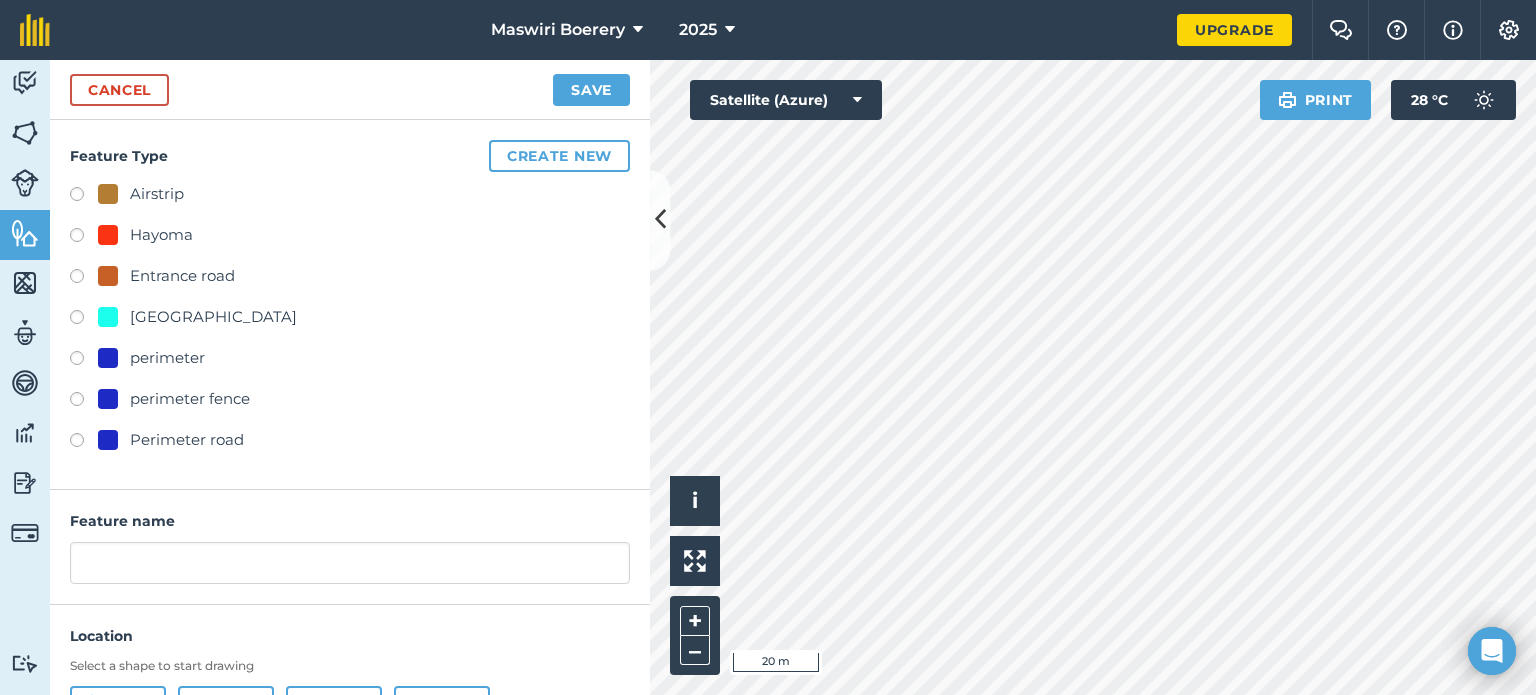 click on "[GEOGRAPHIC_DATA]" at bounding box center (213, 317) 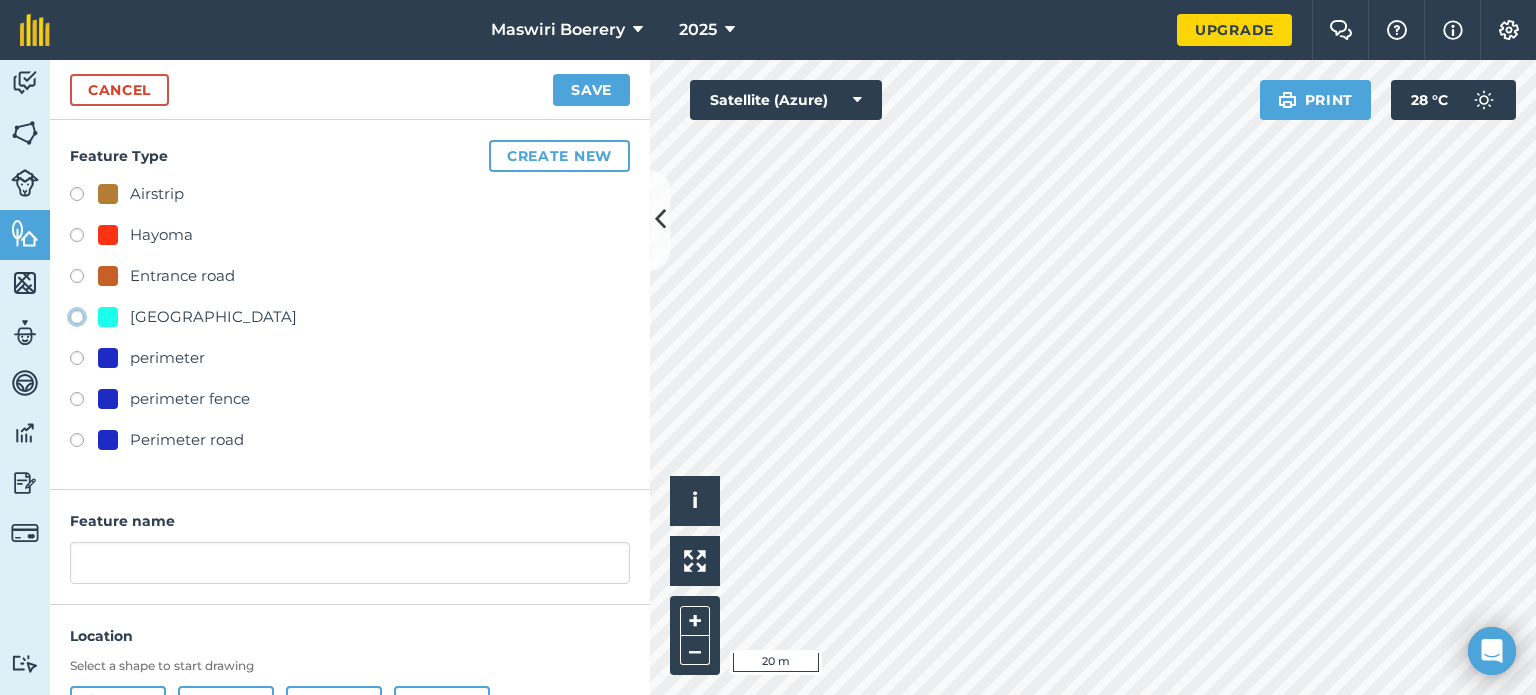 click on "[GEOGRAPHIC_DATA]" at bounding box center (-9923, 316) 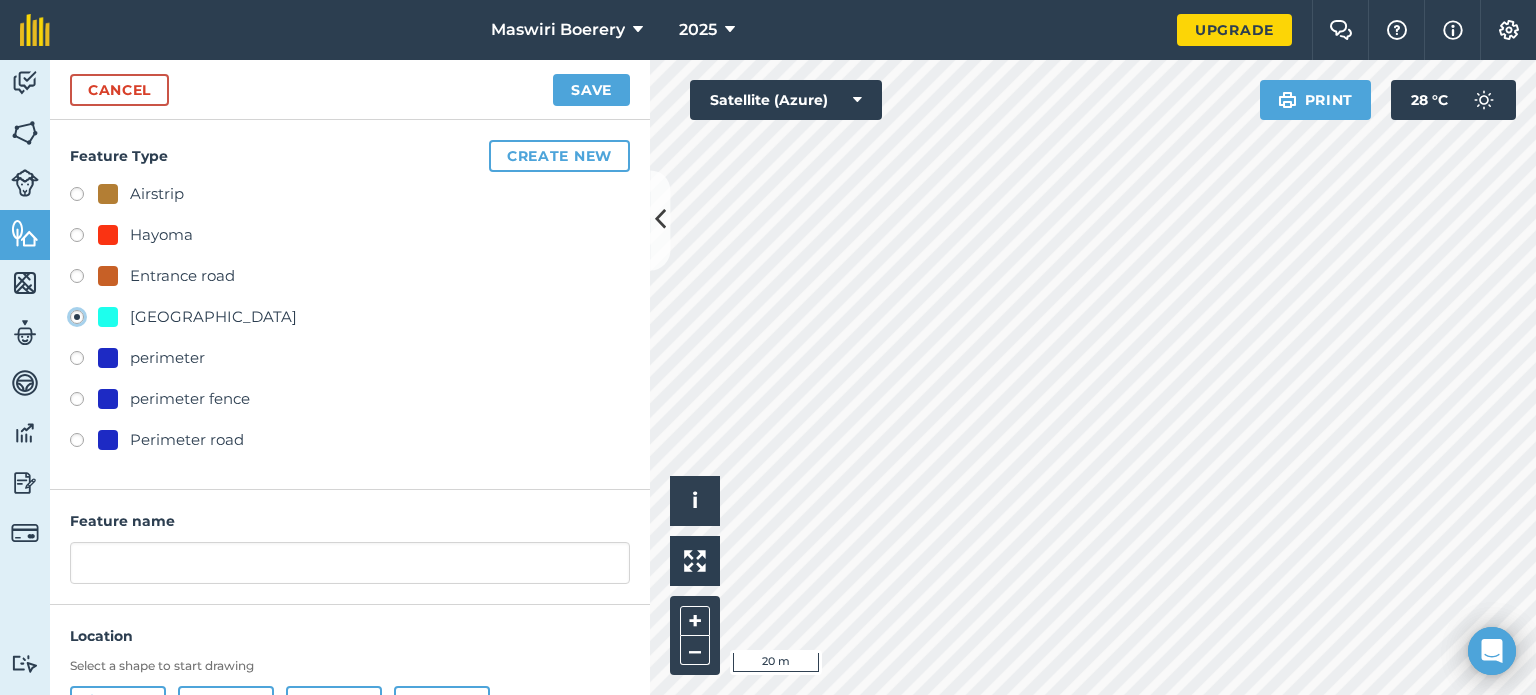 type on "[STREET_ADDRESS]" 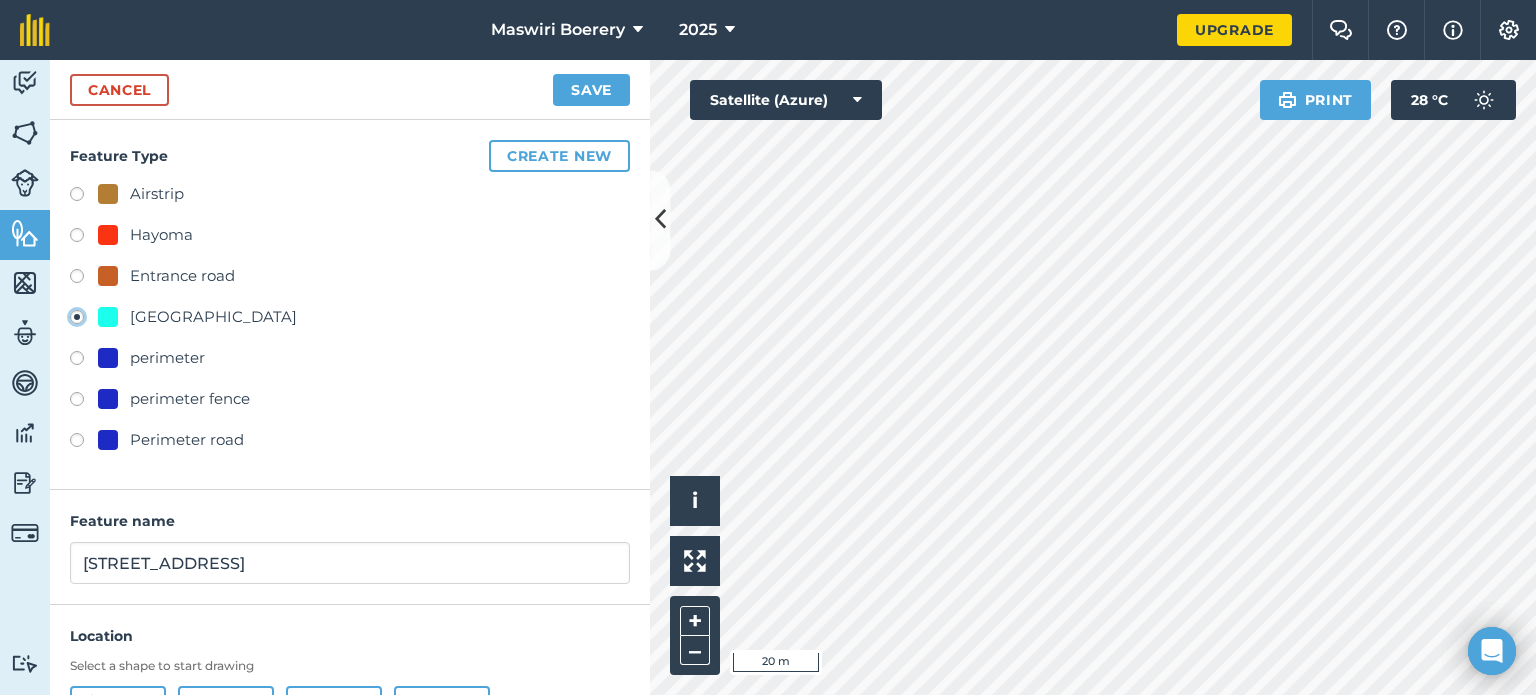 scroll, scrollTop: 96, scrollLeft: 0, axis: vertical 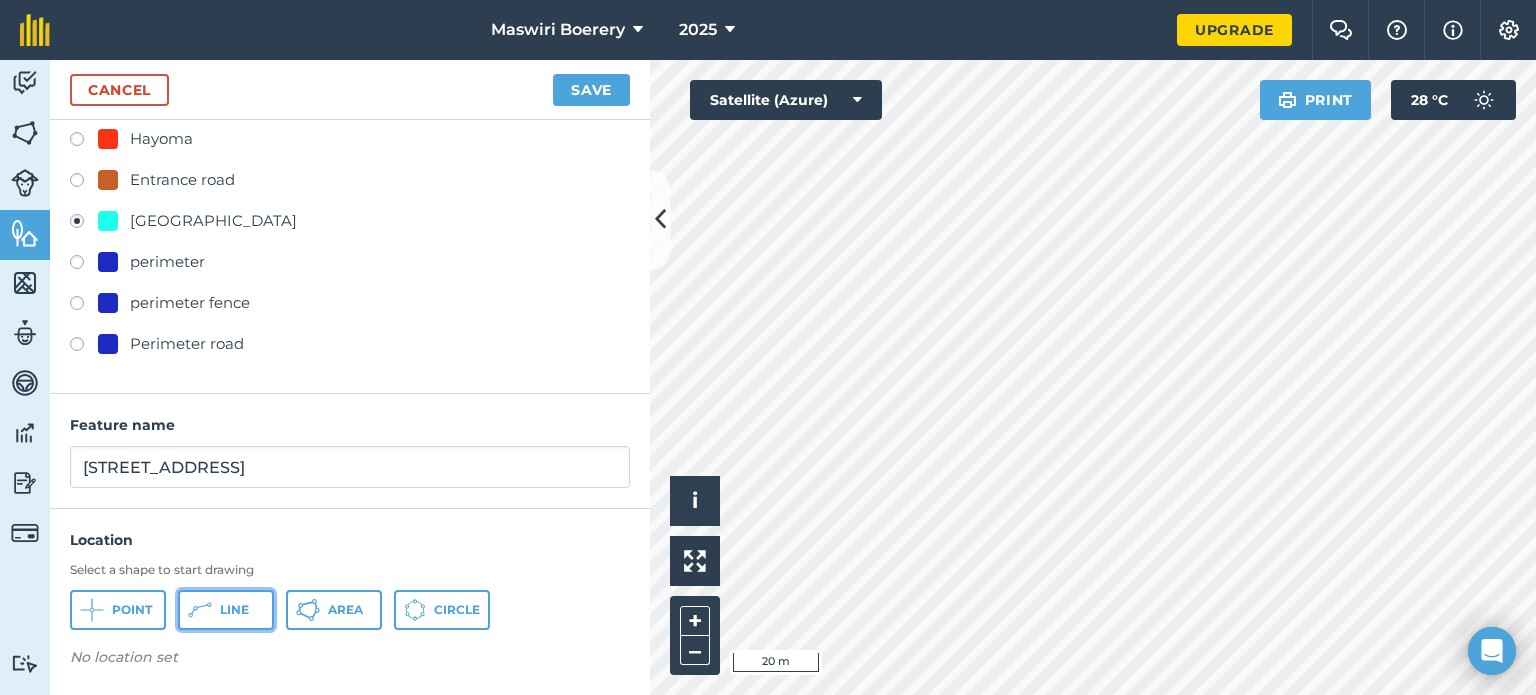 click on "Line" at bounding box center (234, 610) 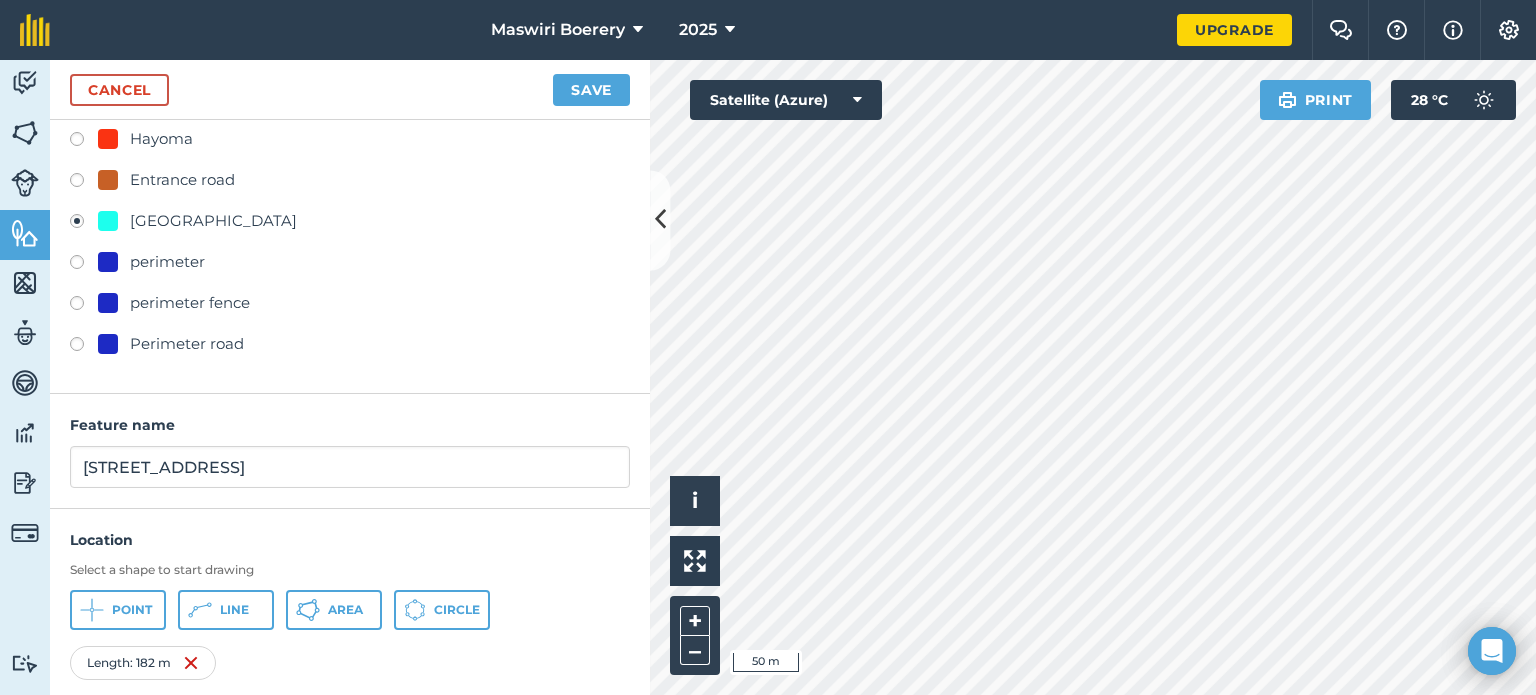 click on "Maswiri Boerery 2025 Upgrade Farm Chat Help Info Settings Map printing is not available on our free plan Please upgrade to our Essentials, Plus or Pro plan to access this feature. Activity Fields Livestock Features Maps Team Vehicles Data Reporting Billing Tutorials Tutorials Cancel Save Feature Type   Create new Airstrip Hayoma Entrance road Farm Road perimeter perimeter fence Perimeter road Feature name Farm Road 10 Location Select a shape to start drawing Point Line Area Circle Length :   182   m   View on map Click to start drawing i © 2025 TomTom, Microsoft 50 m + – Satellite (Azure) Print 28   ° C" at bounding box center [768, 347] 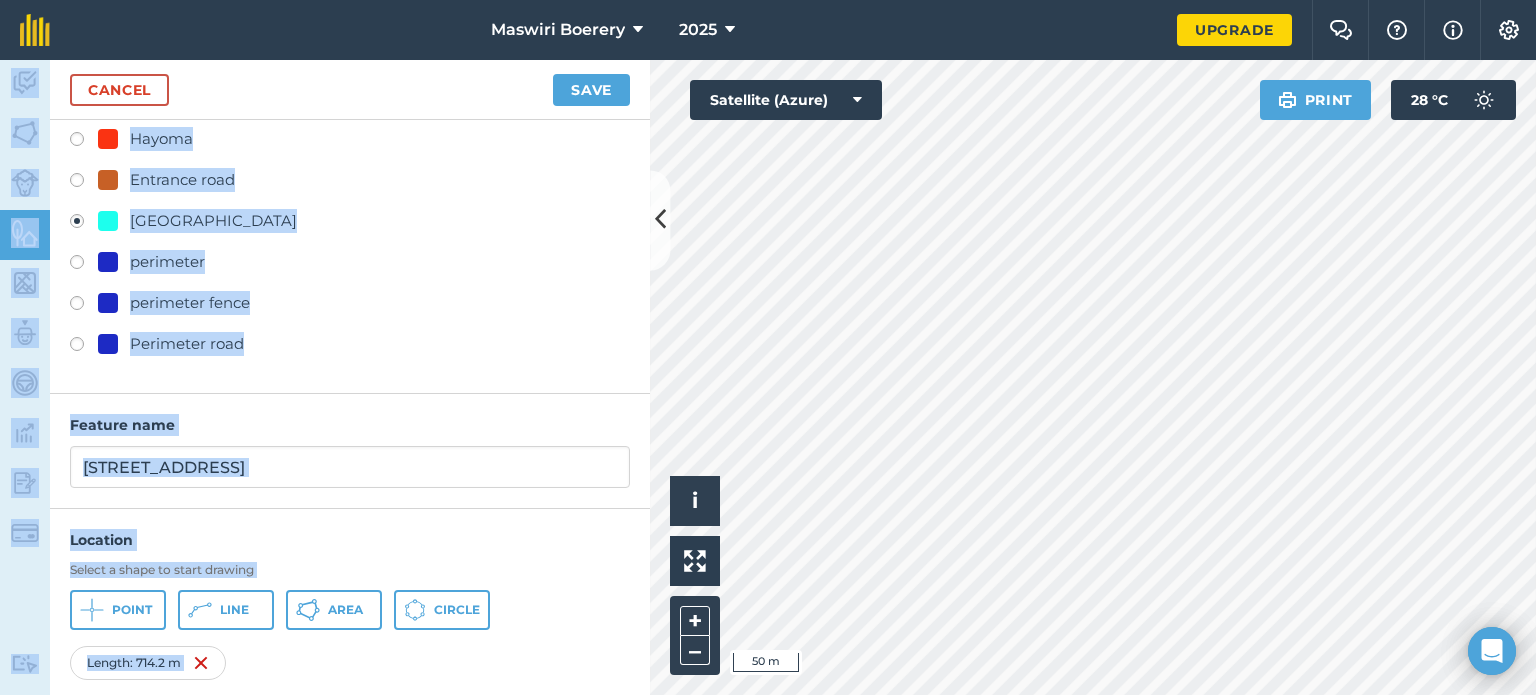 click on "Maswiri Boerery 2025 Upgrade Farm Chat Help Info Settings Map printing is not available on our free plan Please upgrade to our Essentials, Plus or Pro plan to access this feature. Activity Fields Livestock Features Maps Team Vehicles Data Reporting Billing Tutorials Tutorials Cancel Save Feature Type   Create new Airstrip Hayoma Entrance road Farm Road perimeter perimeter fence Perimeter road Feature name Farm Road 10 Location Select a shape to start drawing Point Line Area Circle Length :   714.2   m   View on map Click to start drawing i © 2025 TomTom, Microsoft 50 m + – Satellite (Azure) Print 28   ° C" at bounding box center (768, 347) 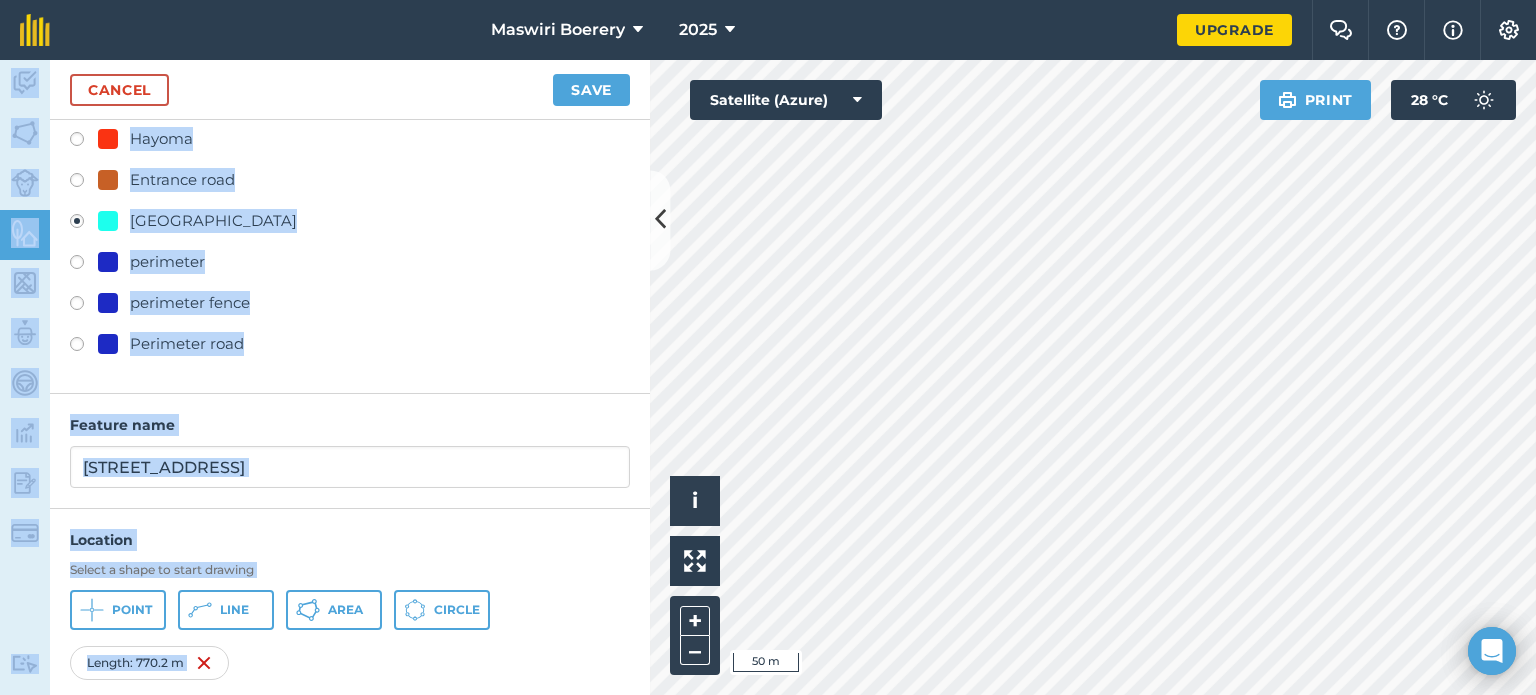 click on "Cancel Save" at bounding box center [350, 90] 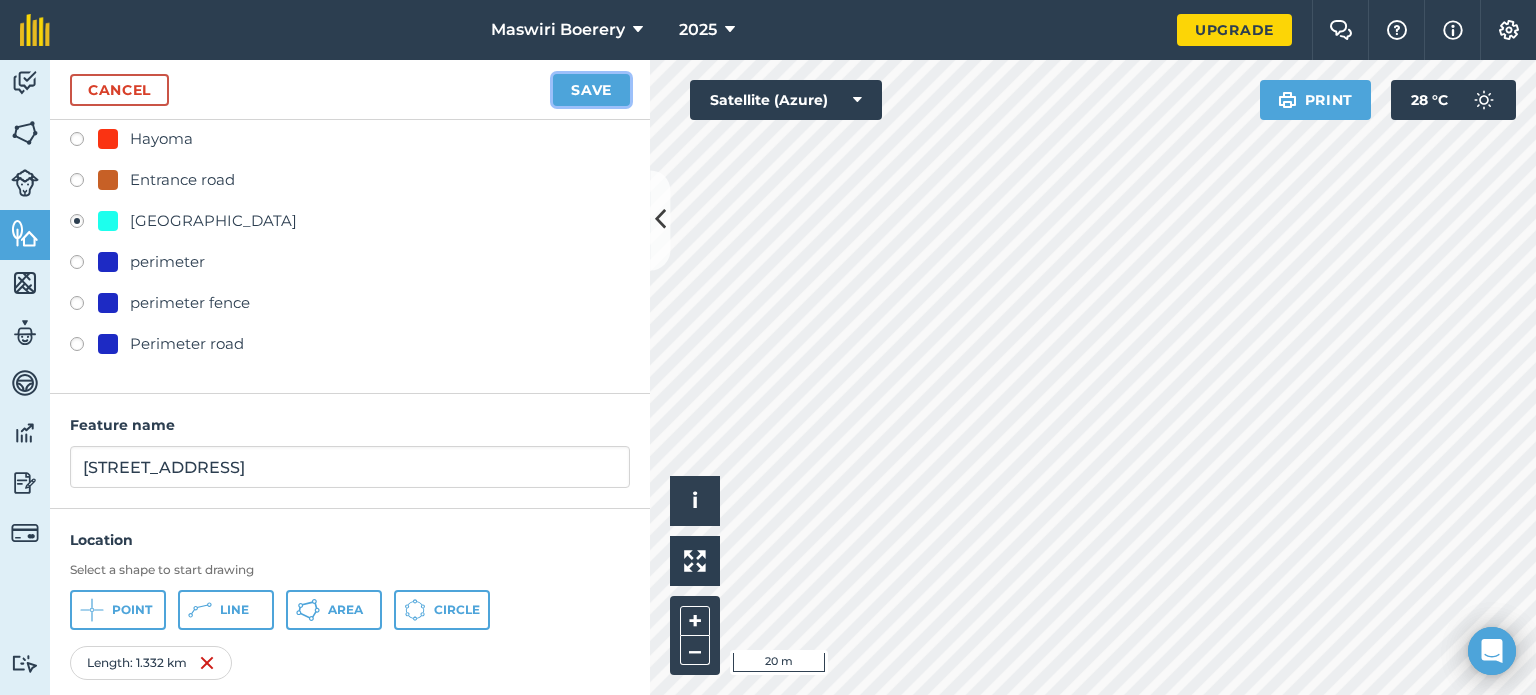 click on "Save" at bounding box center [591, 90] 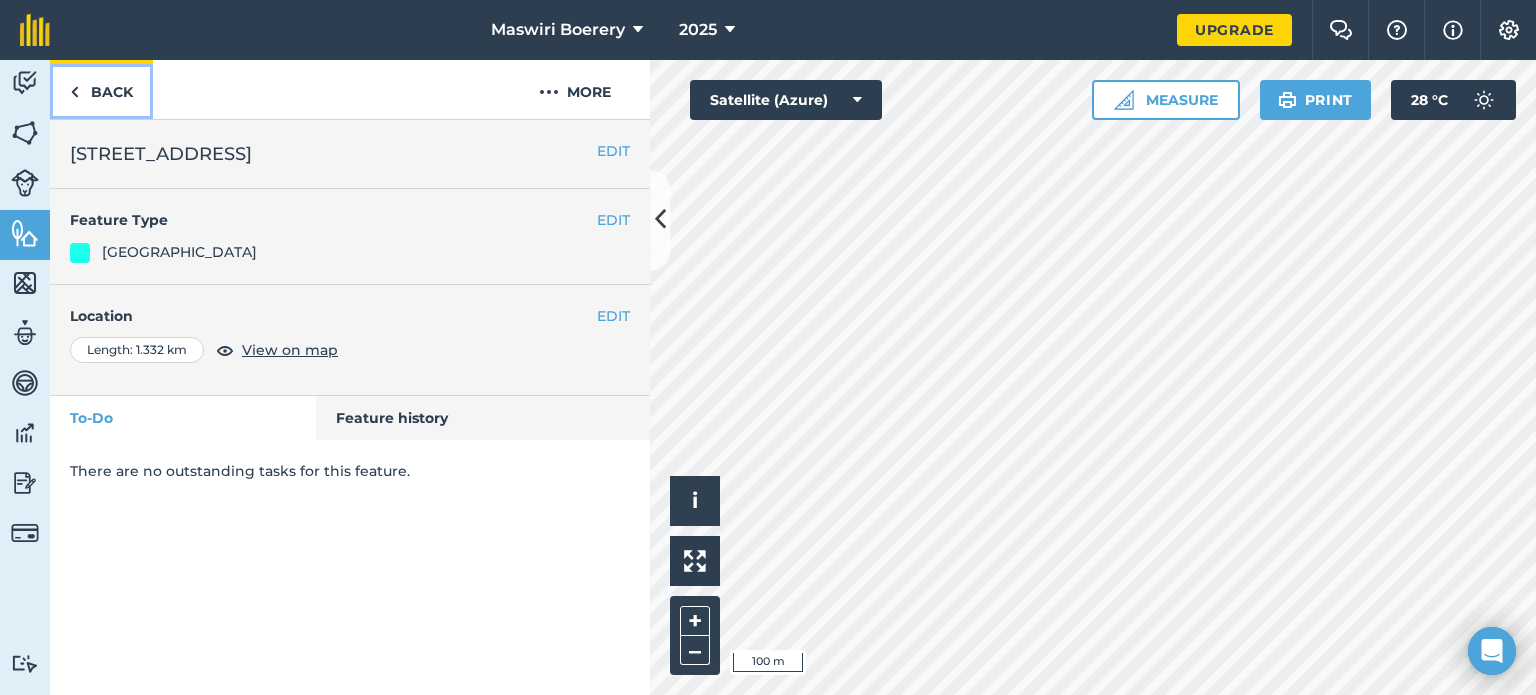 click on "Back" at bounding box center [101, 89] 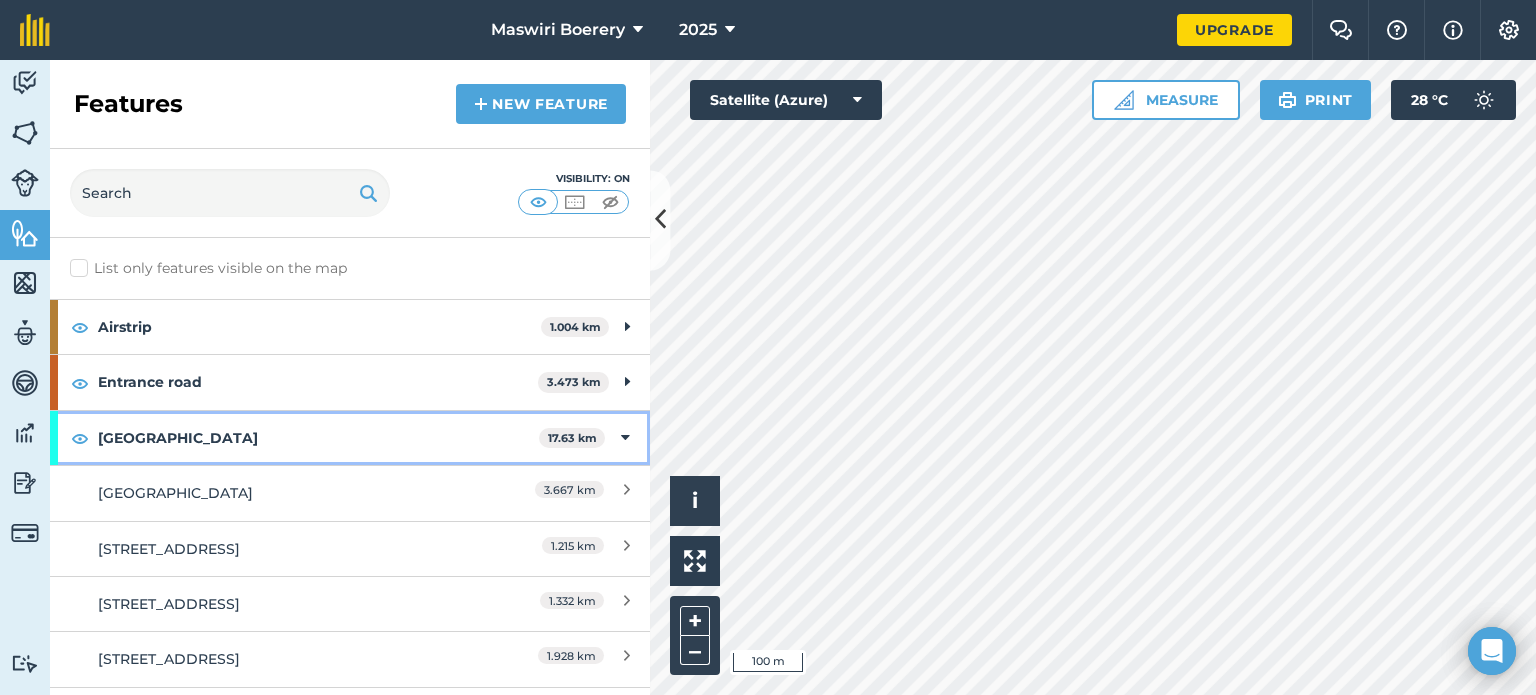 click on "[GEOGRAPHIC_DATA]" at bounding box center (318, 438) 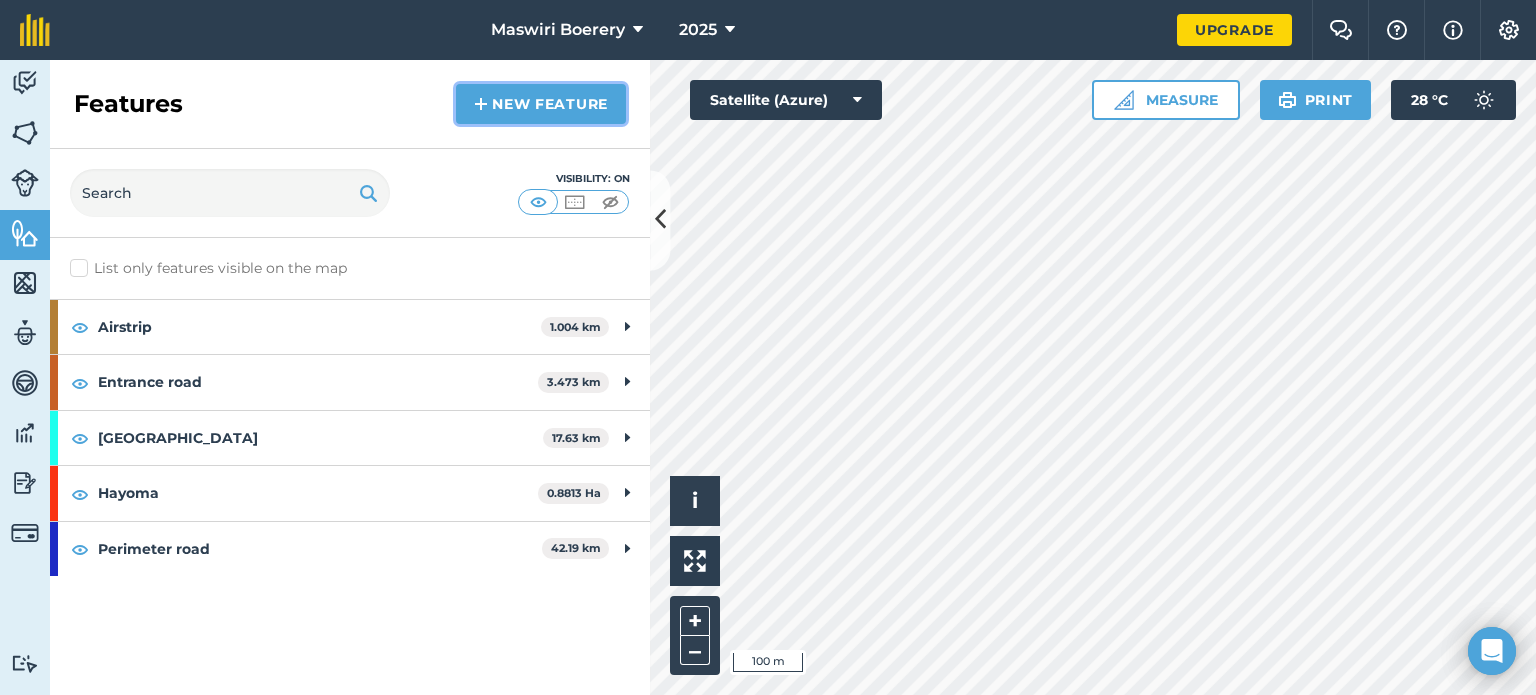 click on "New feature" at bounding box center (541, 104) 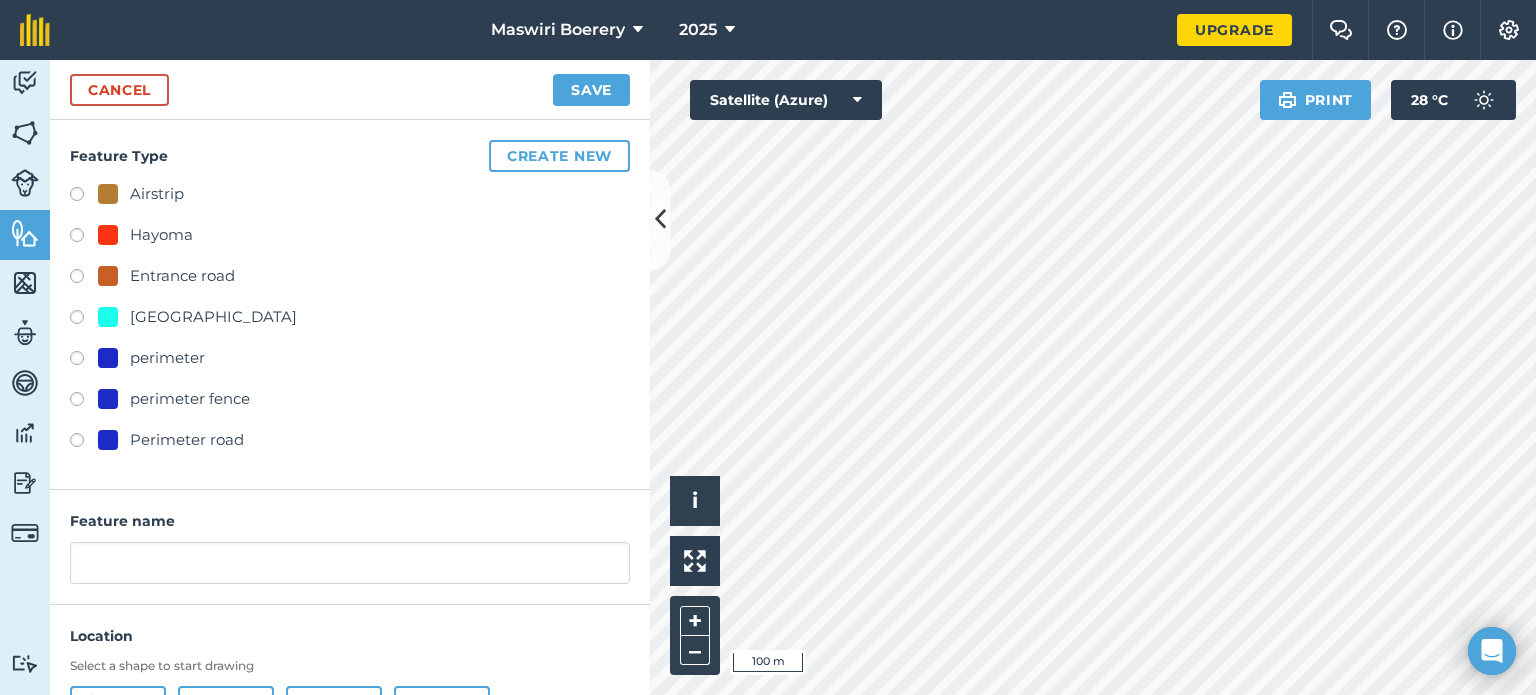 click on "[GEOGRAPHIC_DATA]" at bounding box center (213, 317) 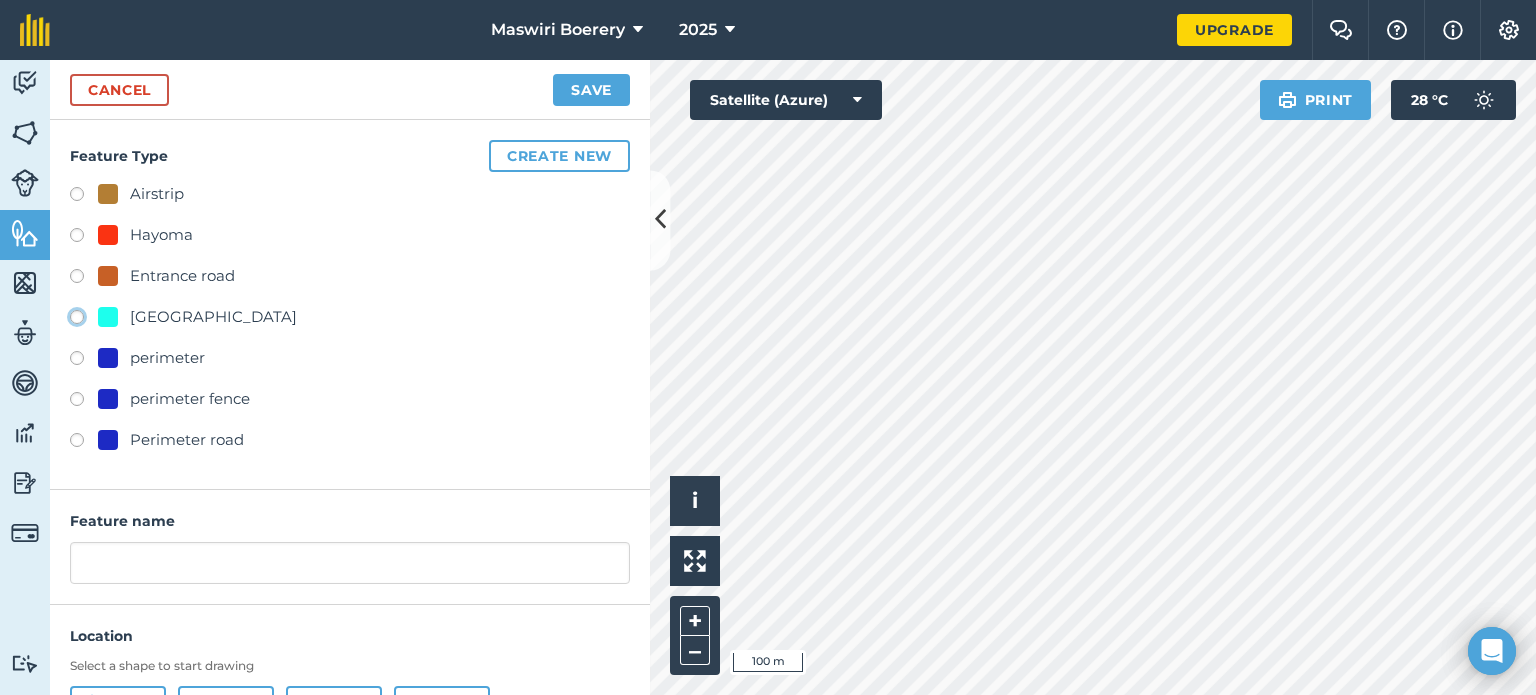 click on "[GEOGRAPHIC_DATA]" at bounding box center (-9923, 316) 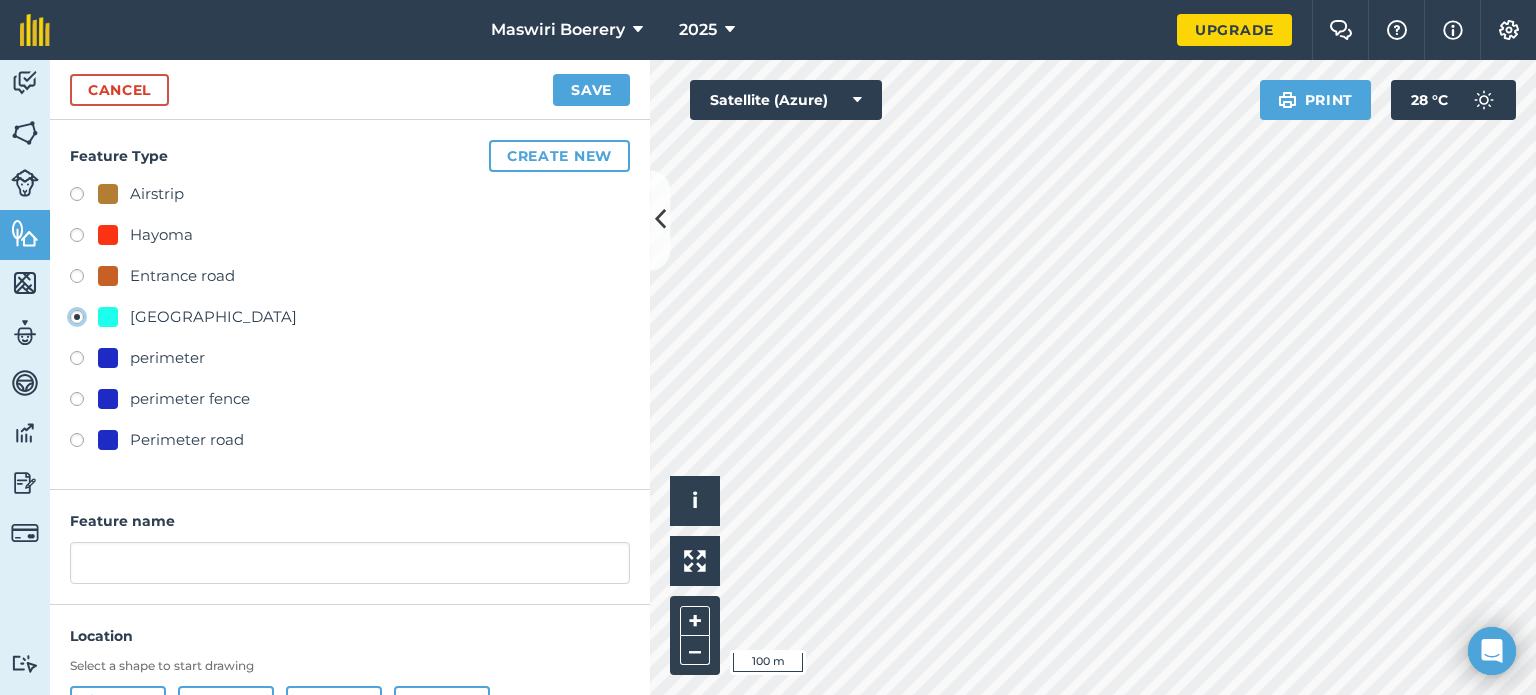 type on "[STREET_ADDRESS]" 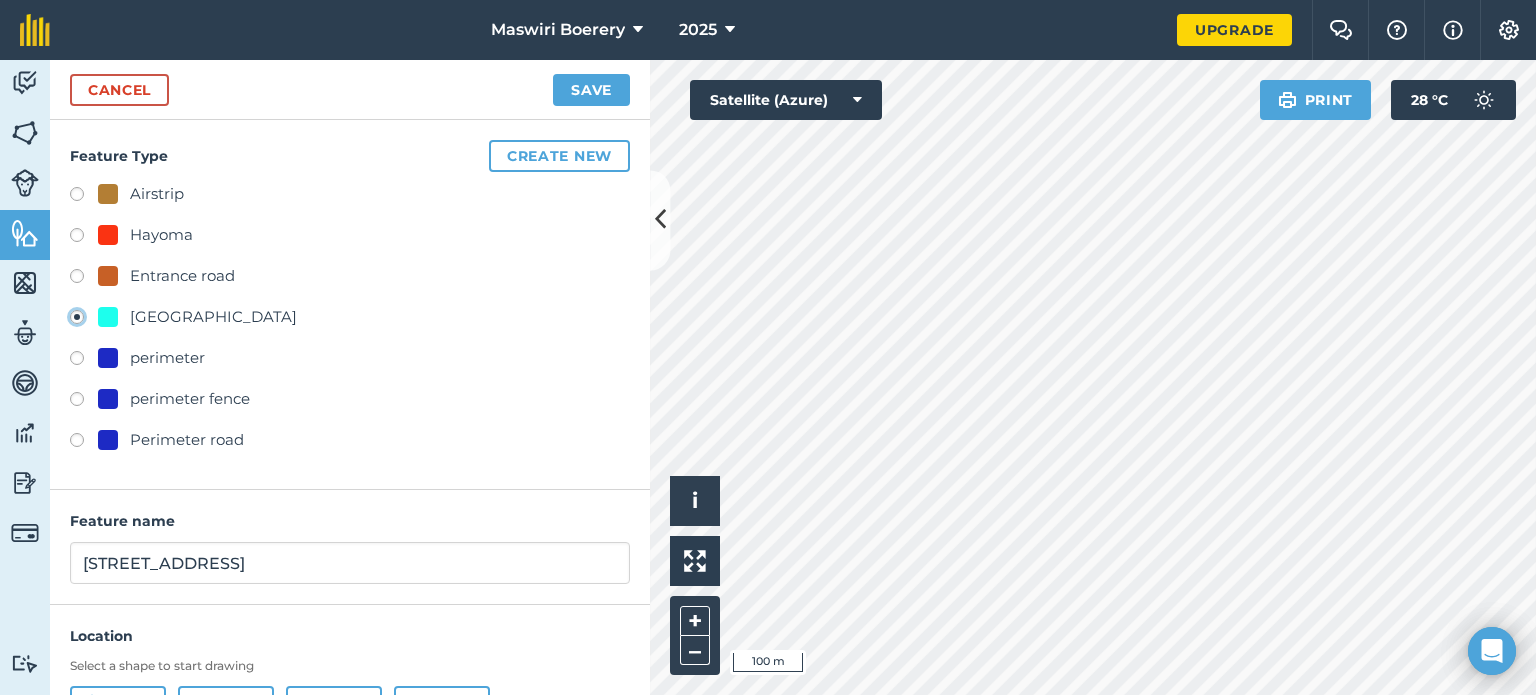 scroll, scrollTop: 96, scrollLeft: 0, axis: vertical 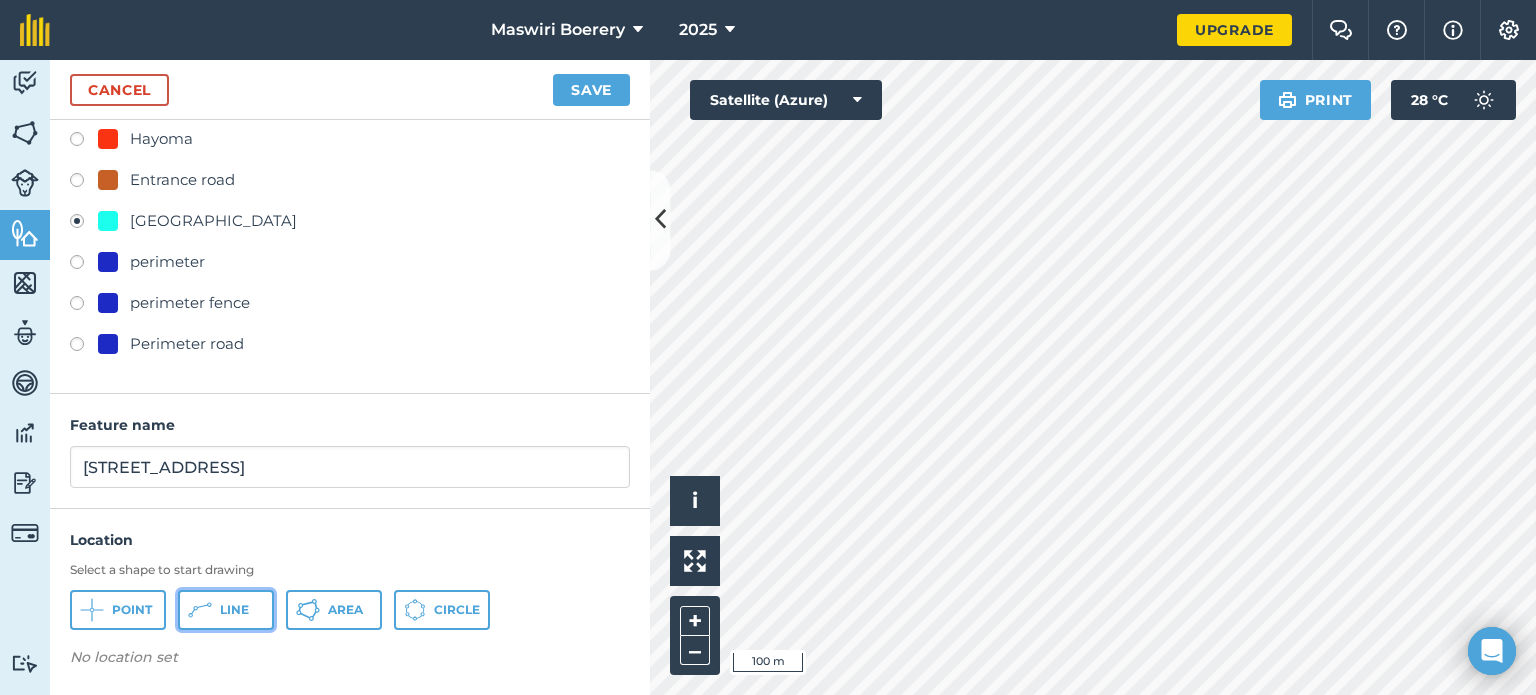 click on "Line" at bounding box center (226, 610) 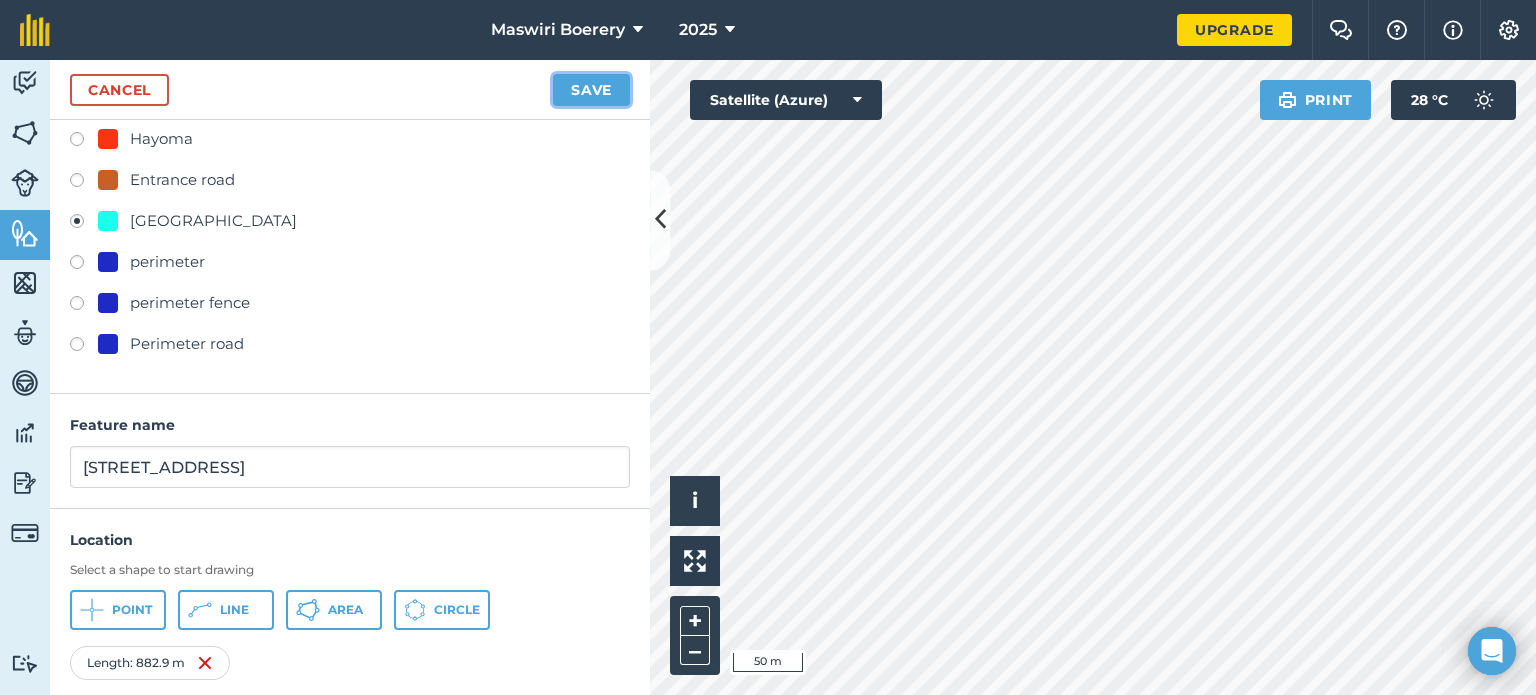 click on "Save" at bounding box center [591, 90] 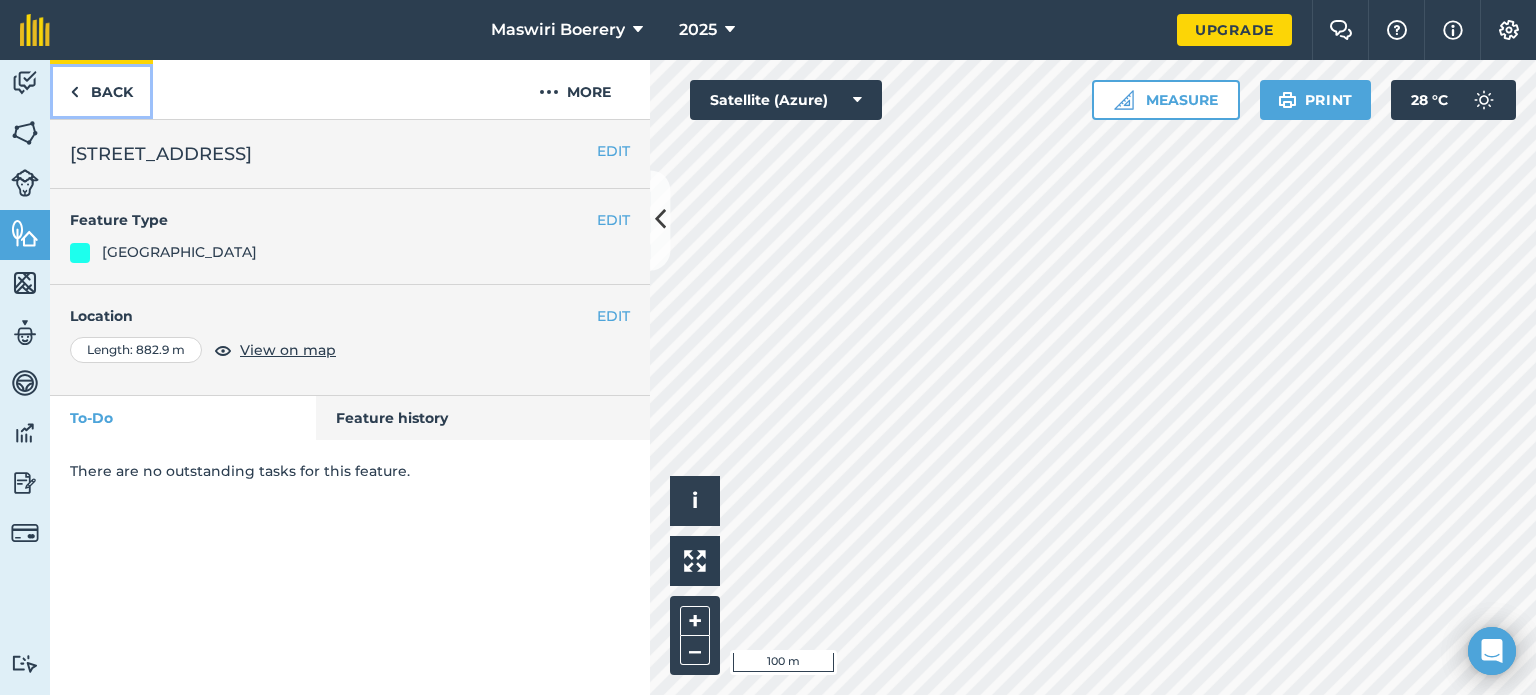 click on "Back" at bounding box center (101, 89) 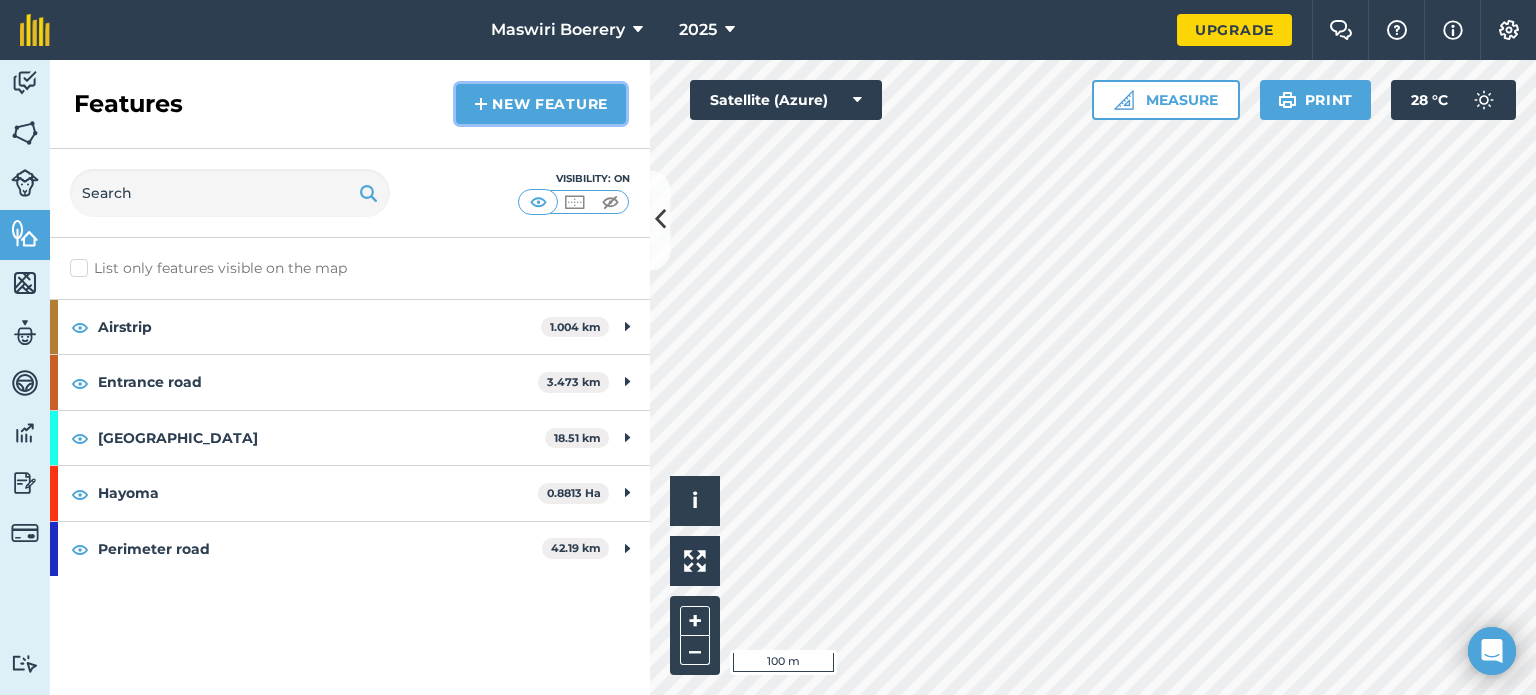 click on "New feature" at bounding box center [541, 104] 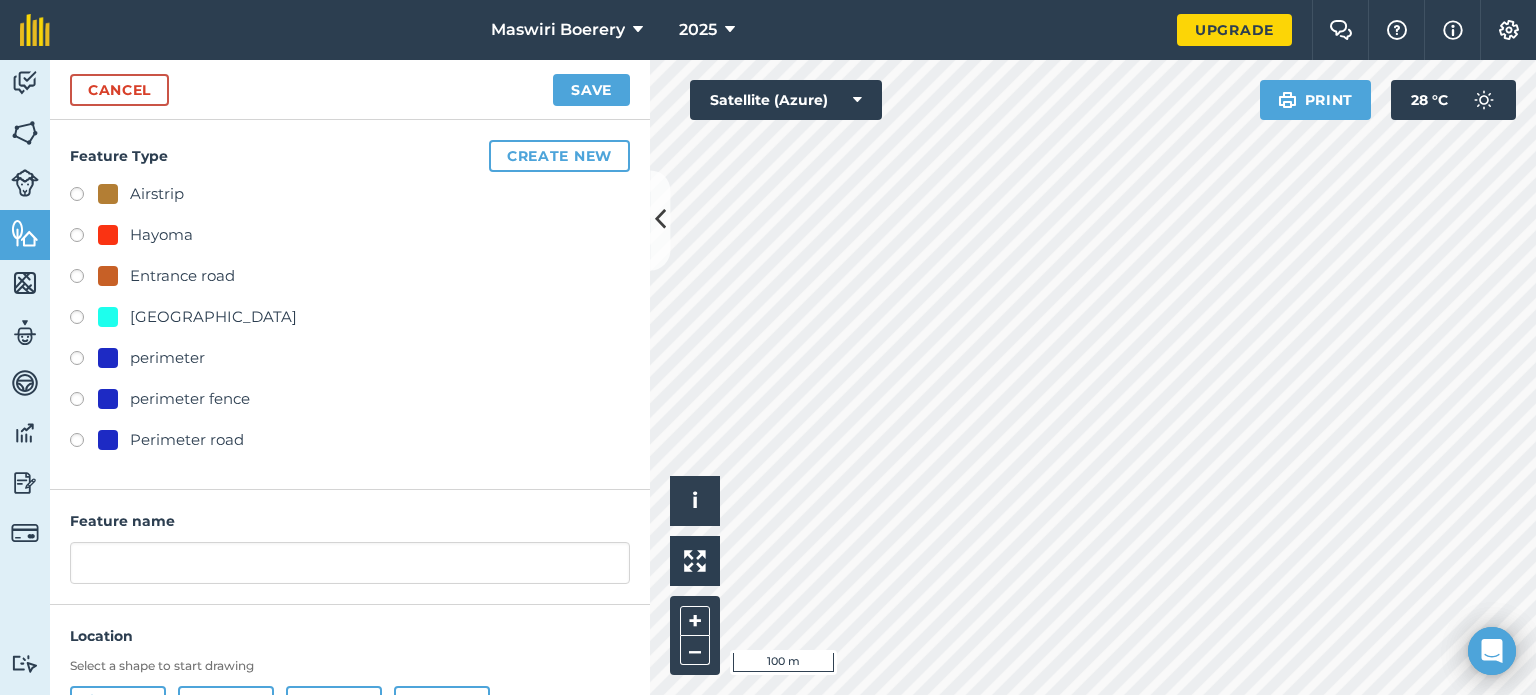 click on "[GEOGRAPHIC_DATA]" at bounding box center [213, 317] 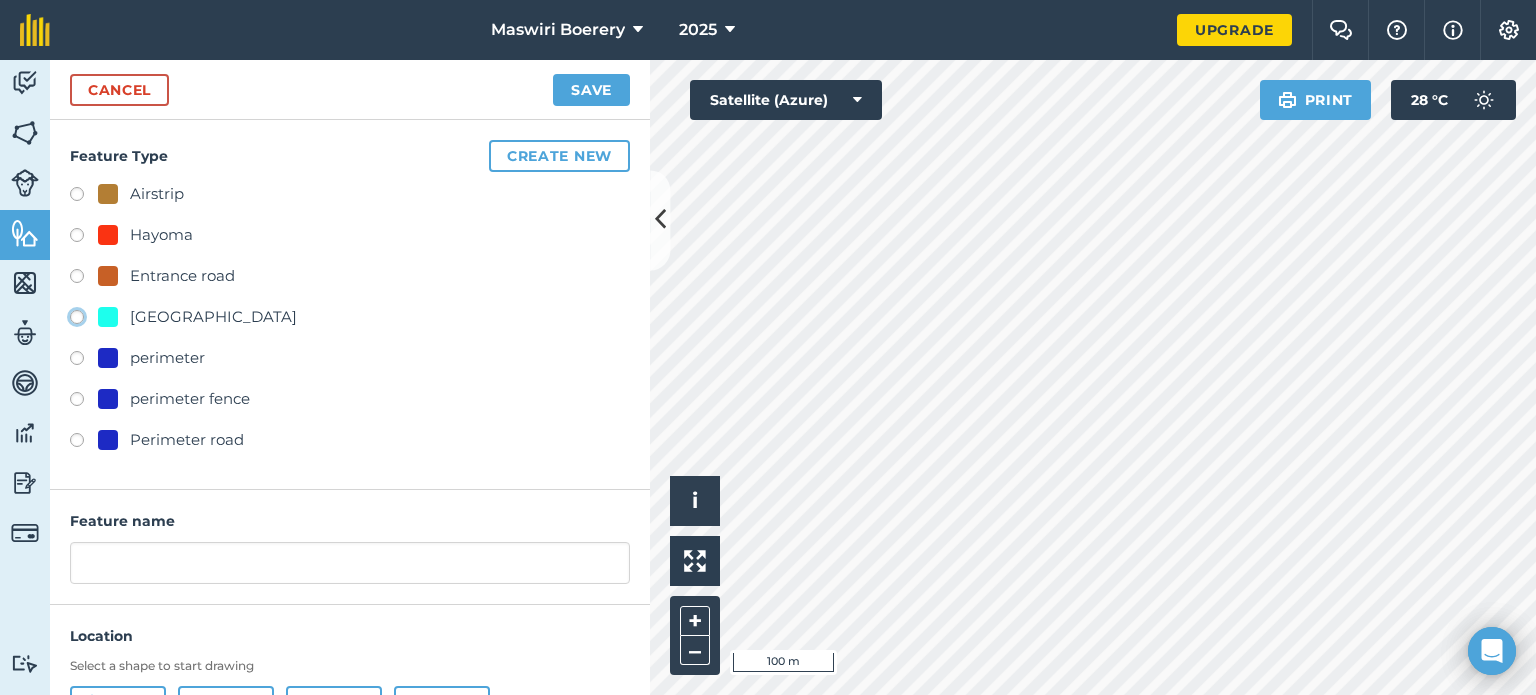 click on "[GEOGRAPHIC_DATA]" at bounding box center [-9923, 316] 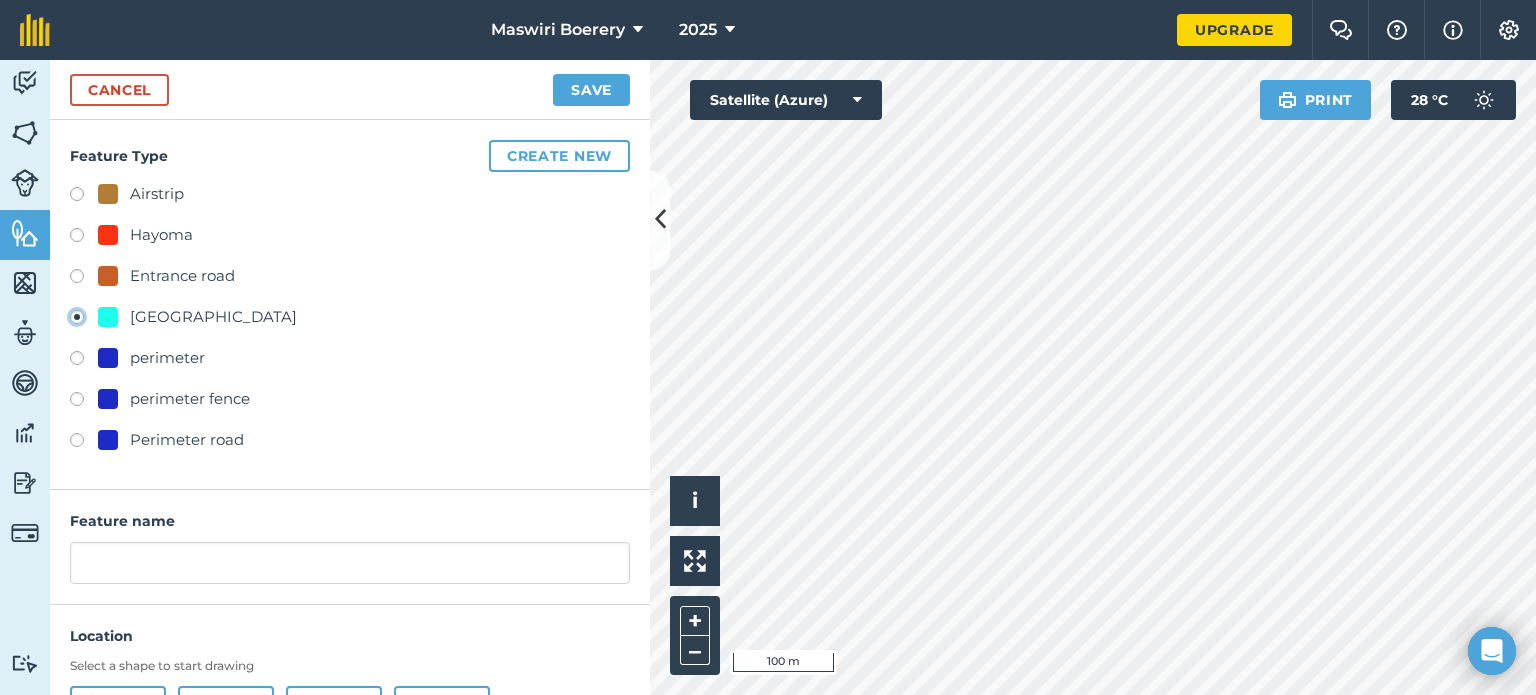 type on "[STREET_ADDRESS]" 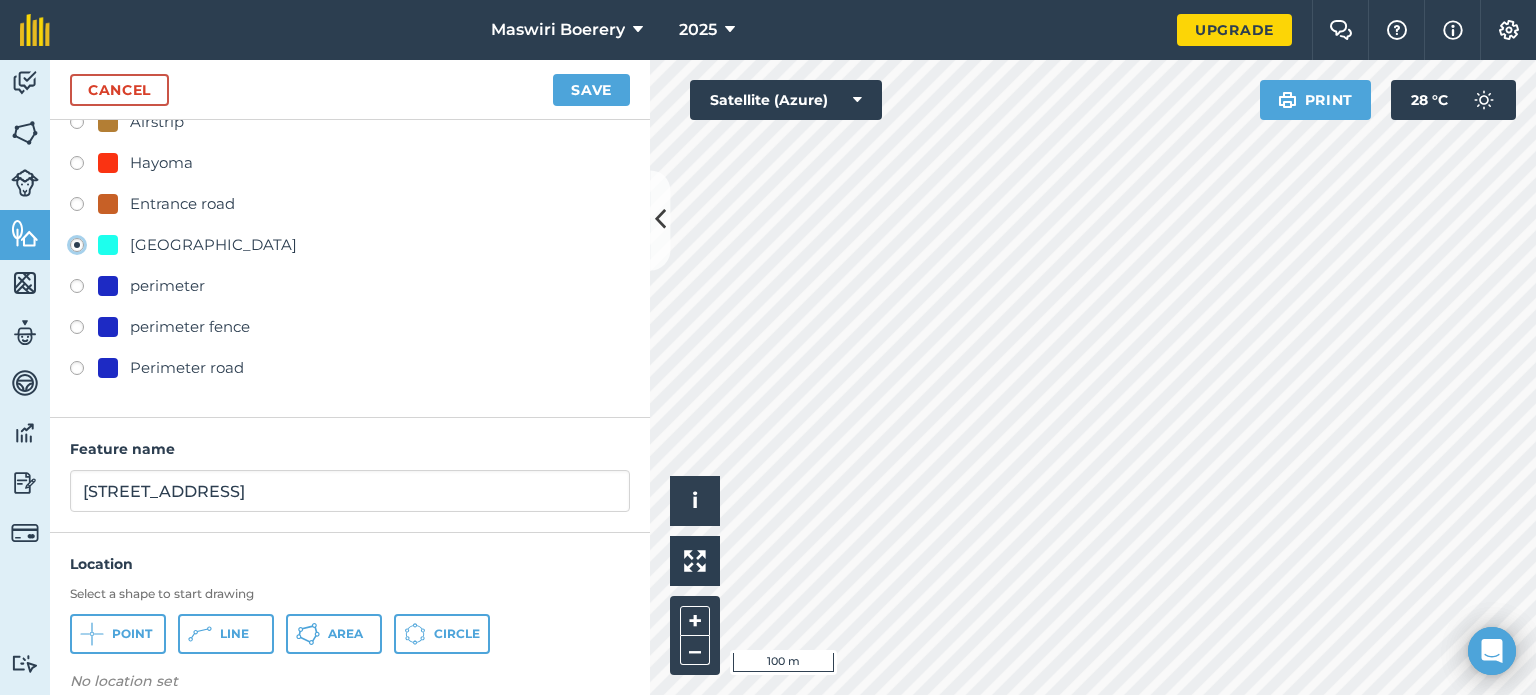 scroll, scrollTop: 76, scrollLeft: 0, axis: vertical 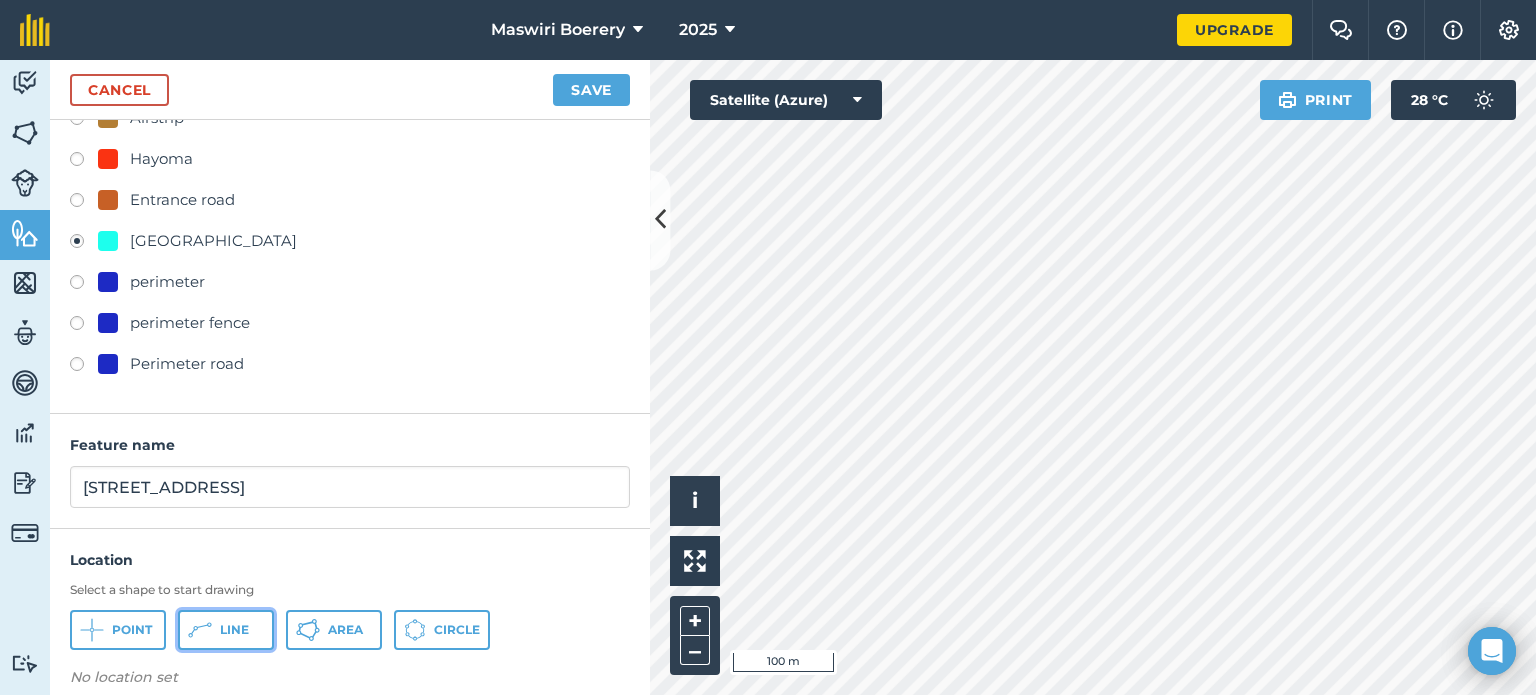 click on "Line" at bounding box center (226, 630) 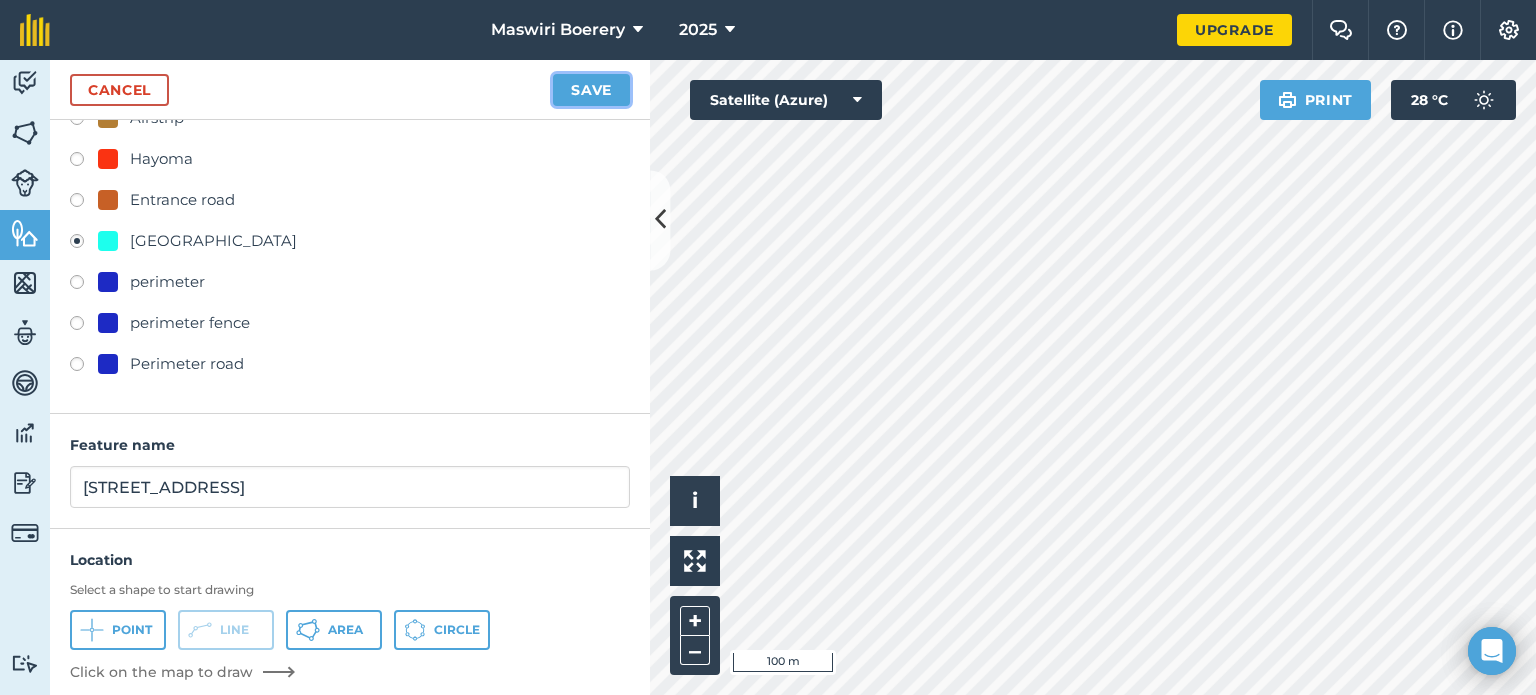 click on "Save" at bounding box center [591, 90] 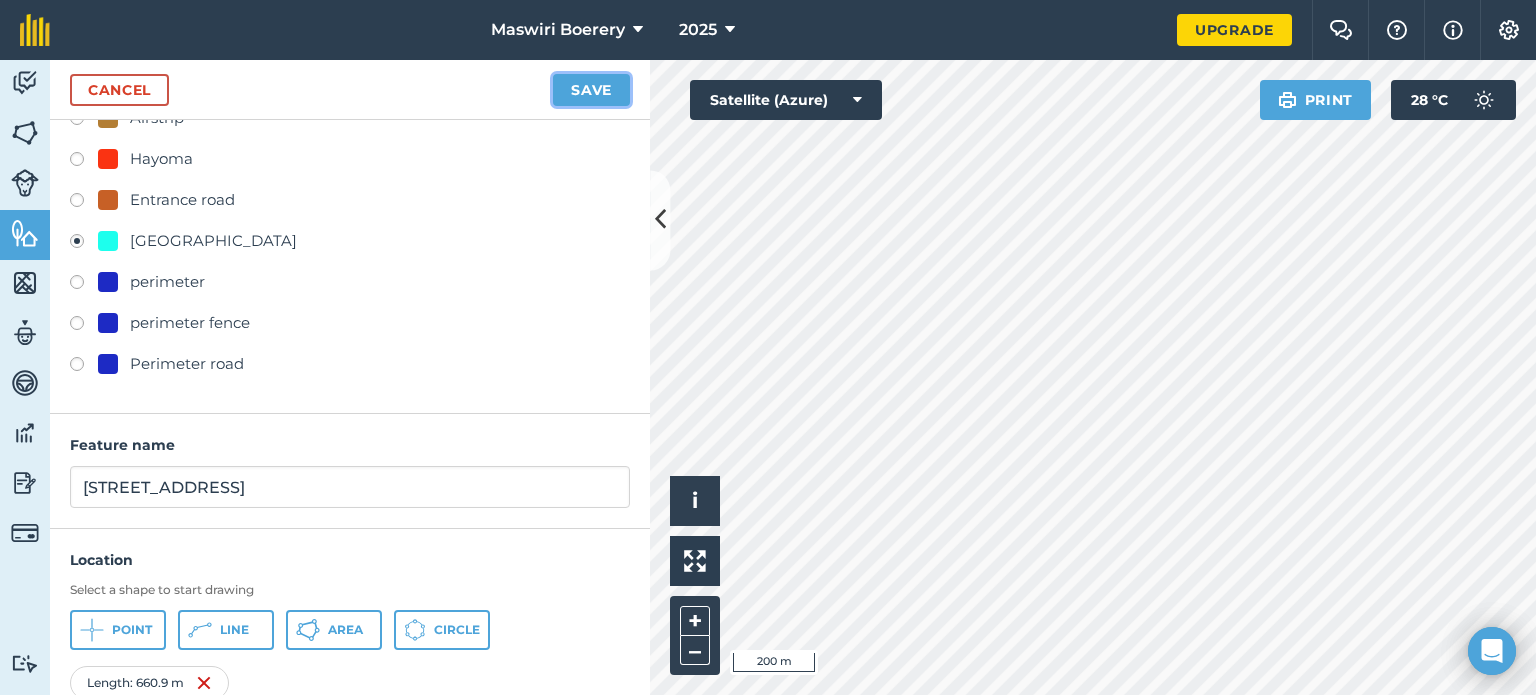 click on "Save" at bounding box center [591, 90] 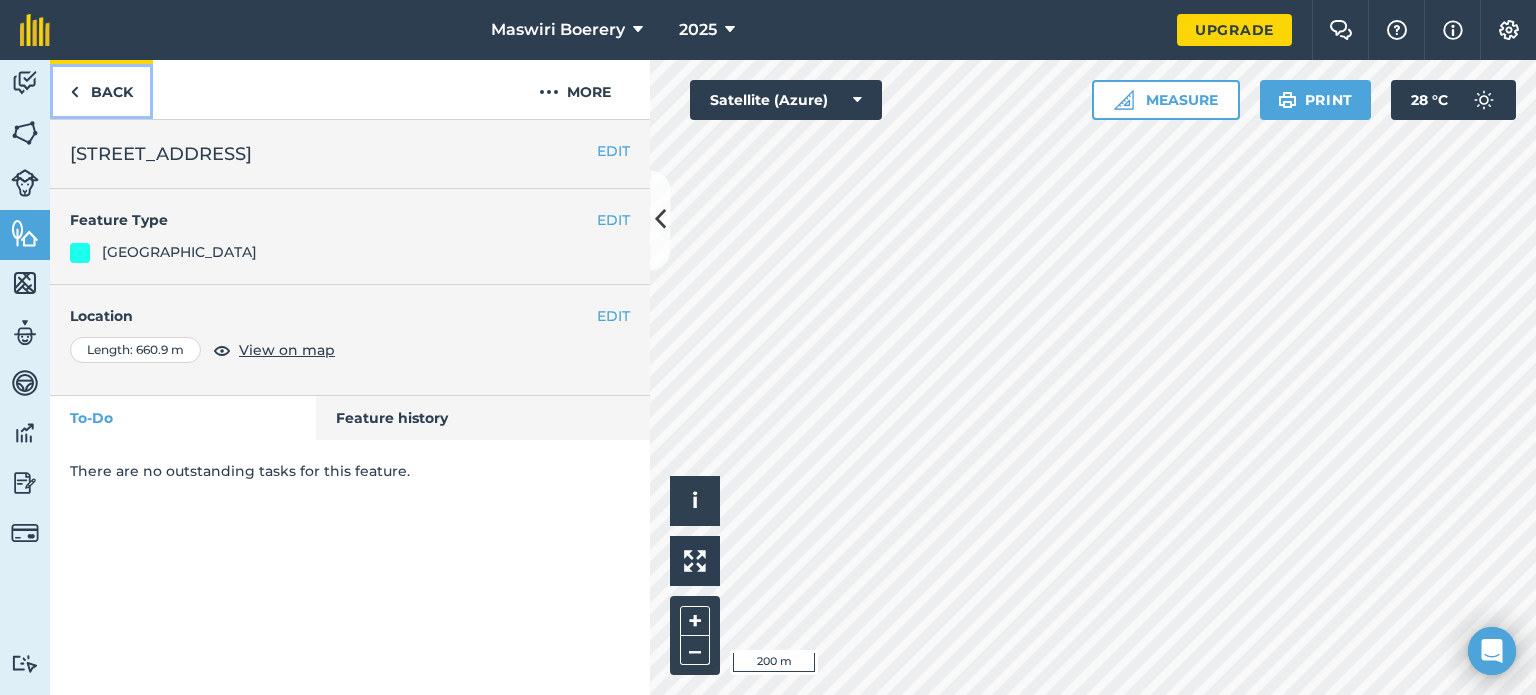 click on "Back" at bounding box center (101, 89) 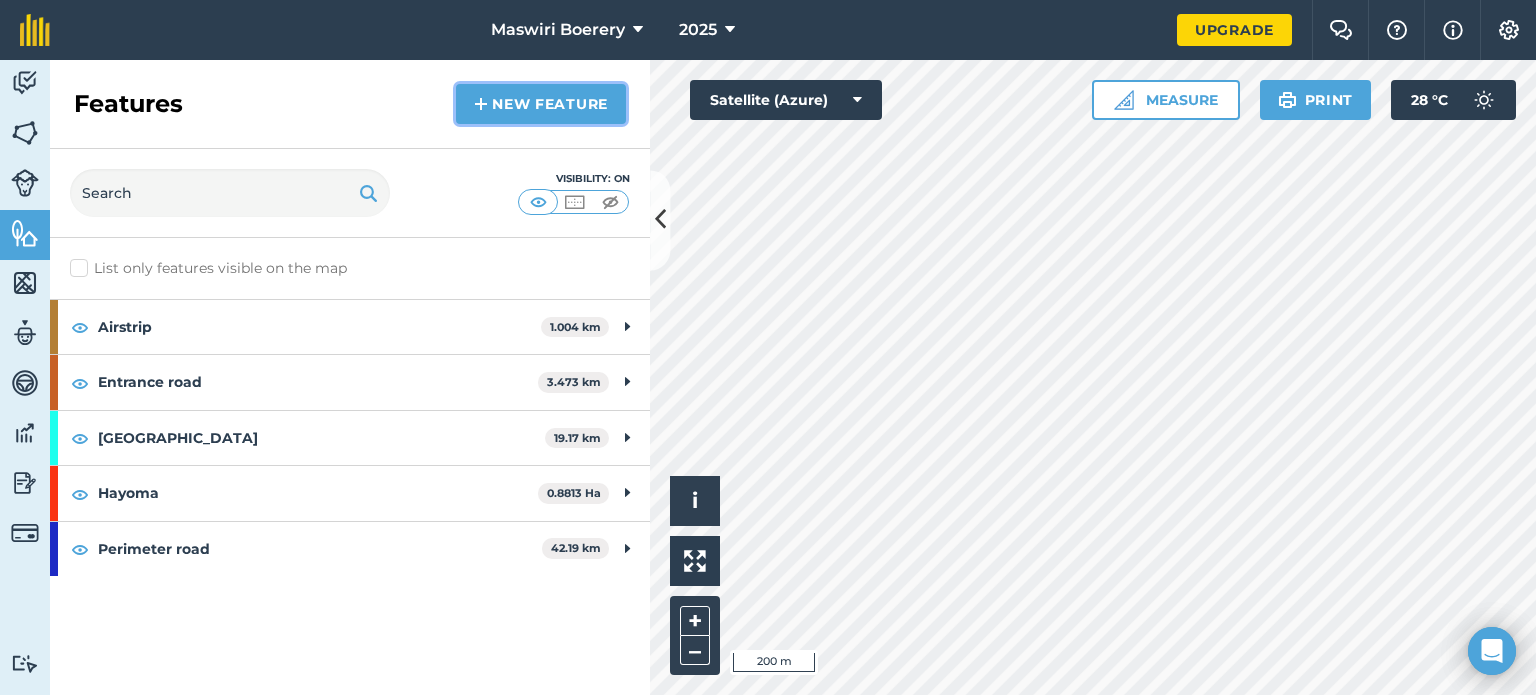 click on "New feature" at bounding box center [541, 104] 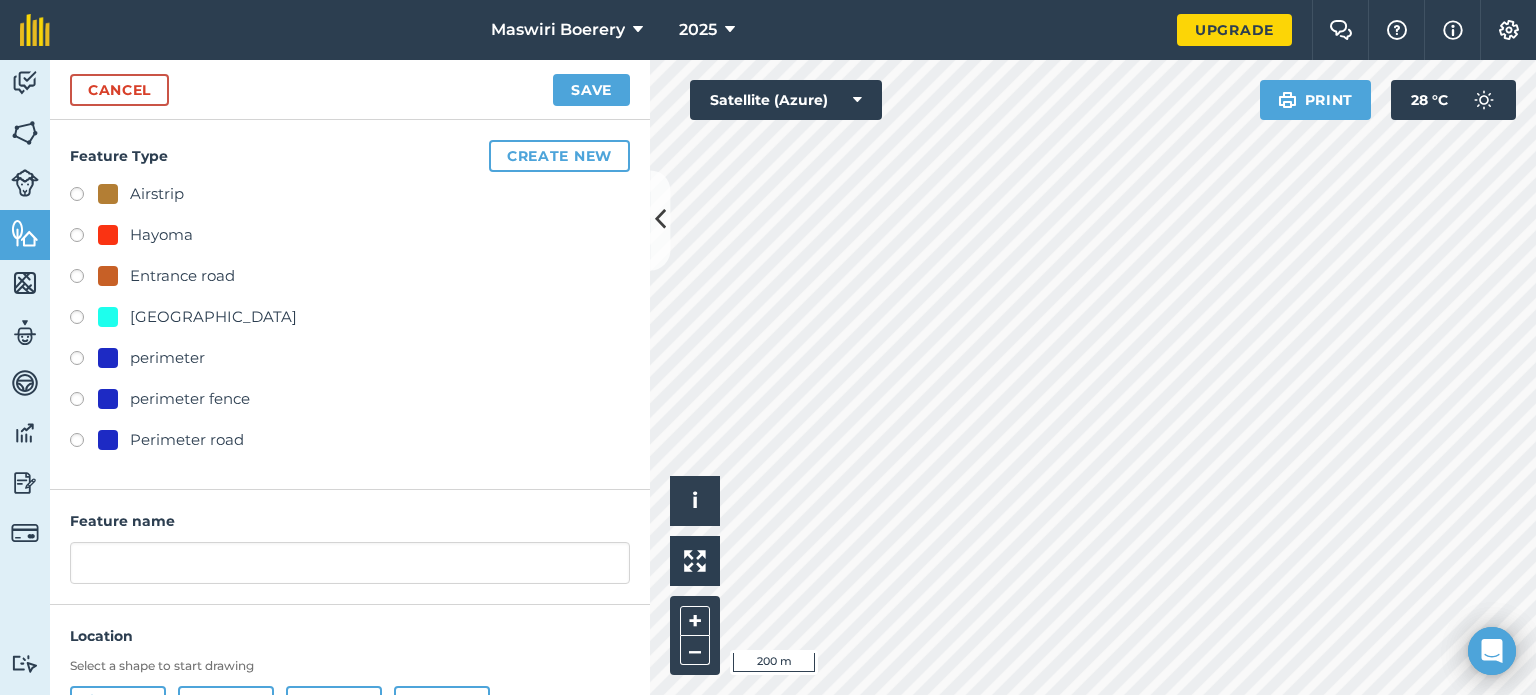 click on "[GEOGRAPHIC_DATA]" at bounding box center (213, 317) 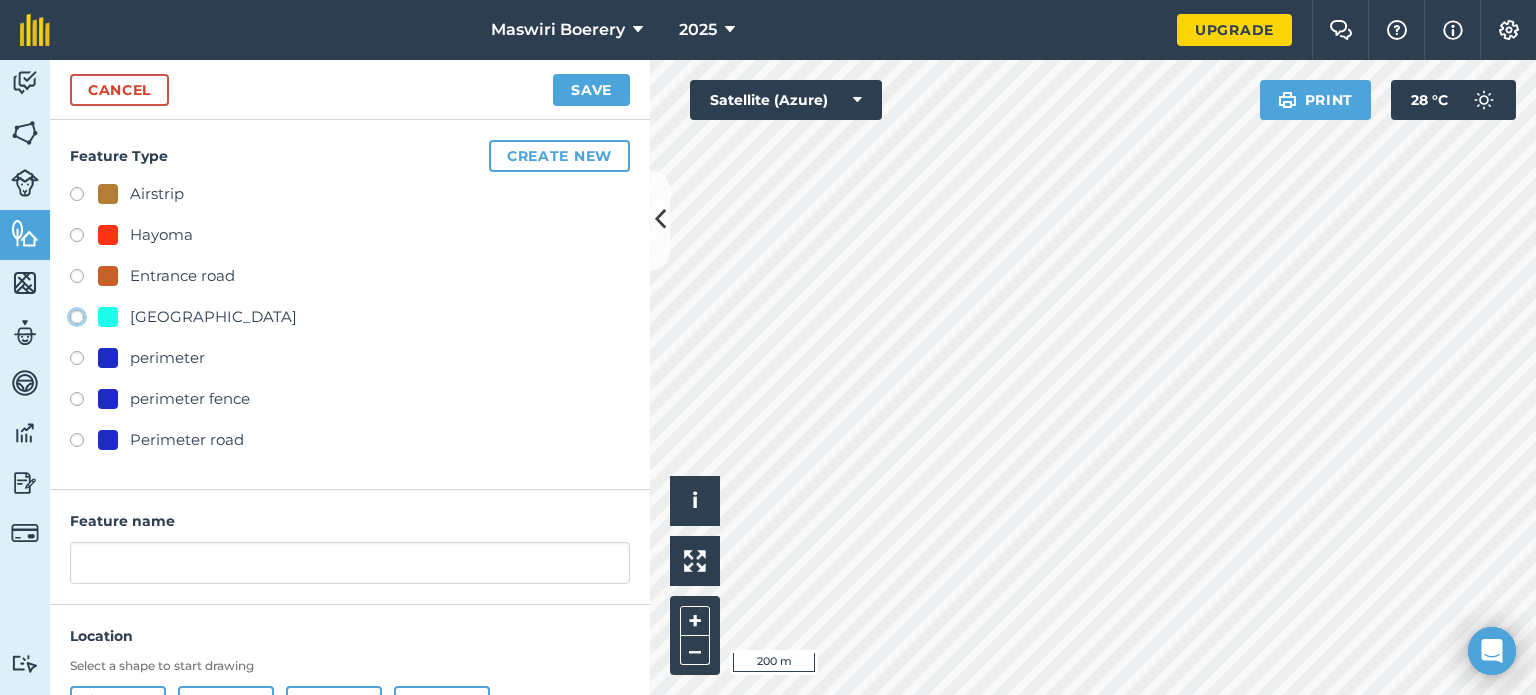 click on "[GEOGRAPHIC_DATA]" at bounding box center [-9923, 316] 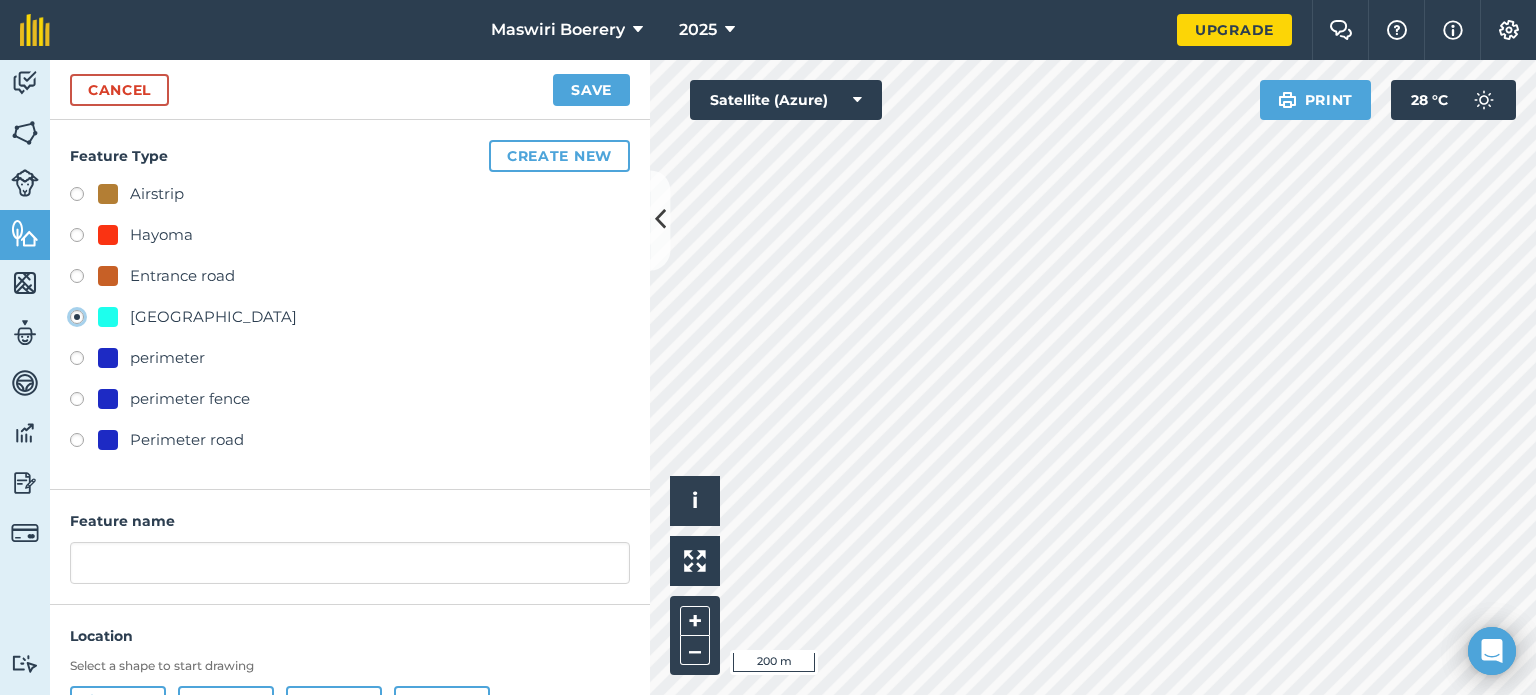 type on "[STREET_ADDRESS]" 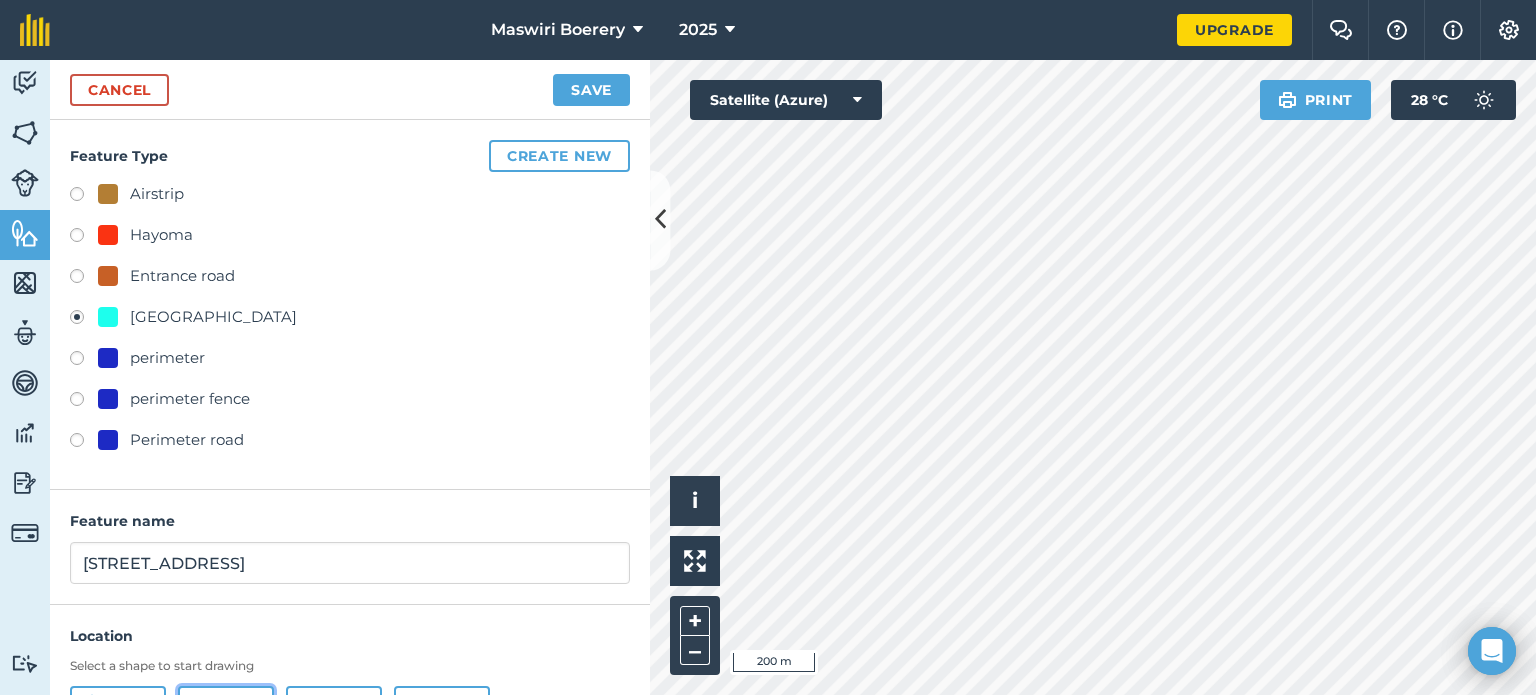 click on "Line" at bounding box center (226, 706) 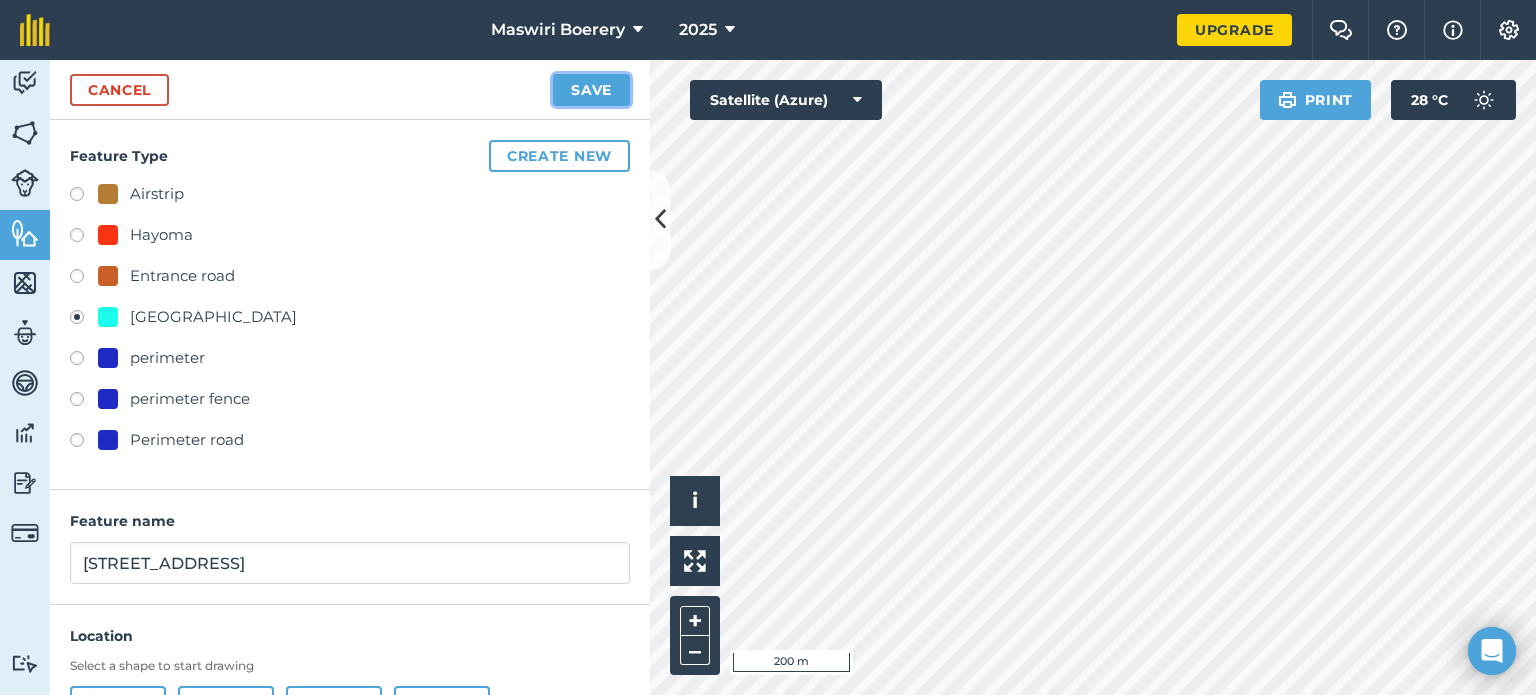 click on "Save" at bounding box center (591, 90) 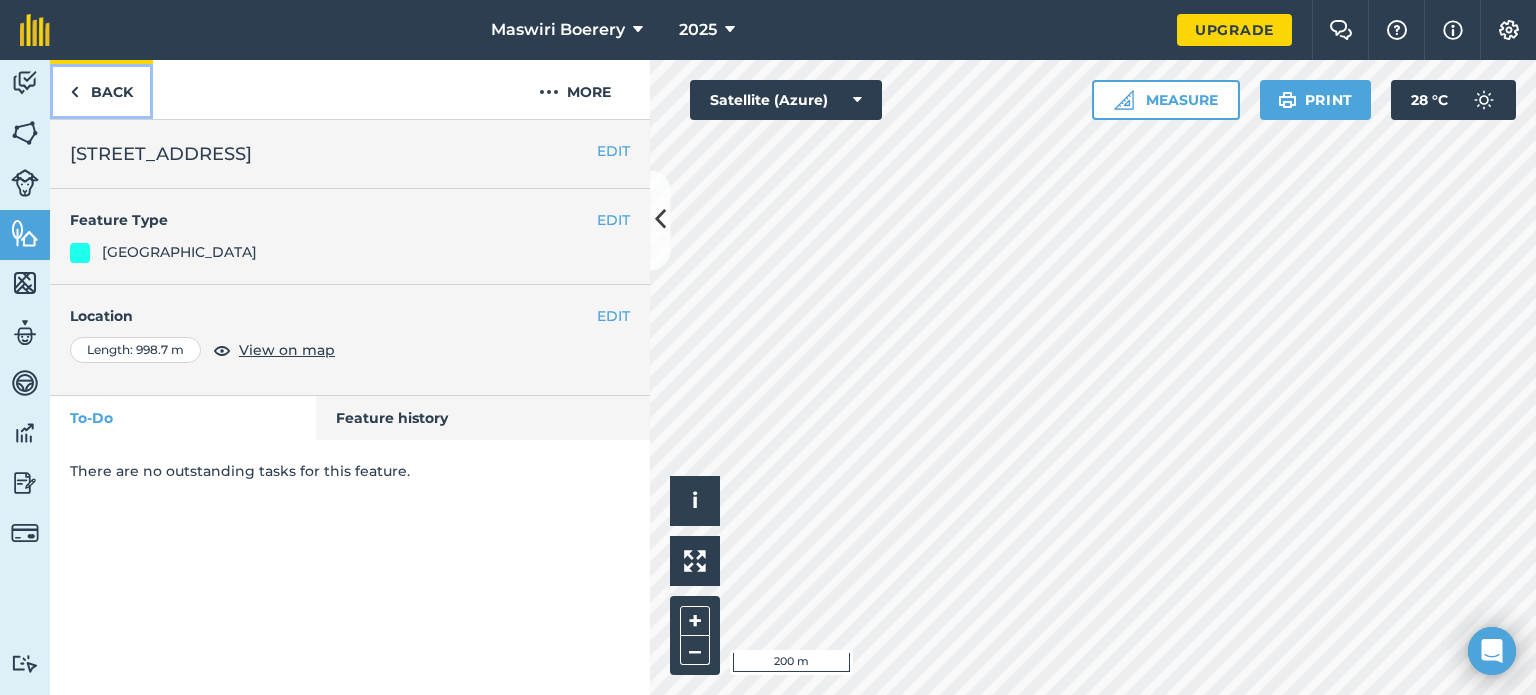 click on "Back" at bounding box center [101, 89] 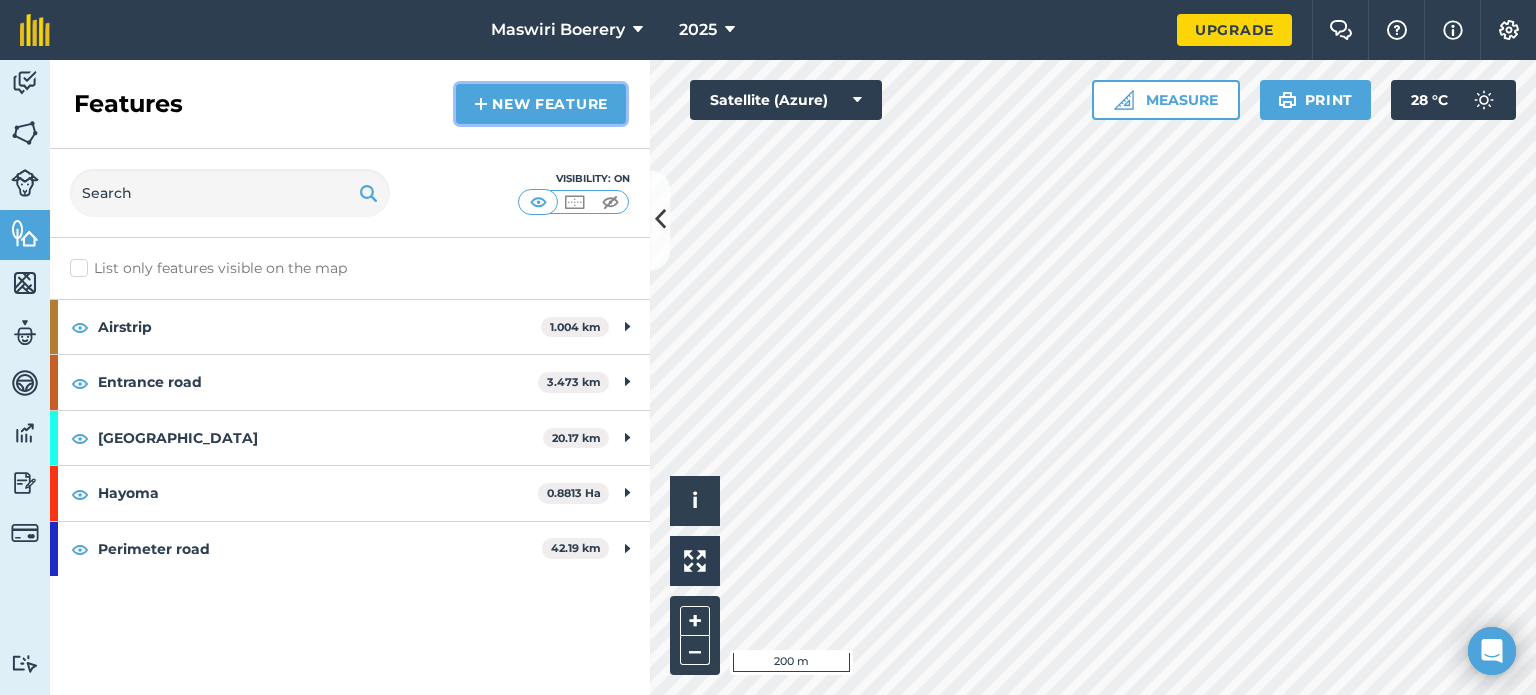 click on "New feature" at bounding box center [541, 104] 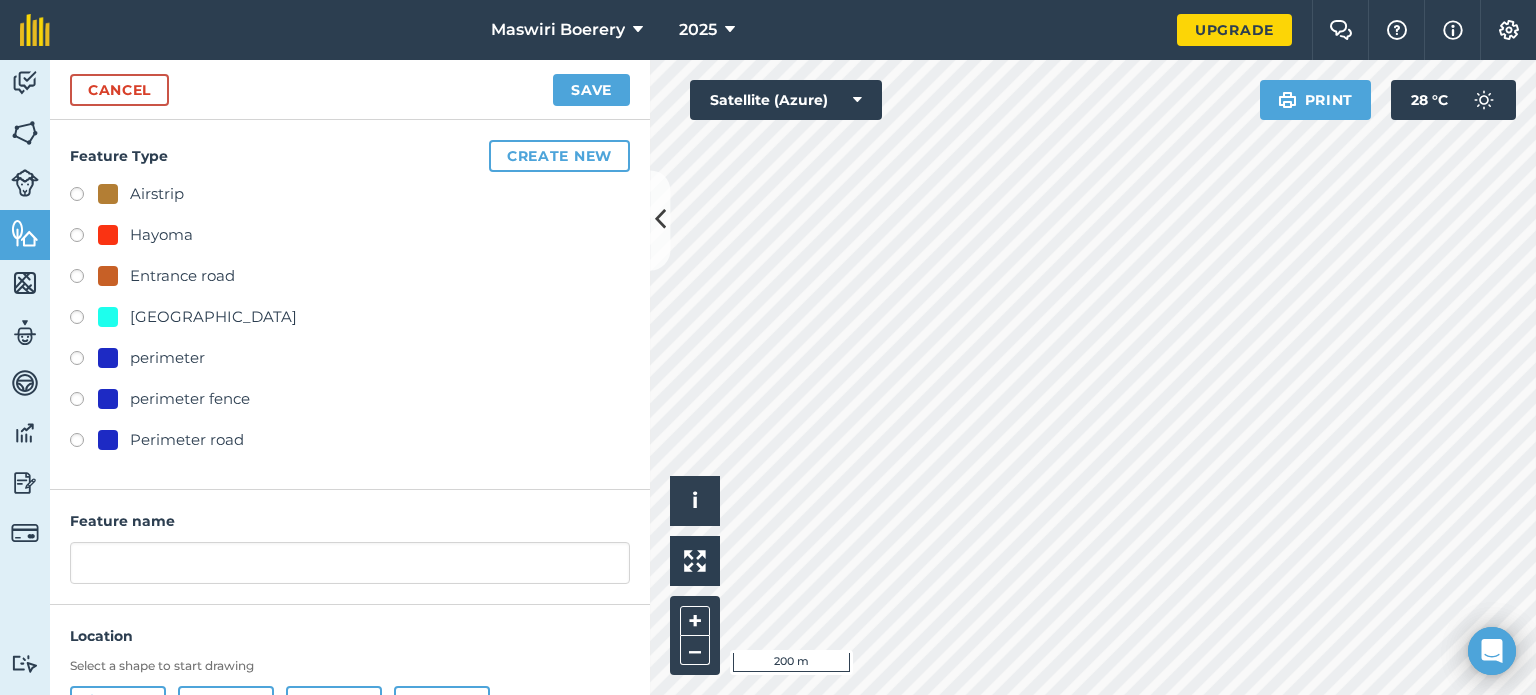 click on "[GEOGRAPHIC_DATA]" at bounding box center (213, 317) 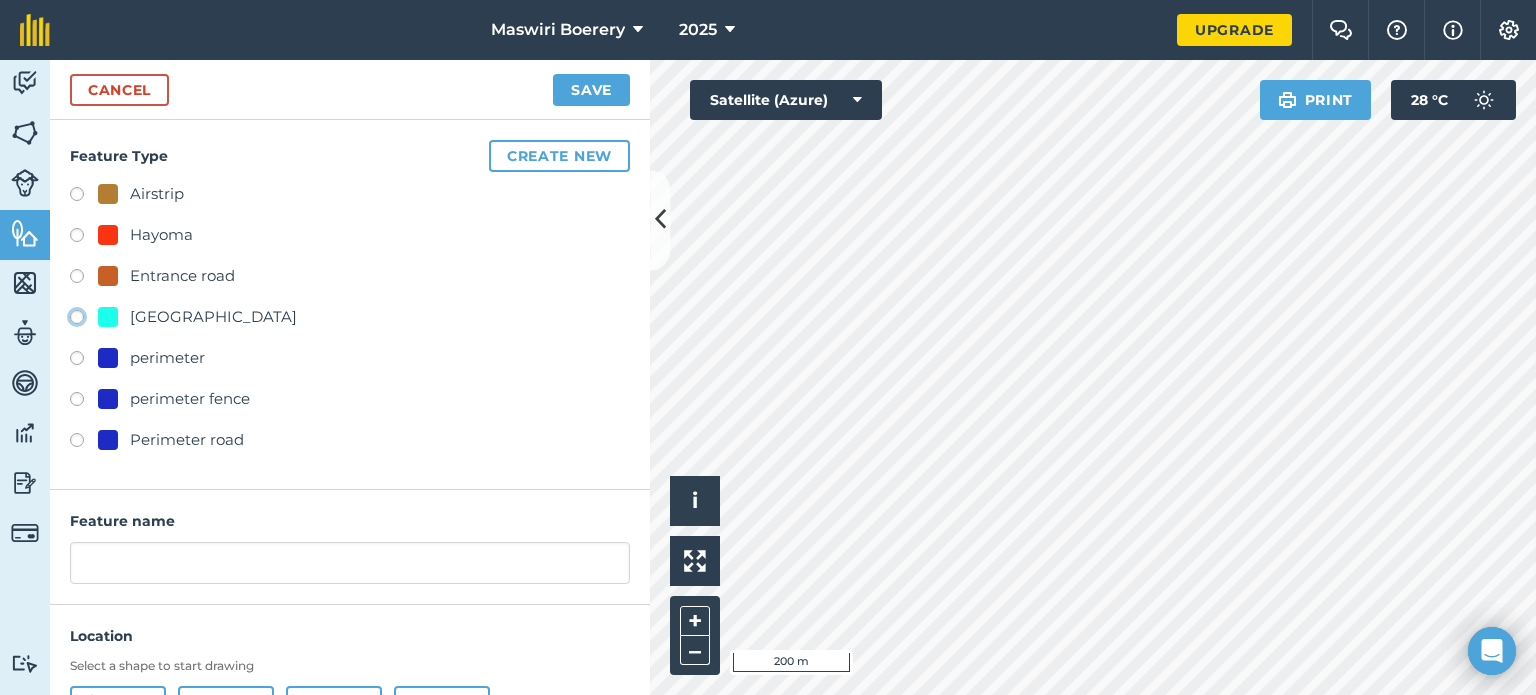 click on "[GEOGRAPHIC_DATA]" at bounding box center [-9923, 316] 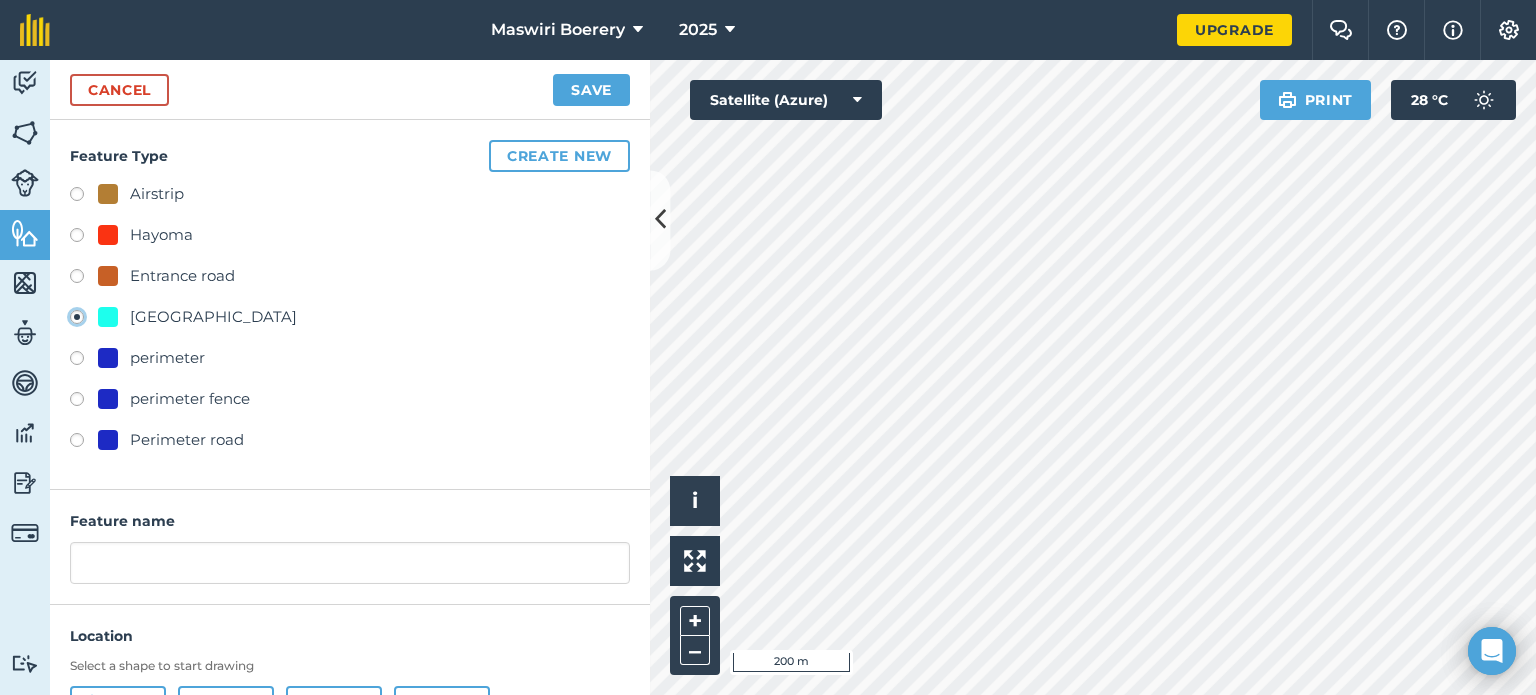 type on "[STREET_ADDRESS]" 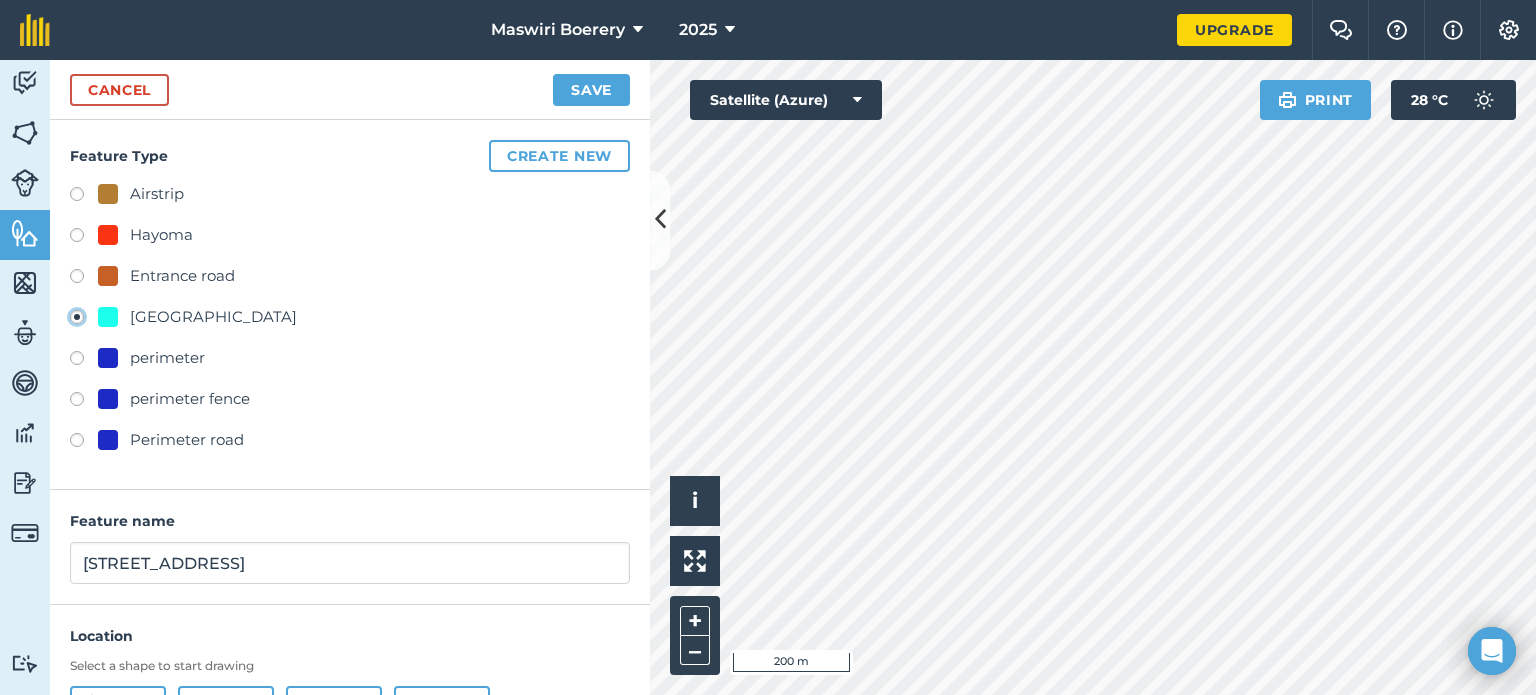 scroll, scrollTop: 96, scrollLeft: 0, axis: vertical 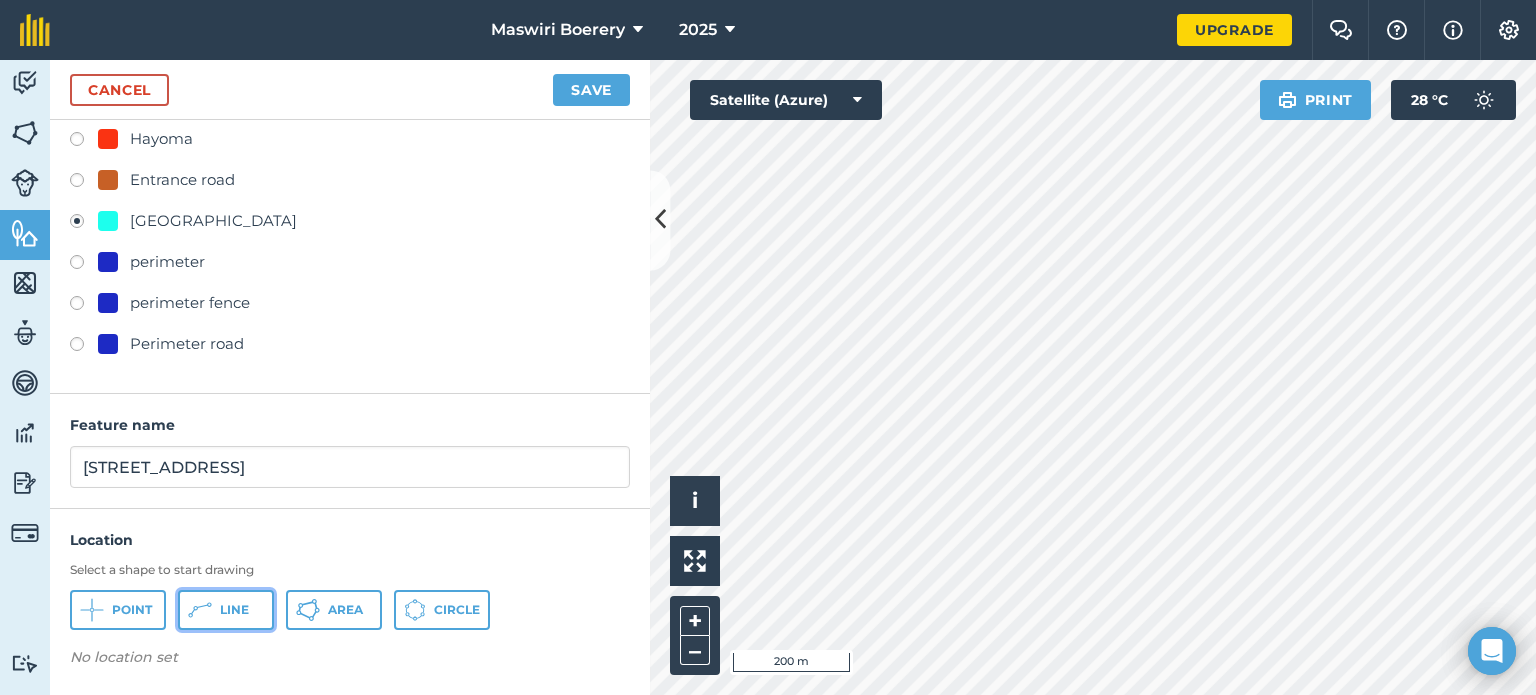 click on "Line" at bounding box center (234, 610) 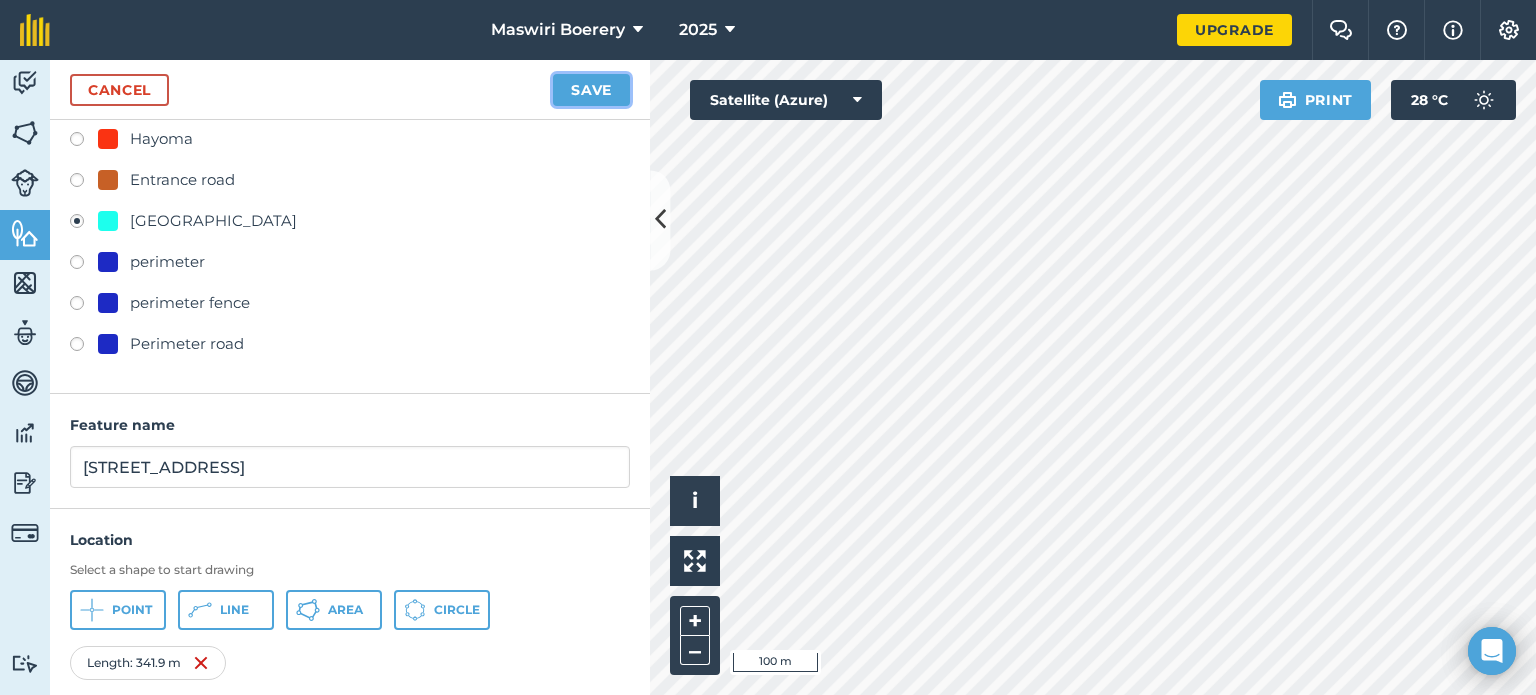 click on "Save" at bounding box center (591, 90) 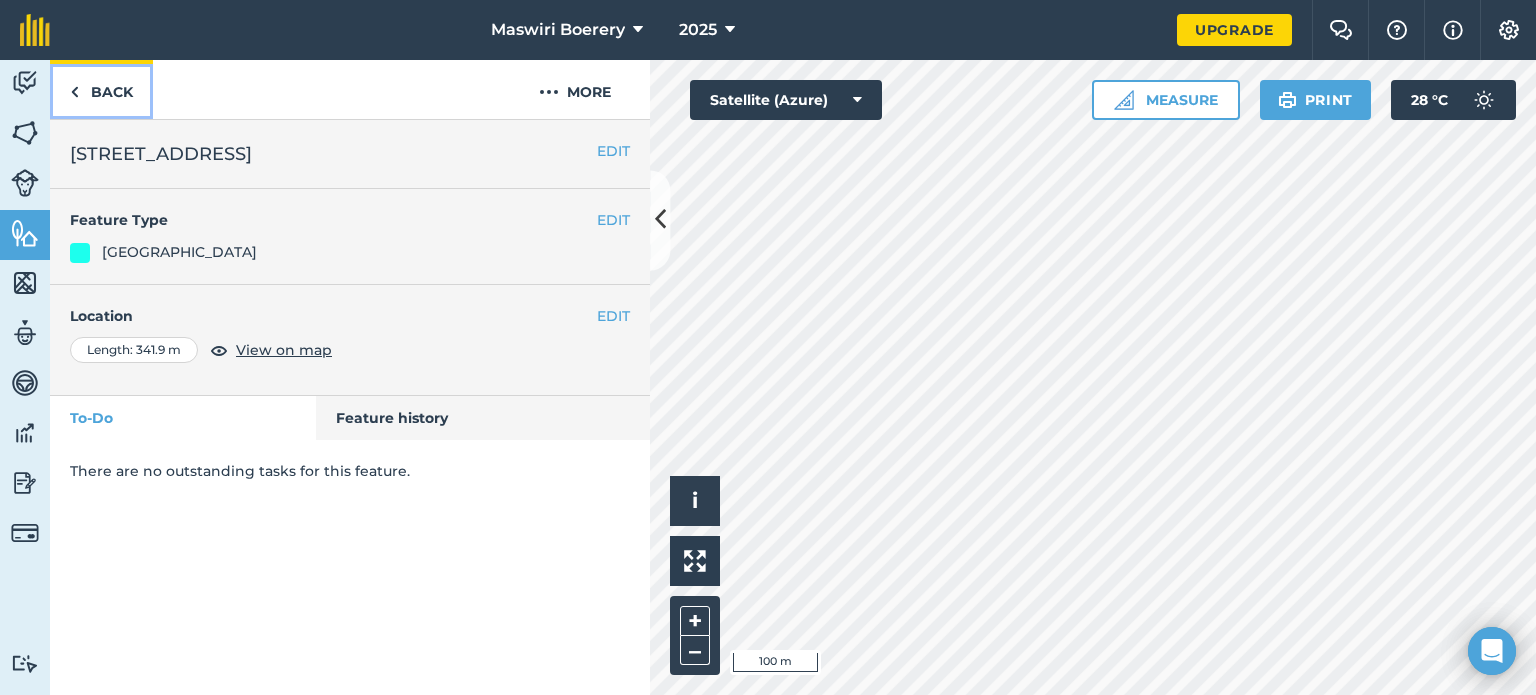 click on "Back" at bounding box center [101, 89] 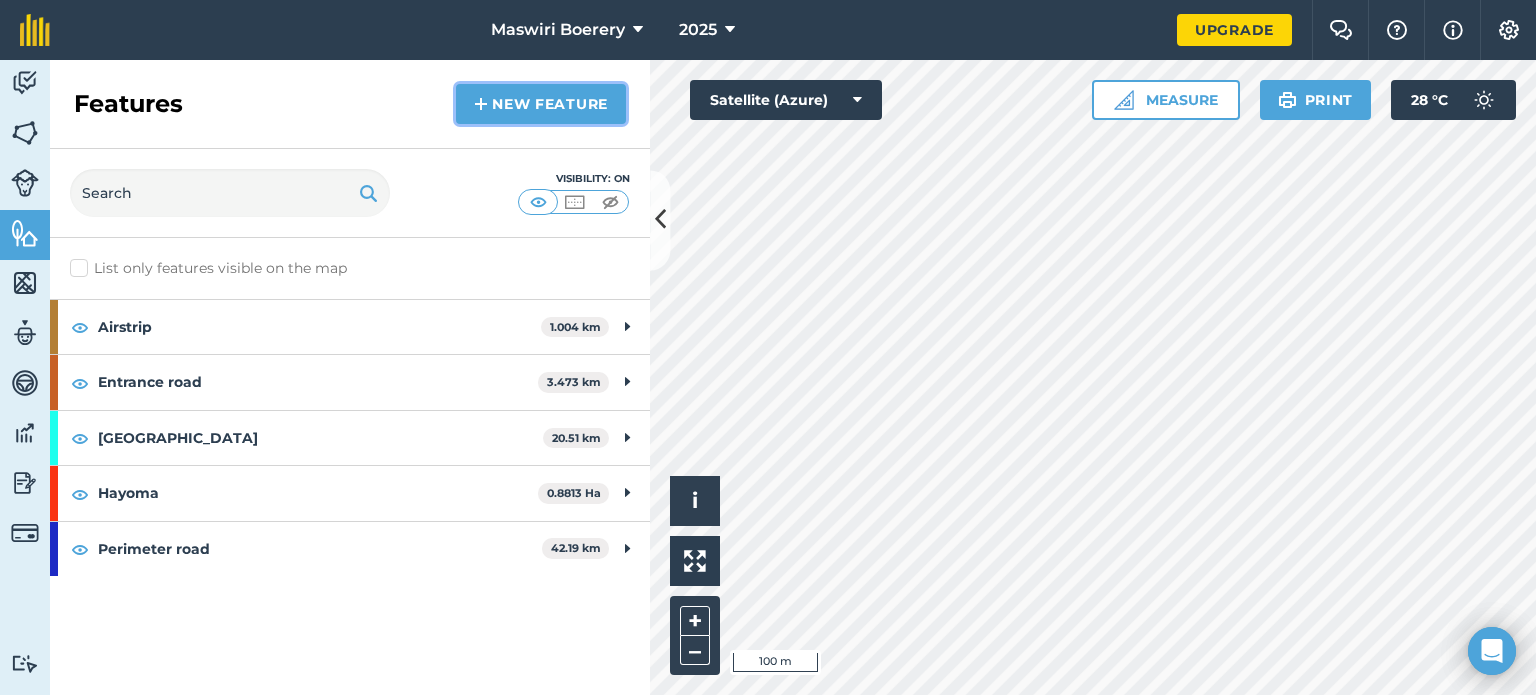click on "New feature" at bounding box center (541, 104) 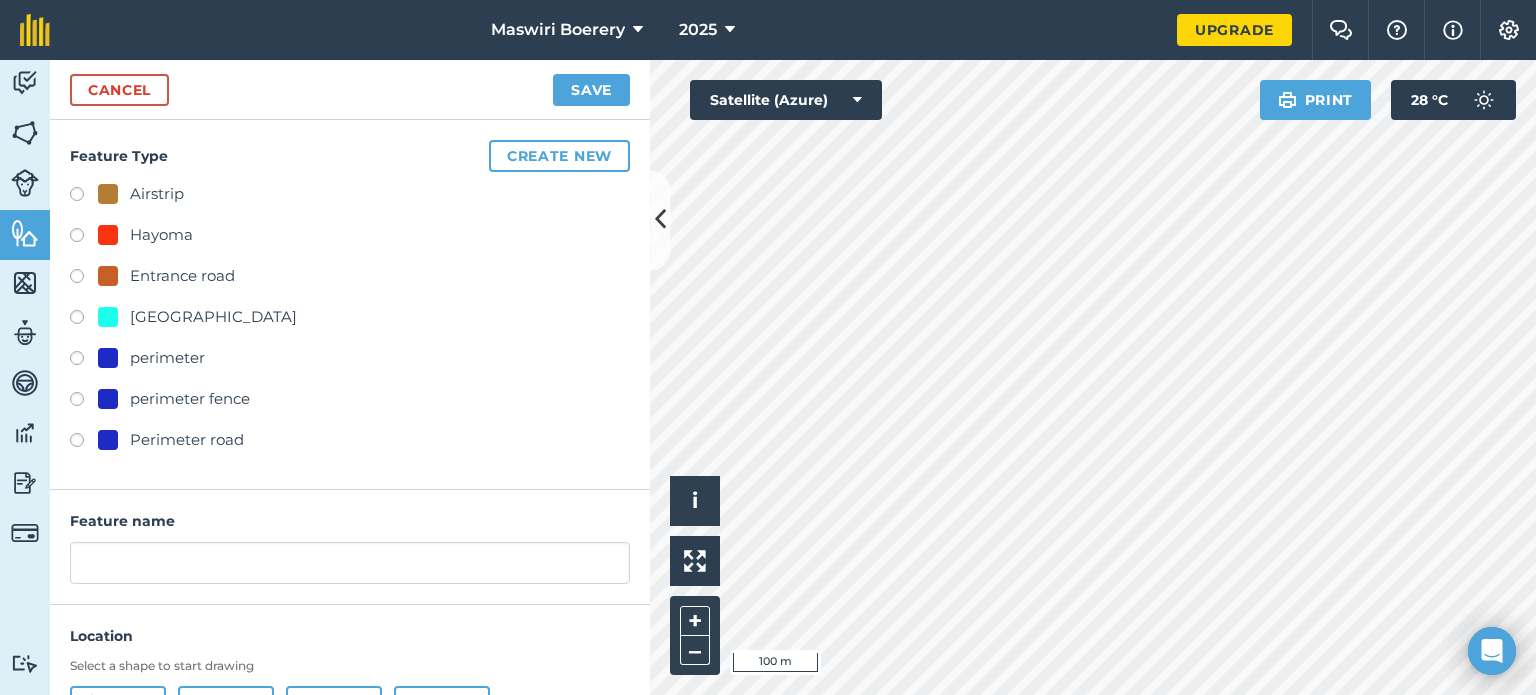 click on "[GEOGRAPHIC_DATA]" at bounding box center [213, 317] 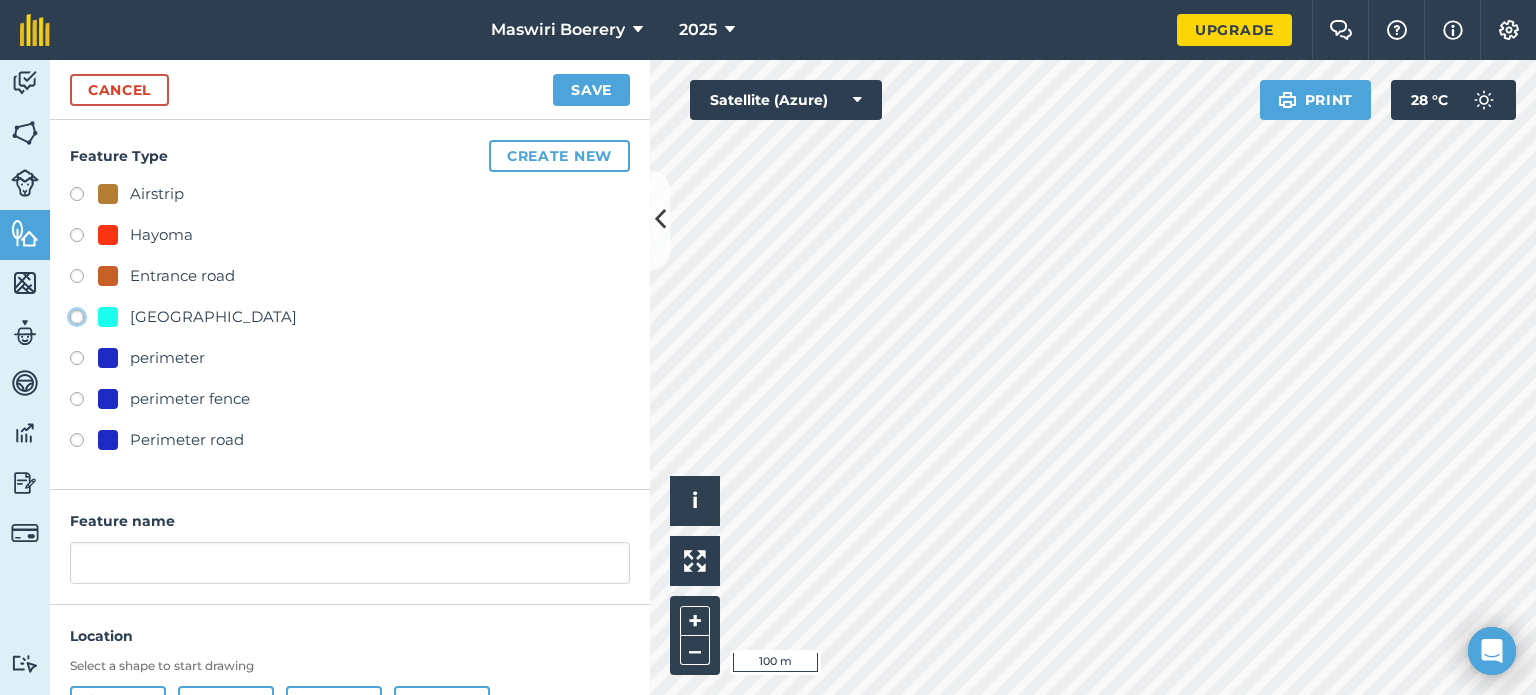 click on "[GEOGRAPHIC_DATA]" at bounding box center [-9923, 316] 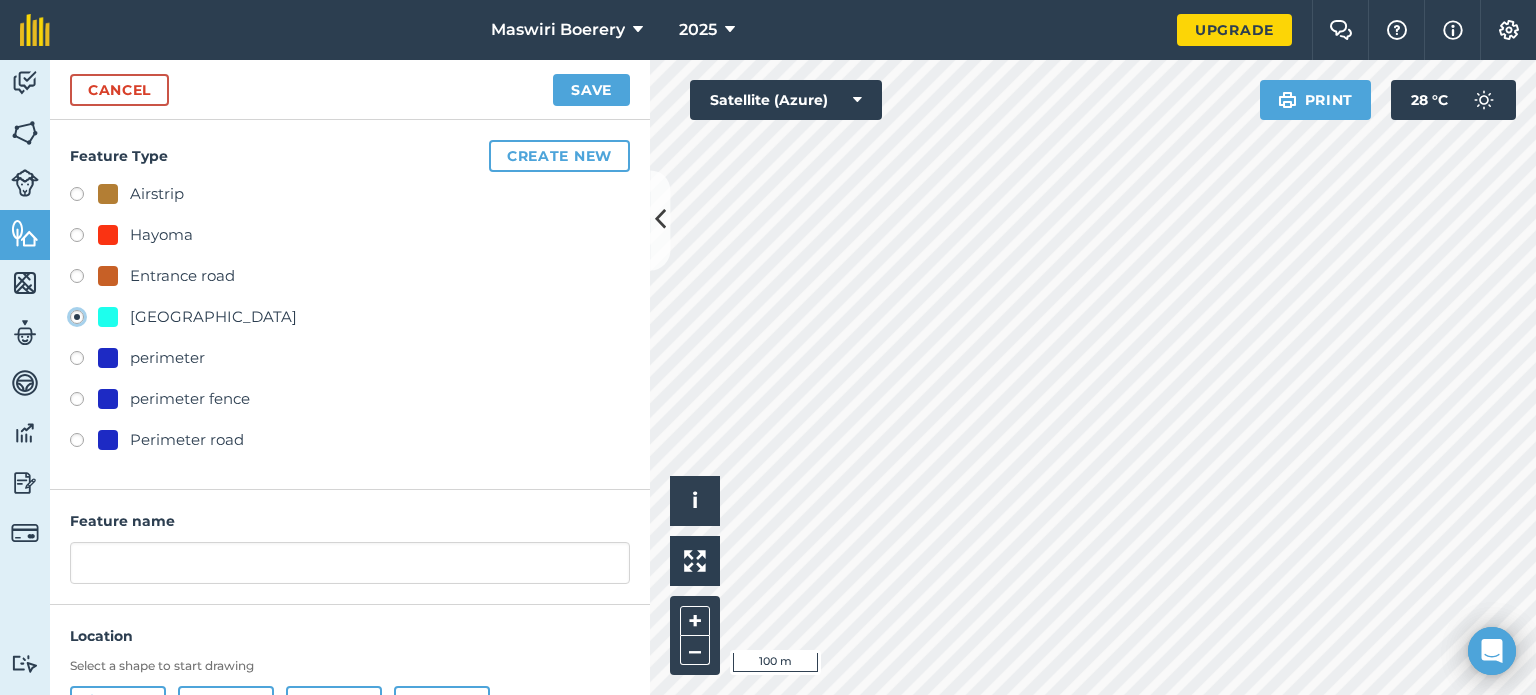 type on "[STREET_ADDRESS]" 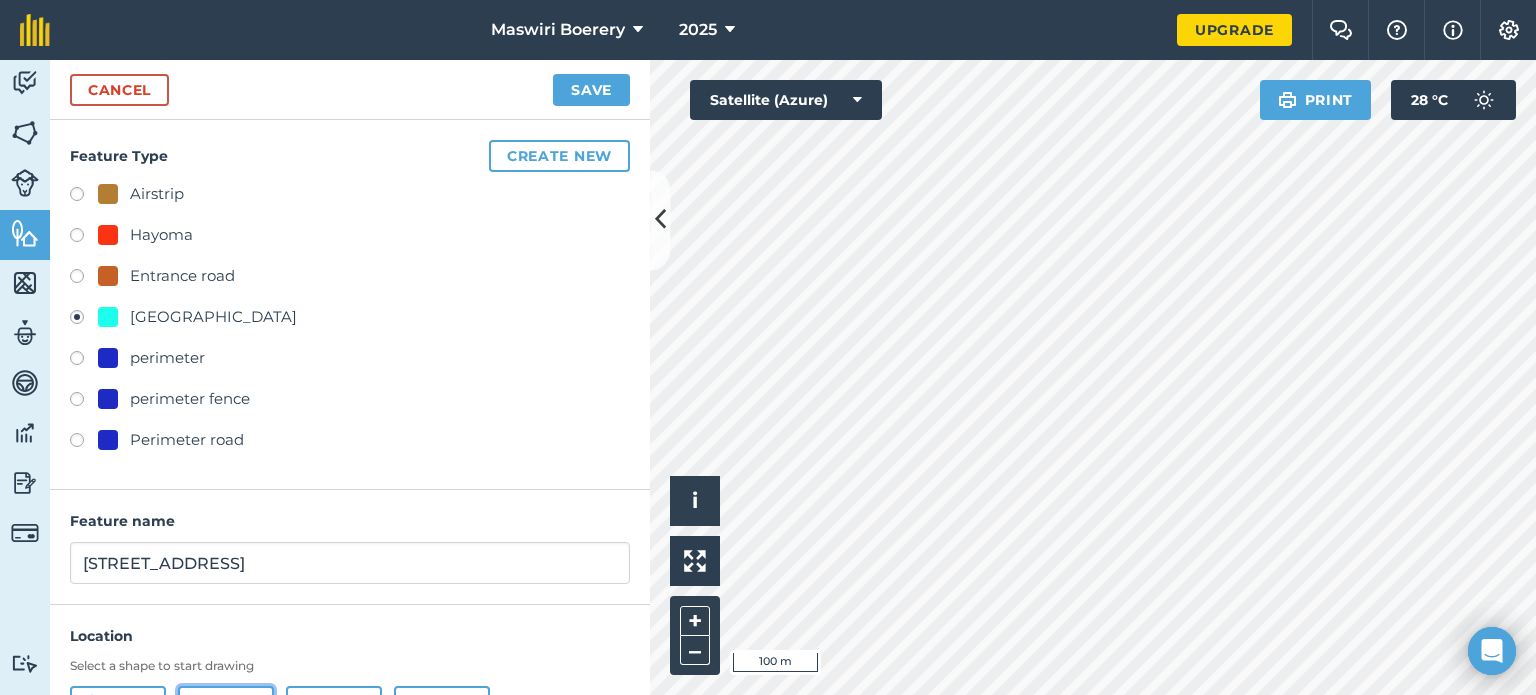 click on "Line" at bounding box center (226, 706) 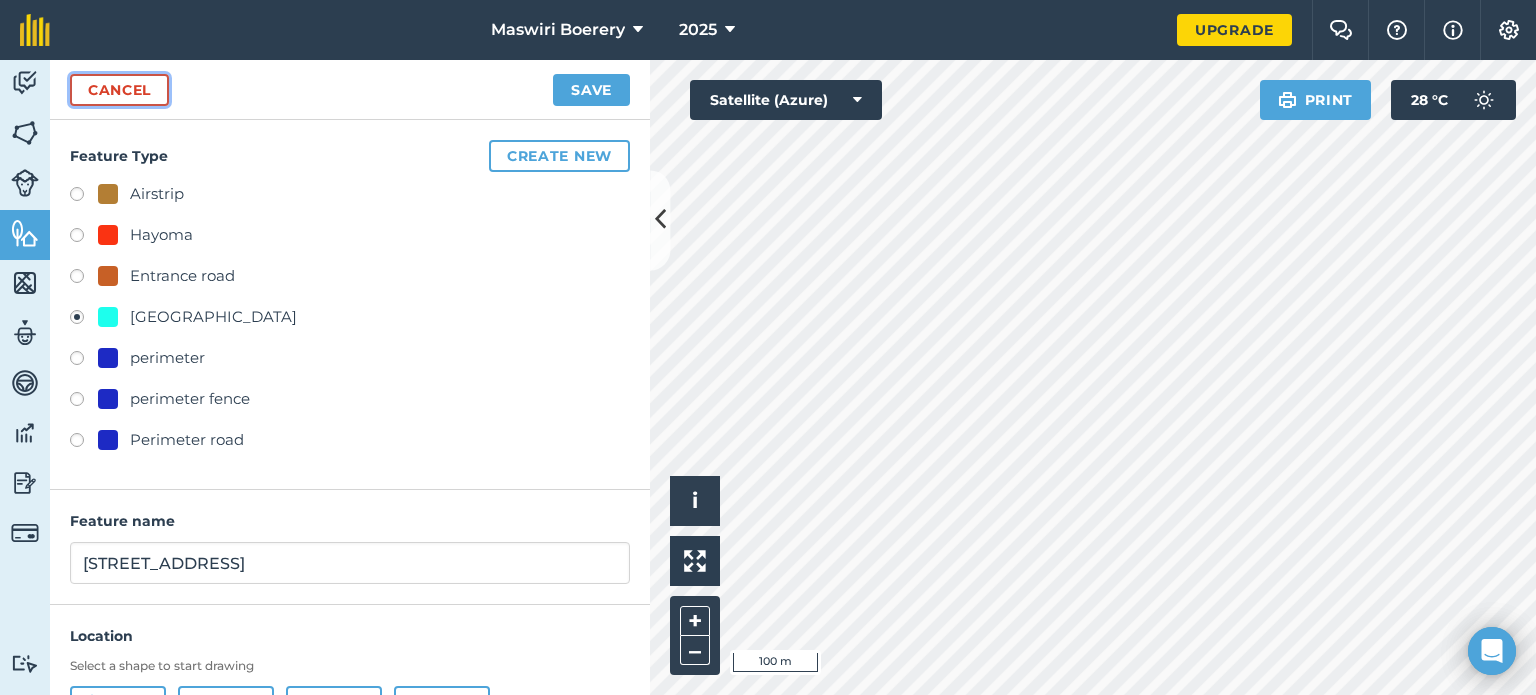 click on "Cancel" at bounding box center [119, 90] 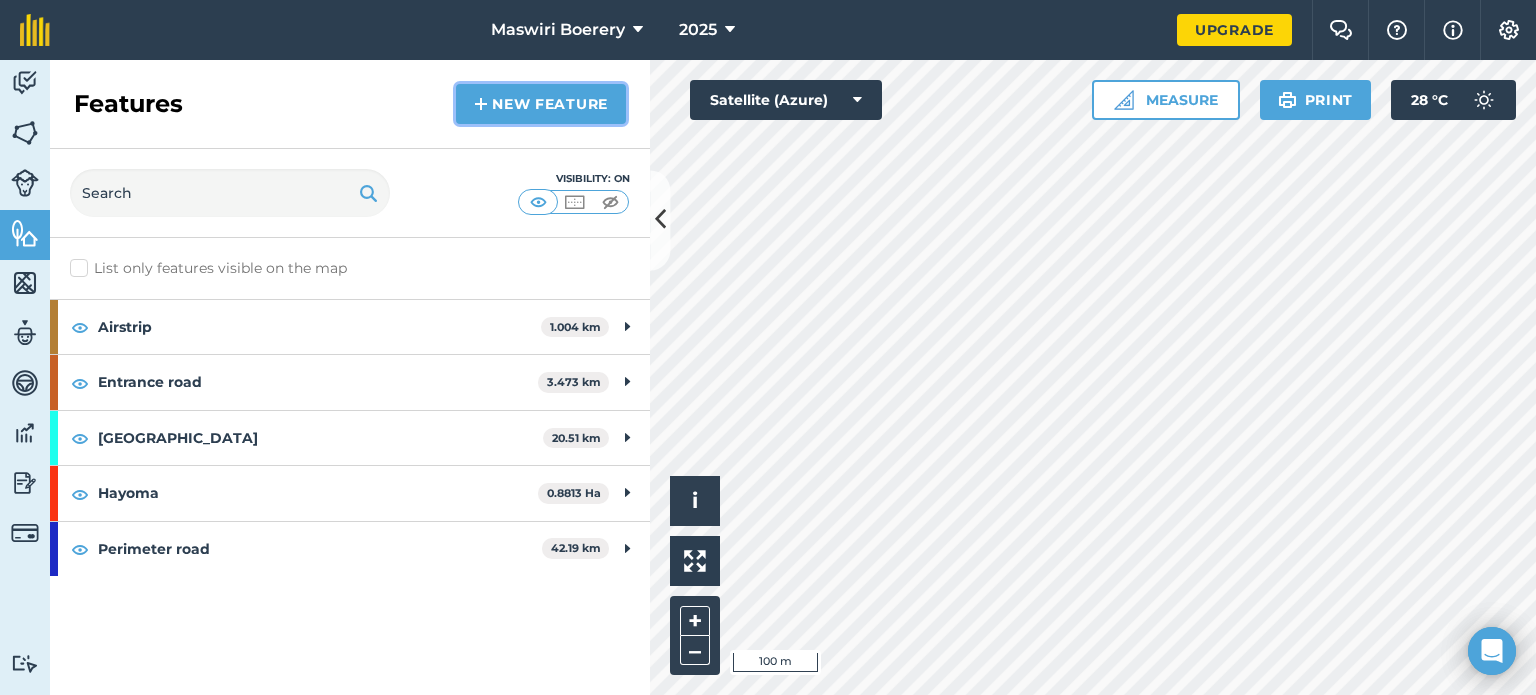 click on "New feature" at bounding box center (541, 104) 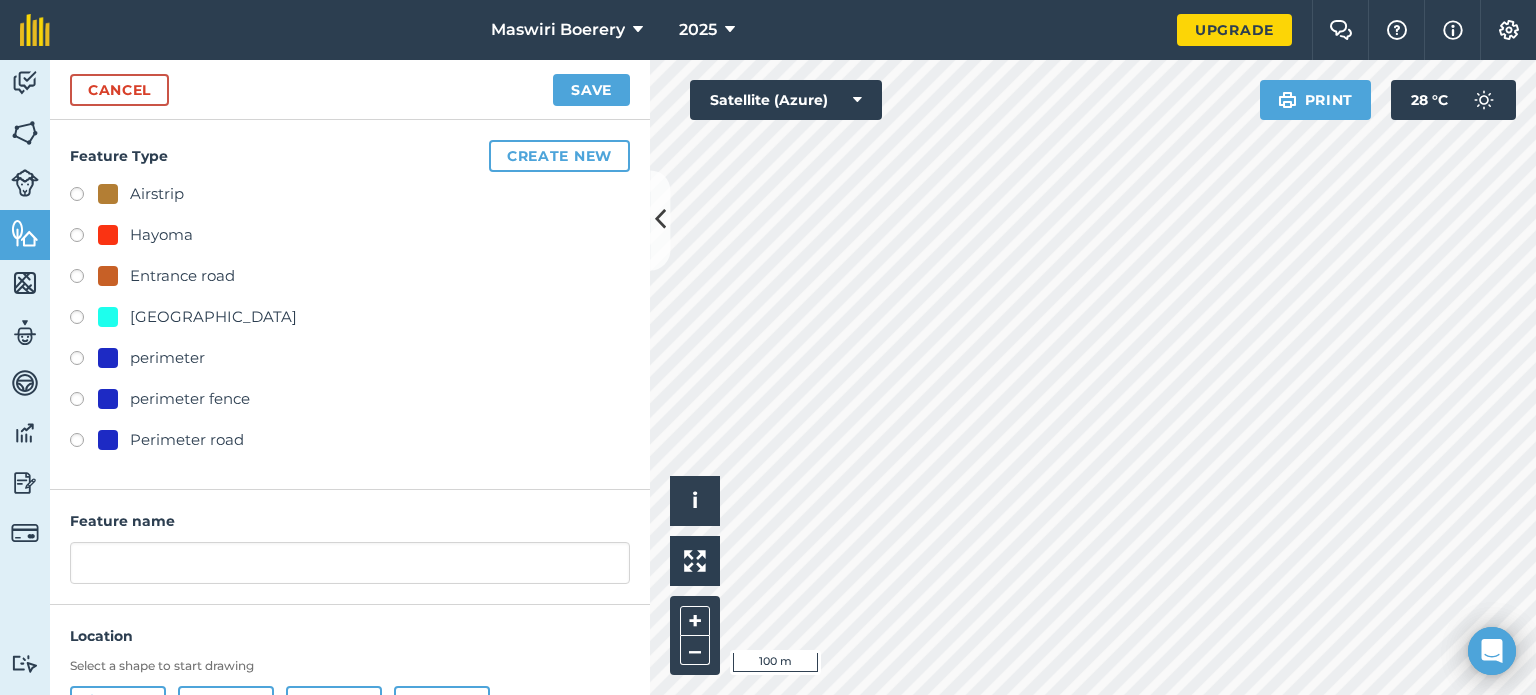 click at bounding box center [108, 317] 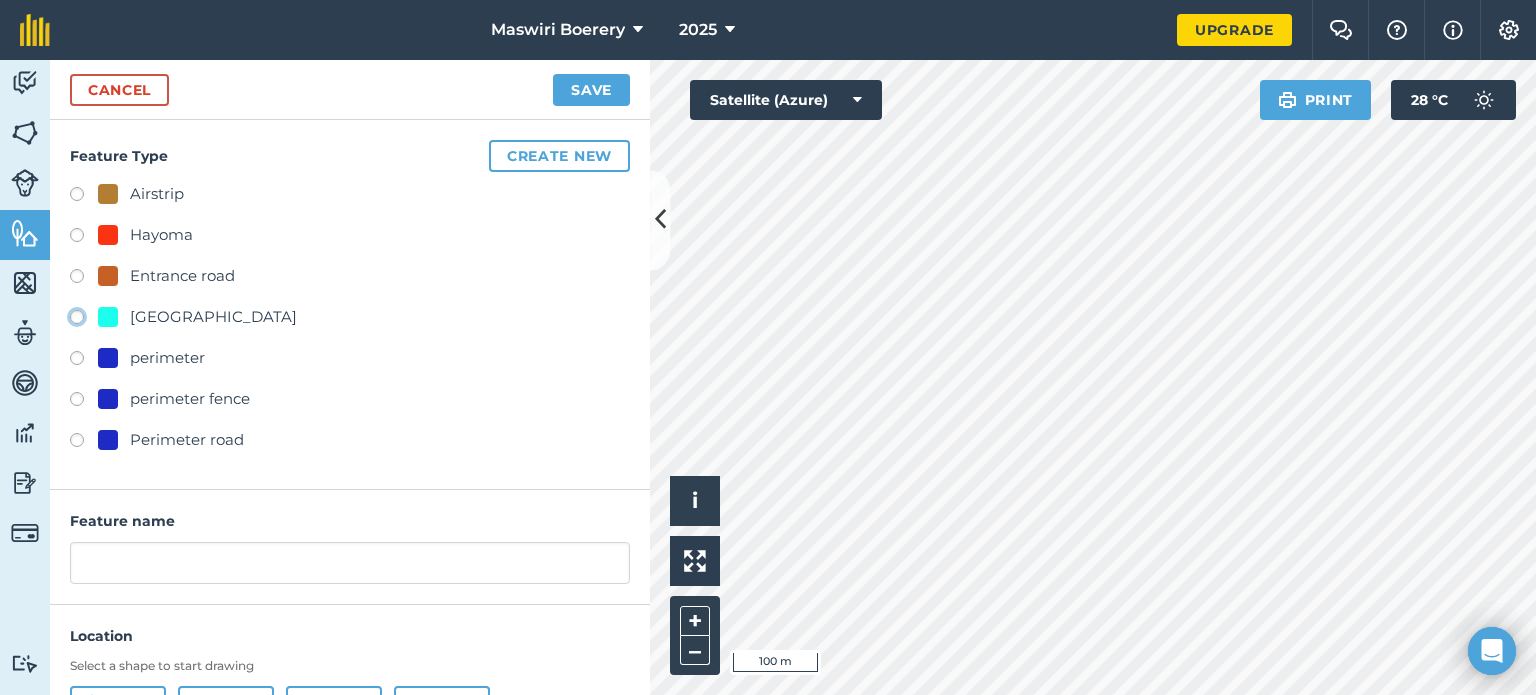click on "[GEOGRAPHIC_DATA]" at bounding box center (-9923, 316) 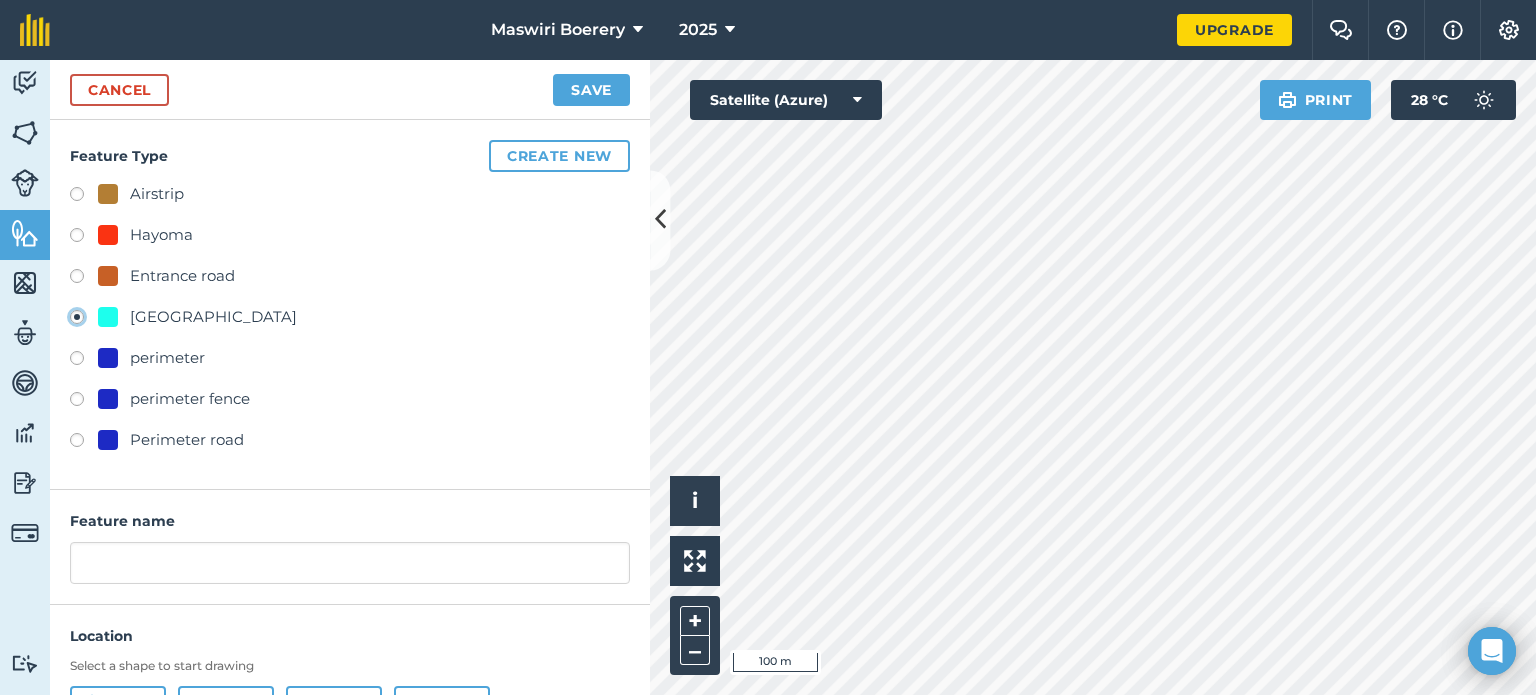 type on "[STREET_ADDRESS]" 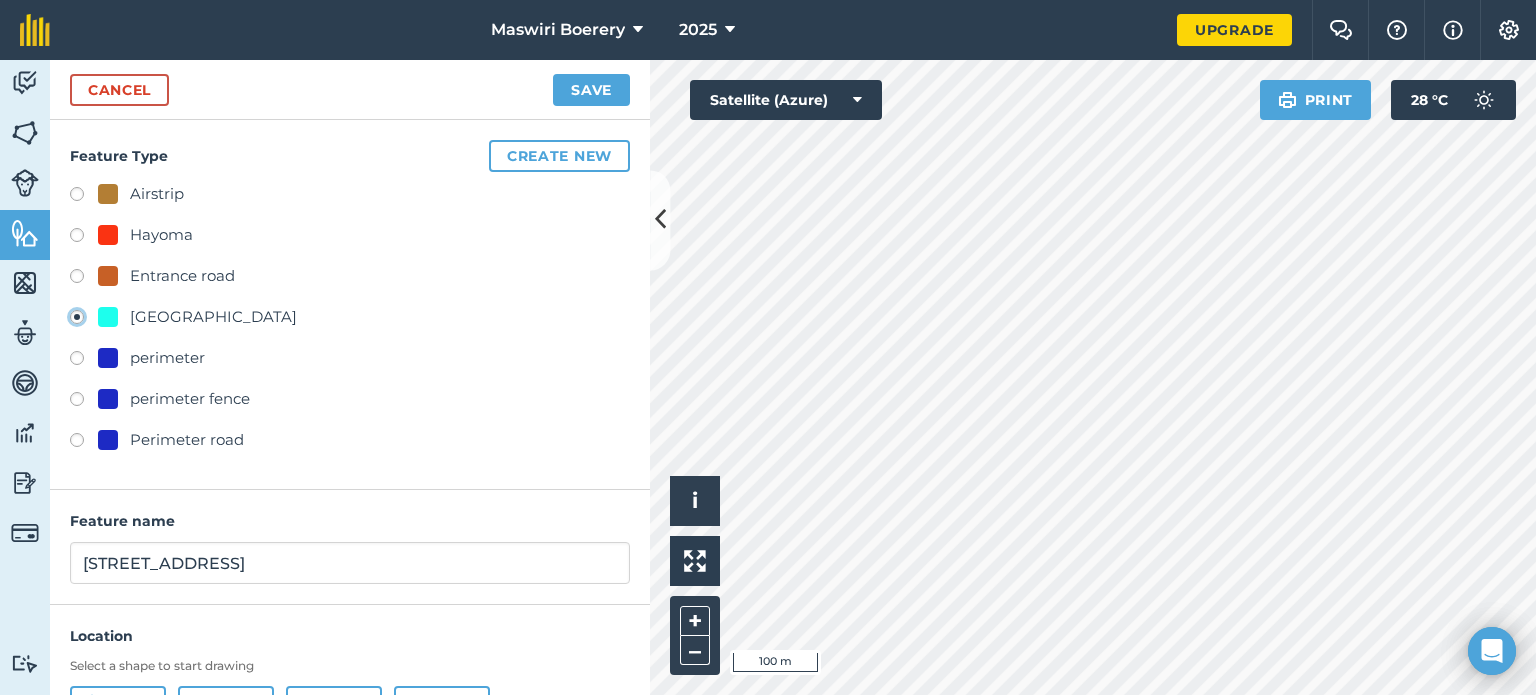 scroll, scrollTop: 96, scrollLeft: 0, axis: vertical 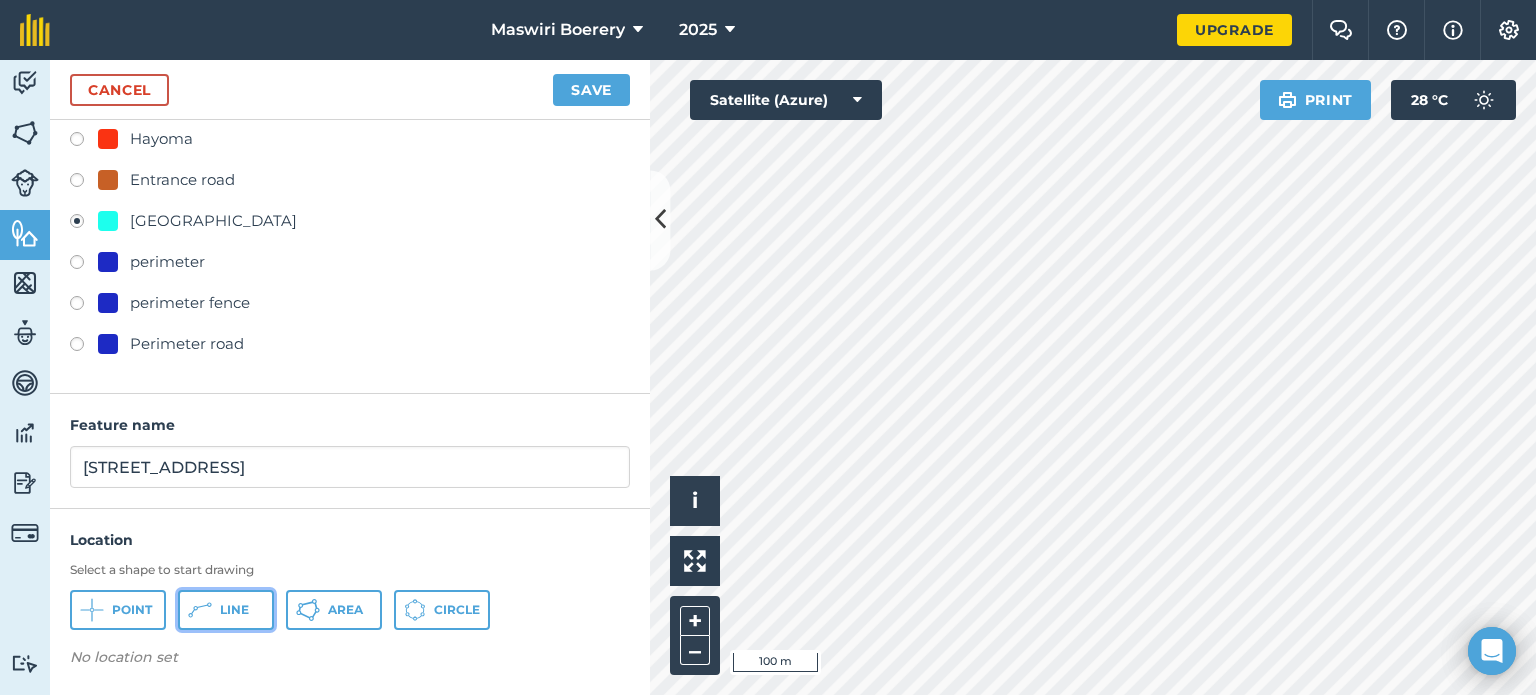 click on "Line" at bounding box center (234, 610) 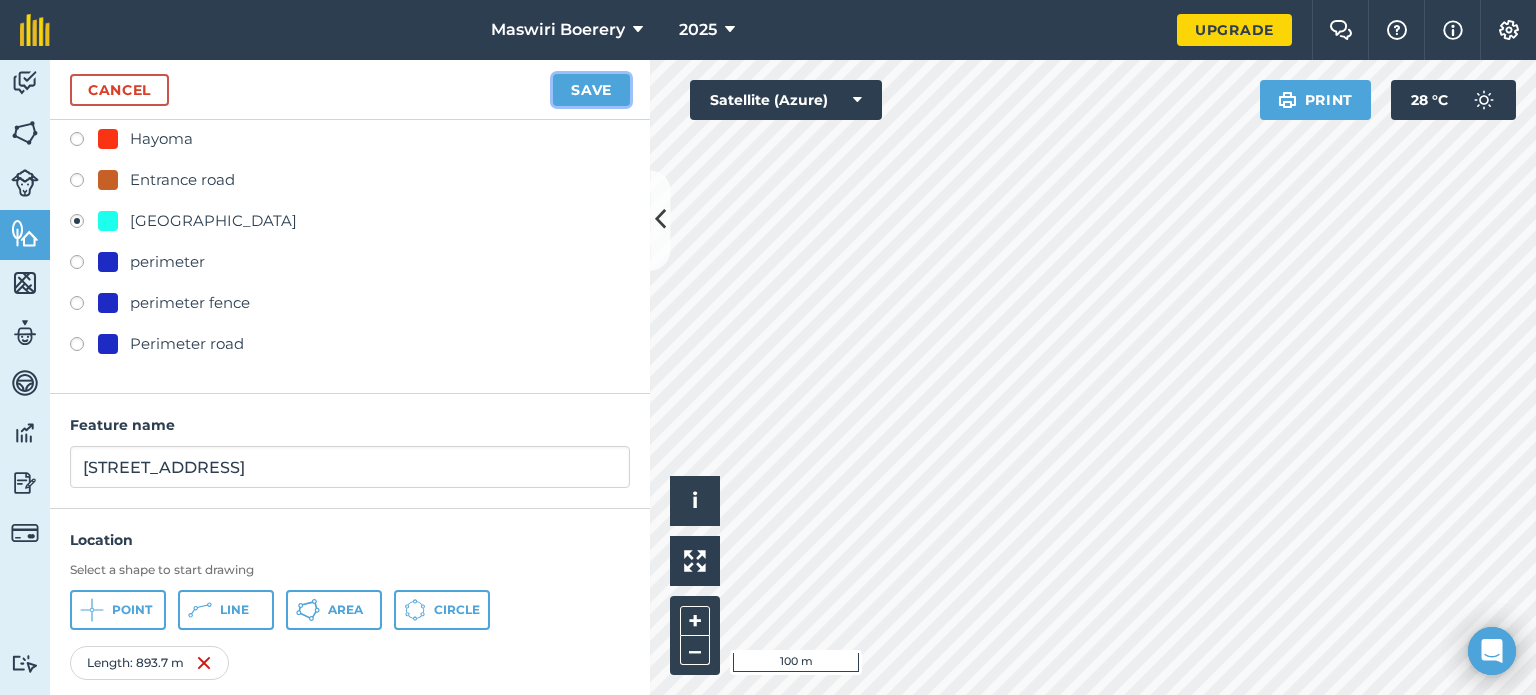 click on "Save" at bounding box center [591, 90] 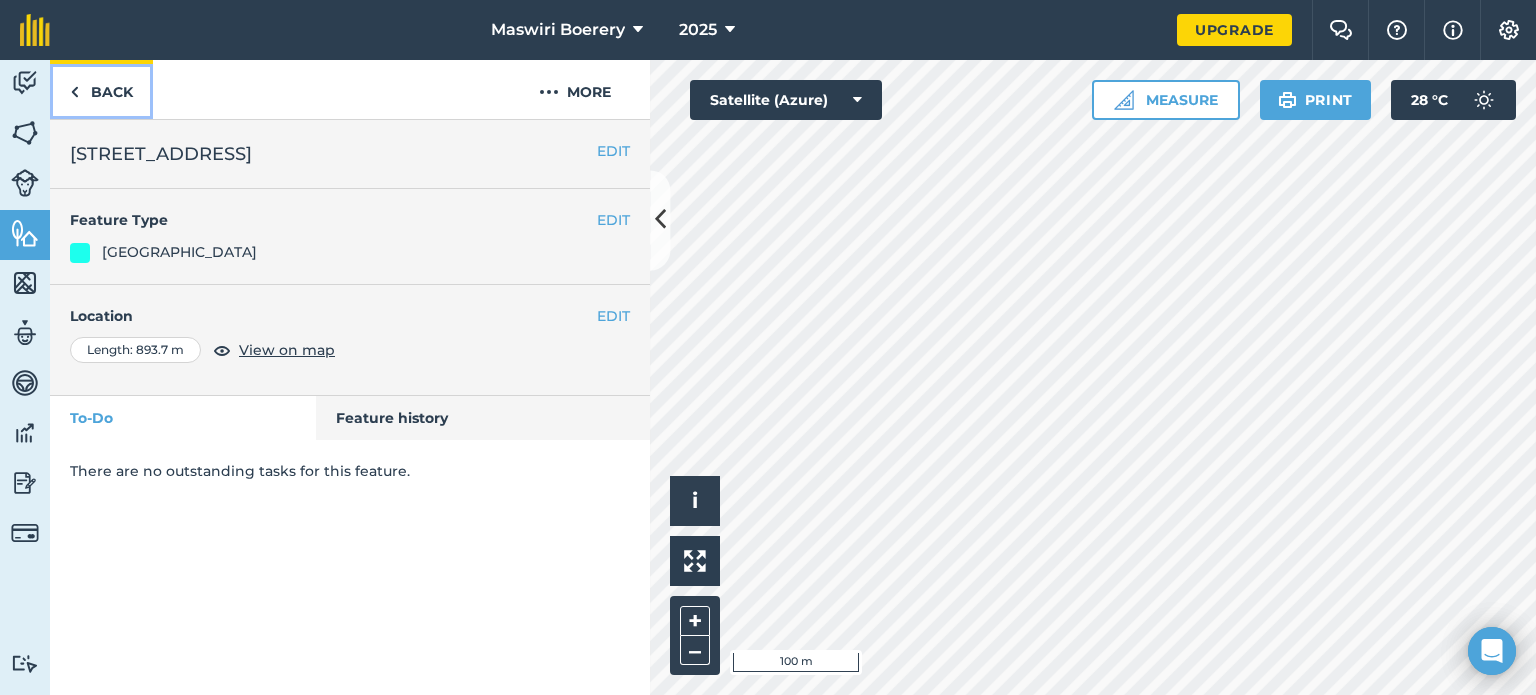 click on "Back" at bounding box center [101, 89] 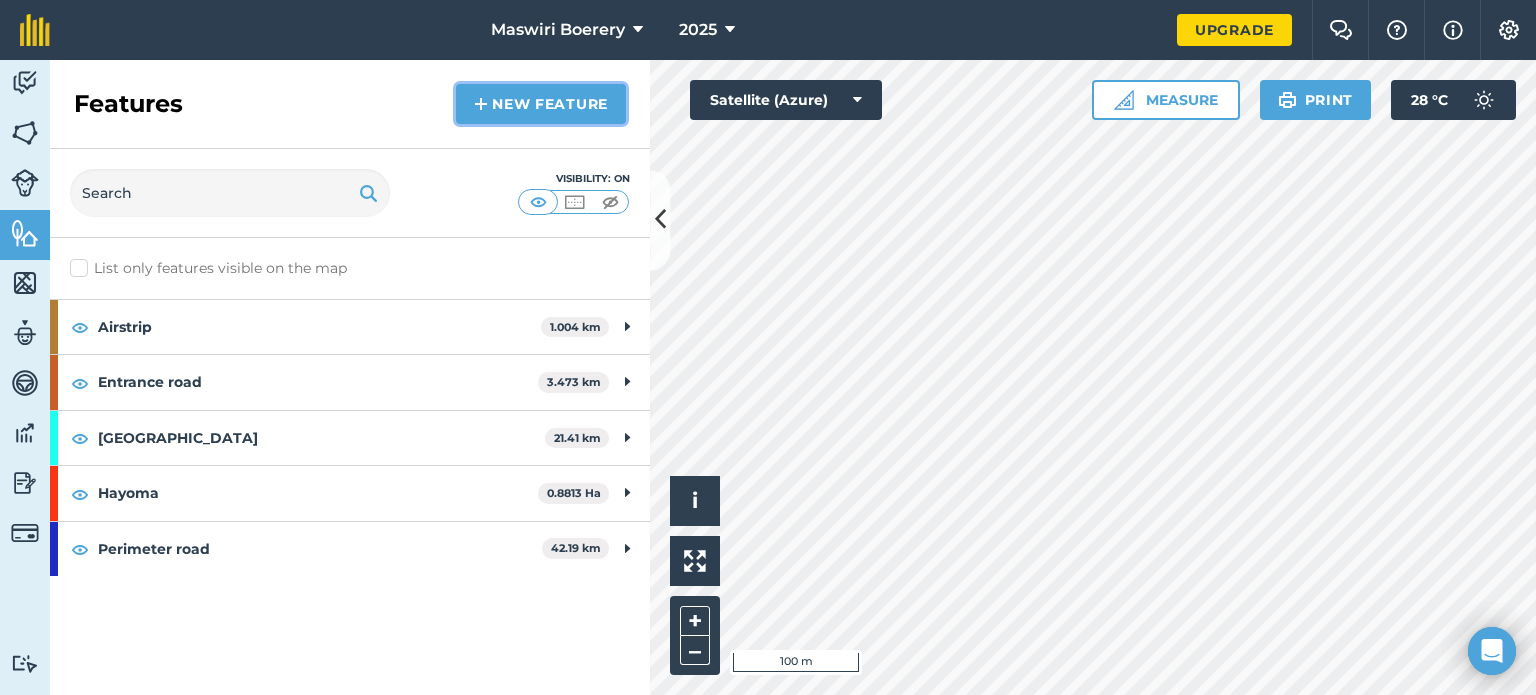 click on "New feature" at bounding box center [541, 104] 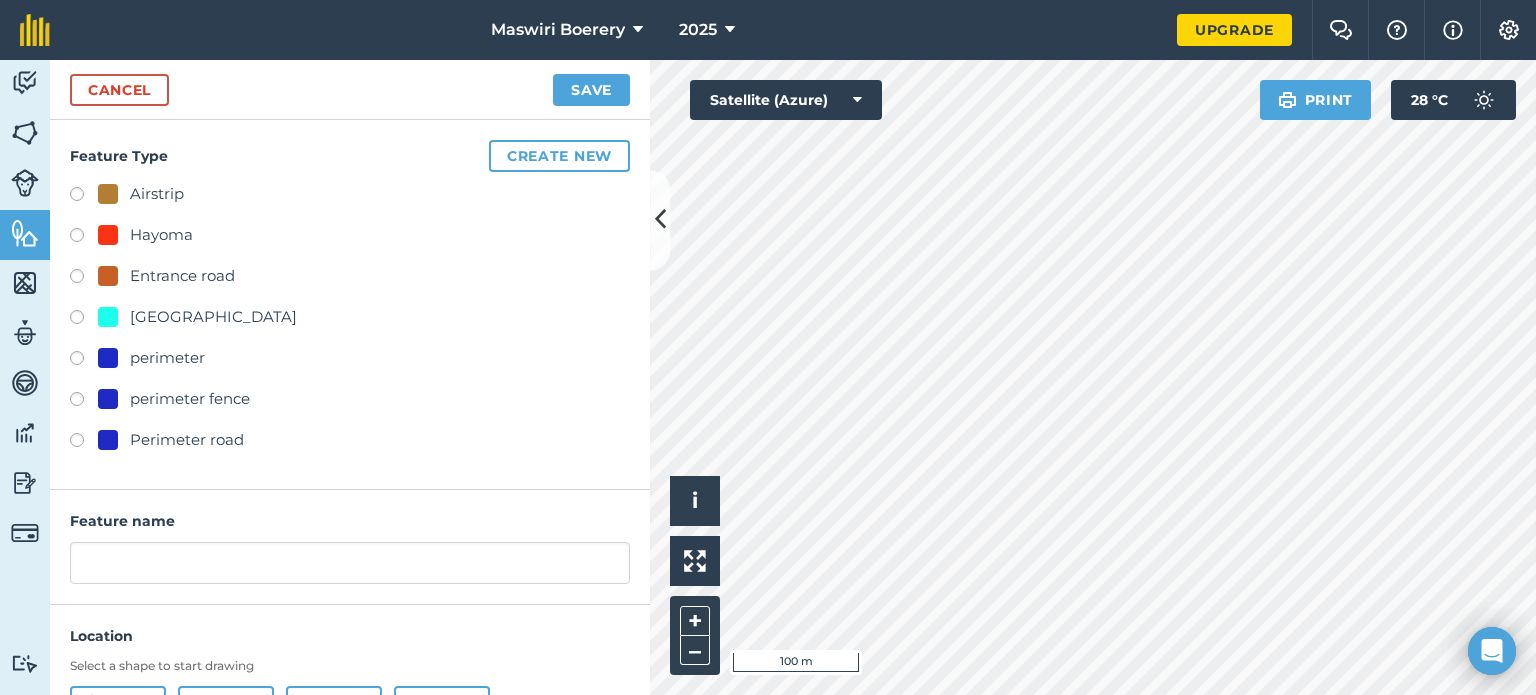 click on "[GEOGRAPHIC_DATA]" at bounding box center [213, 317] 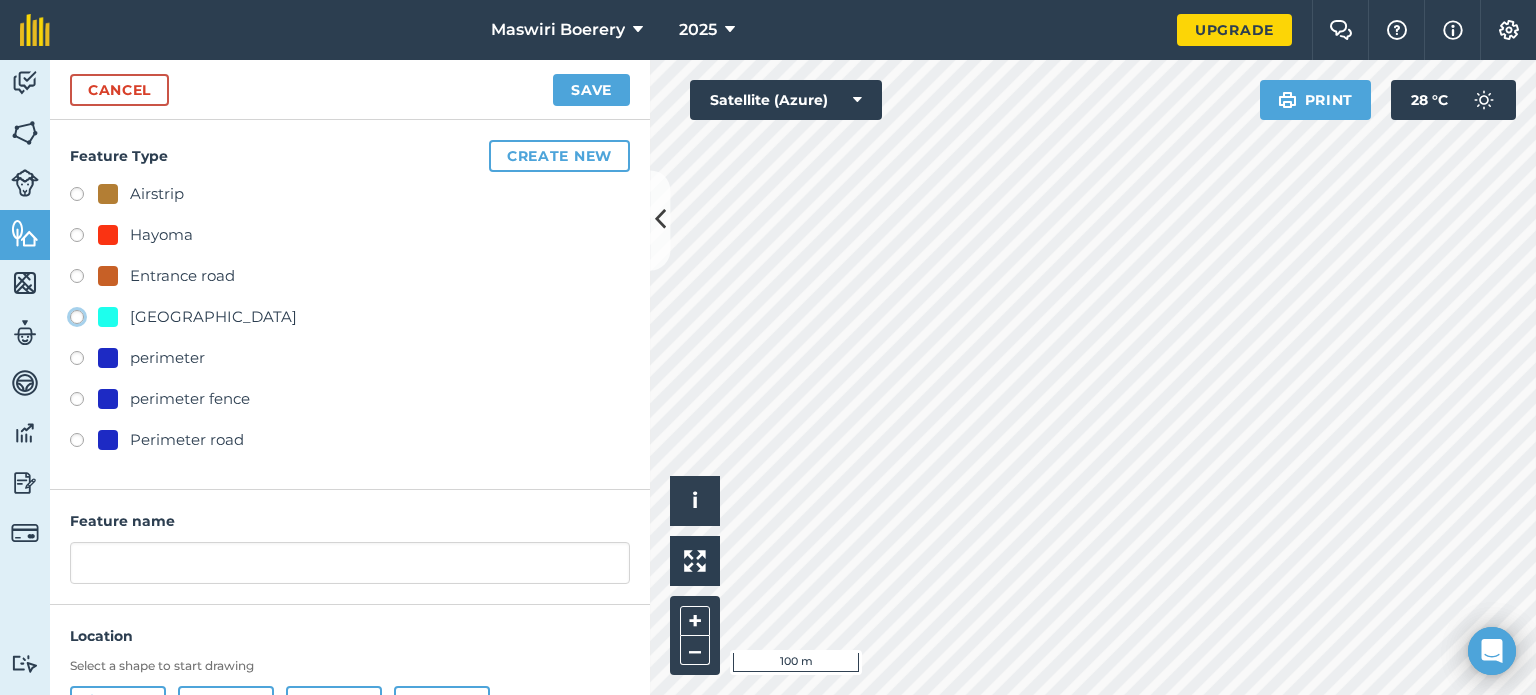 click on "[GEOGRAPHIC_DATA]" at bounding box center [-9923, 316] 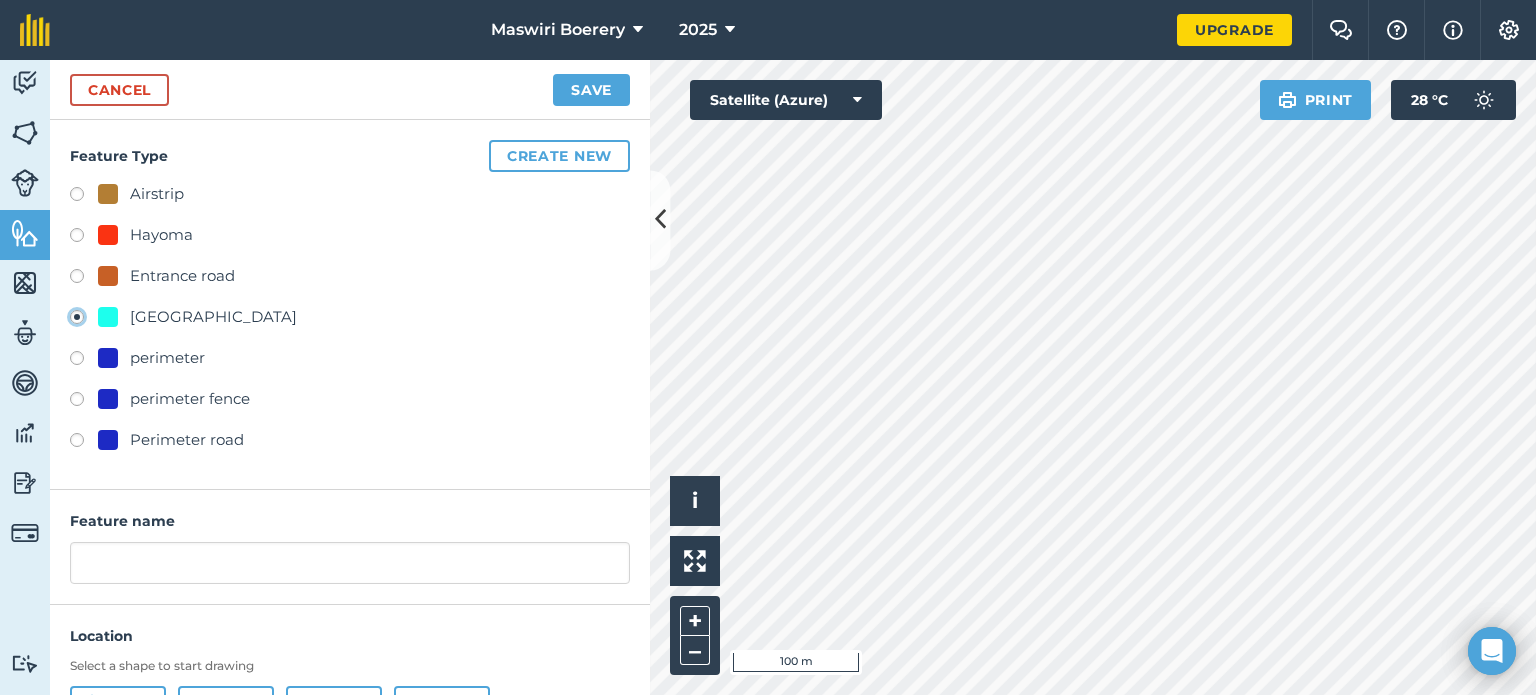 type on "[STREET_ADDRESS]" 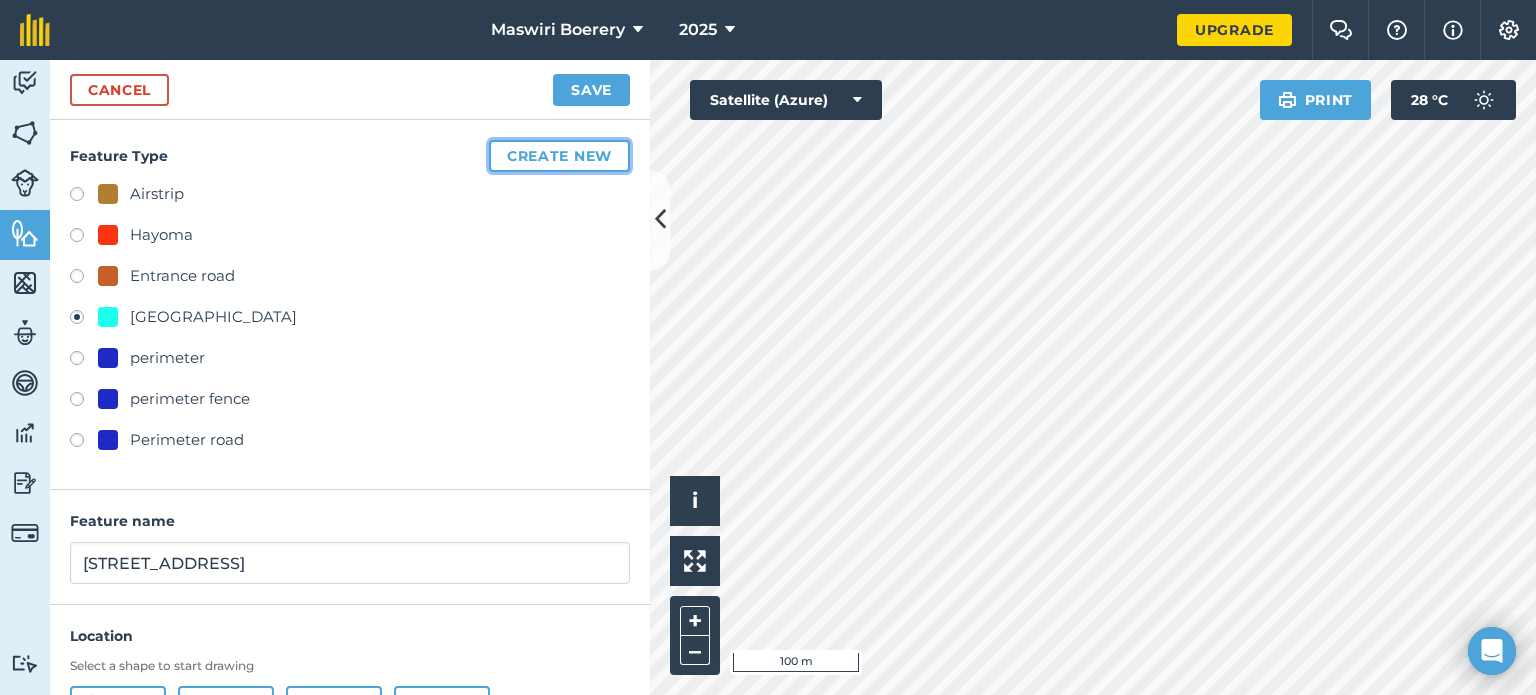 click on "Create new" at bounding box center [559, 156] 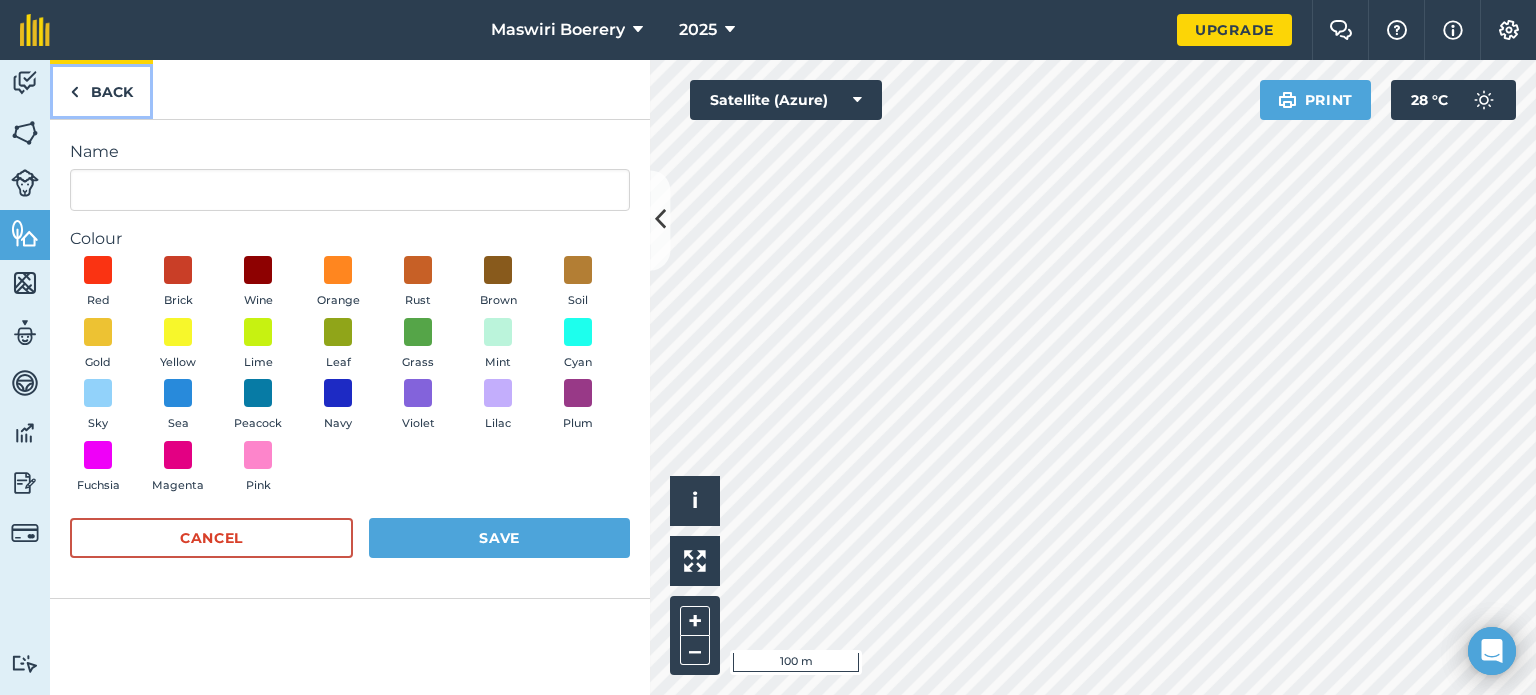 click at bounding box center (74, 92) 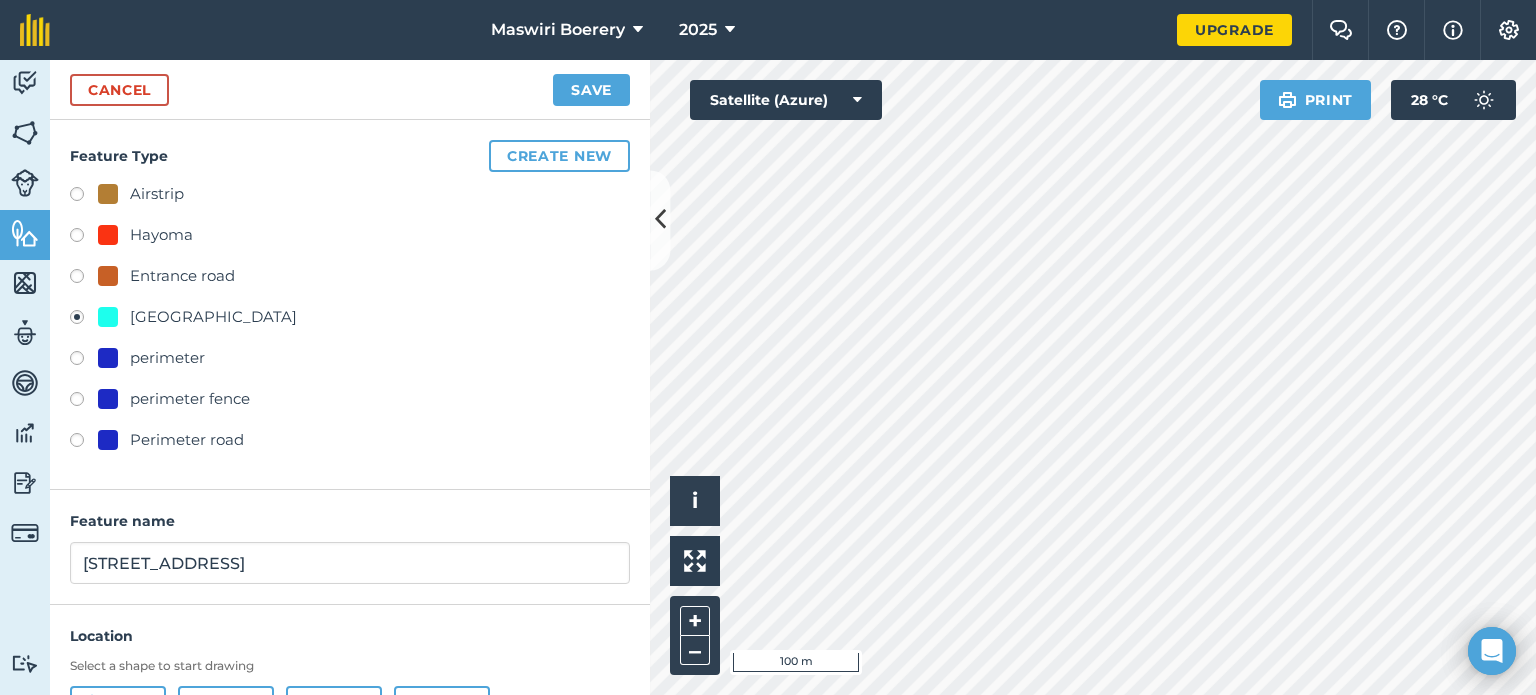 scroll, scrollTop: 56, scrollLeft: 0, axis: vertical 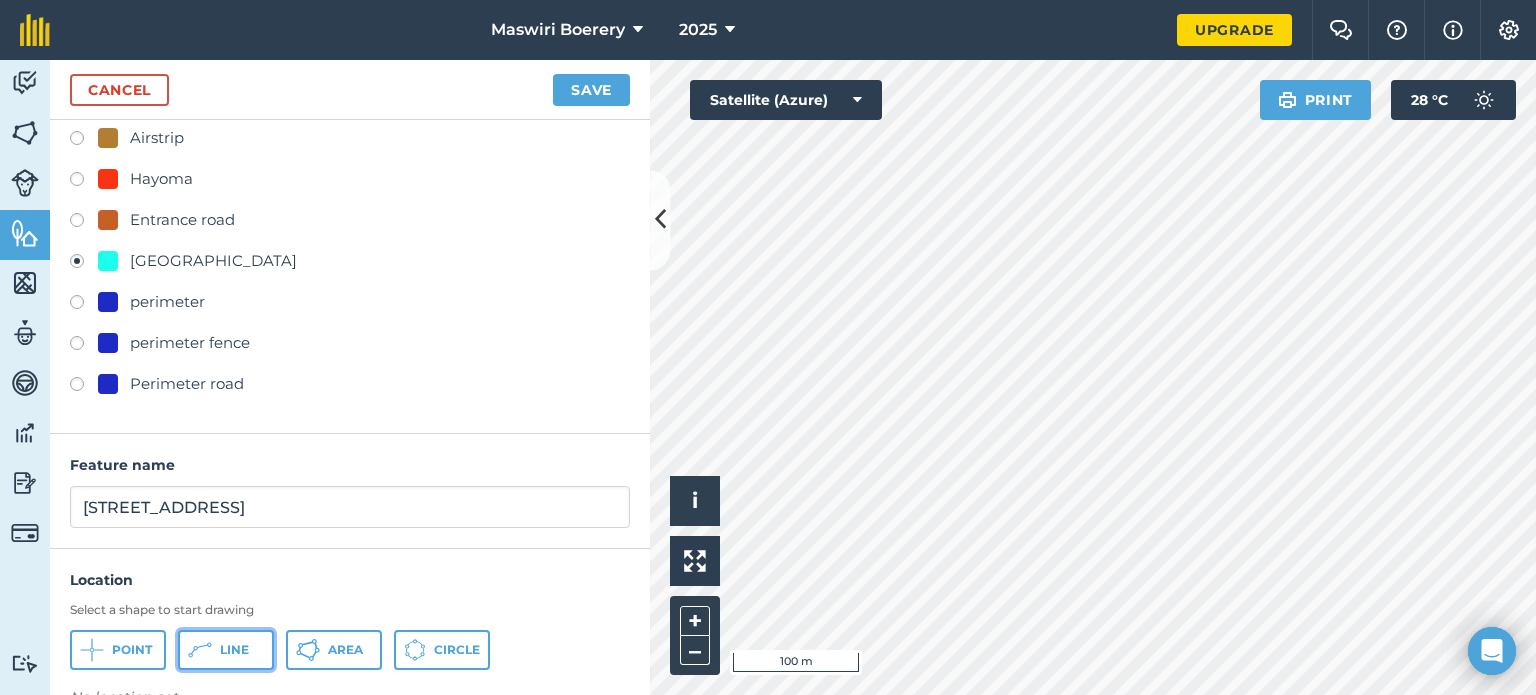 click on "Line" at bounding box center [226, 650] 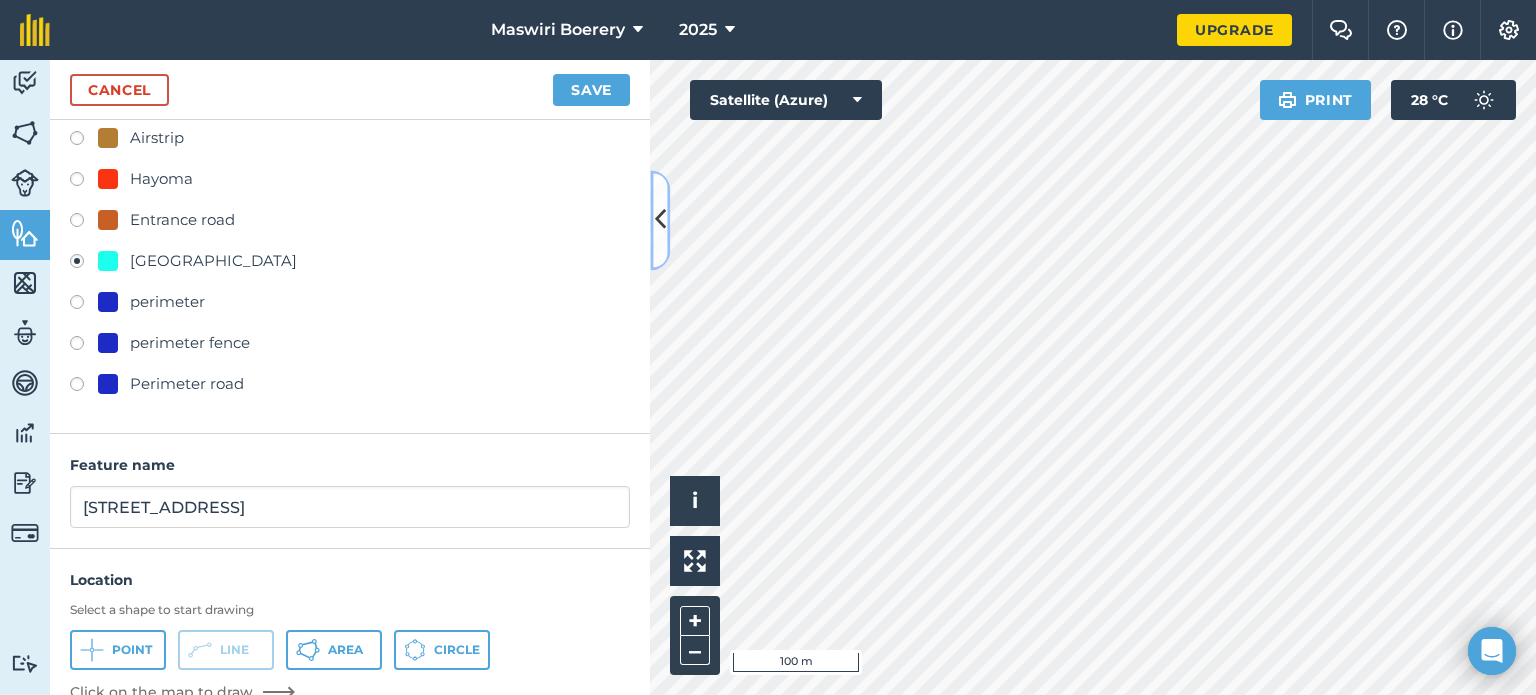 click at bounding box center [660, 220] 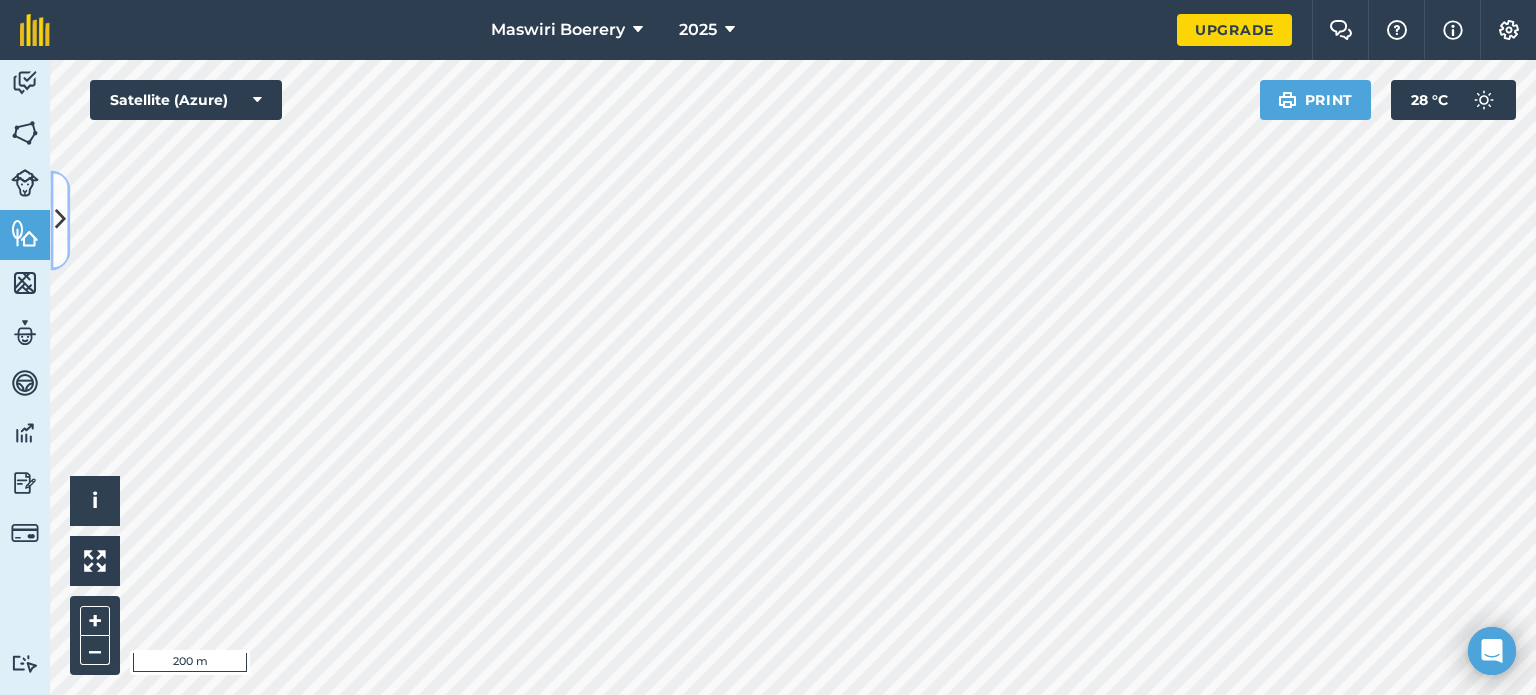 click at bounding box center (60, 220) 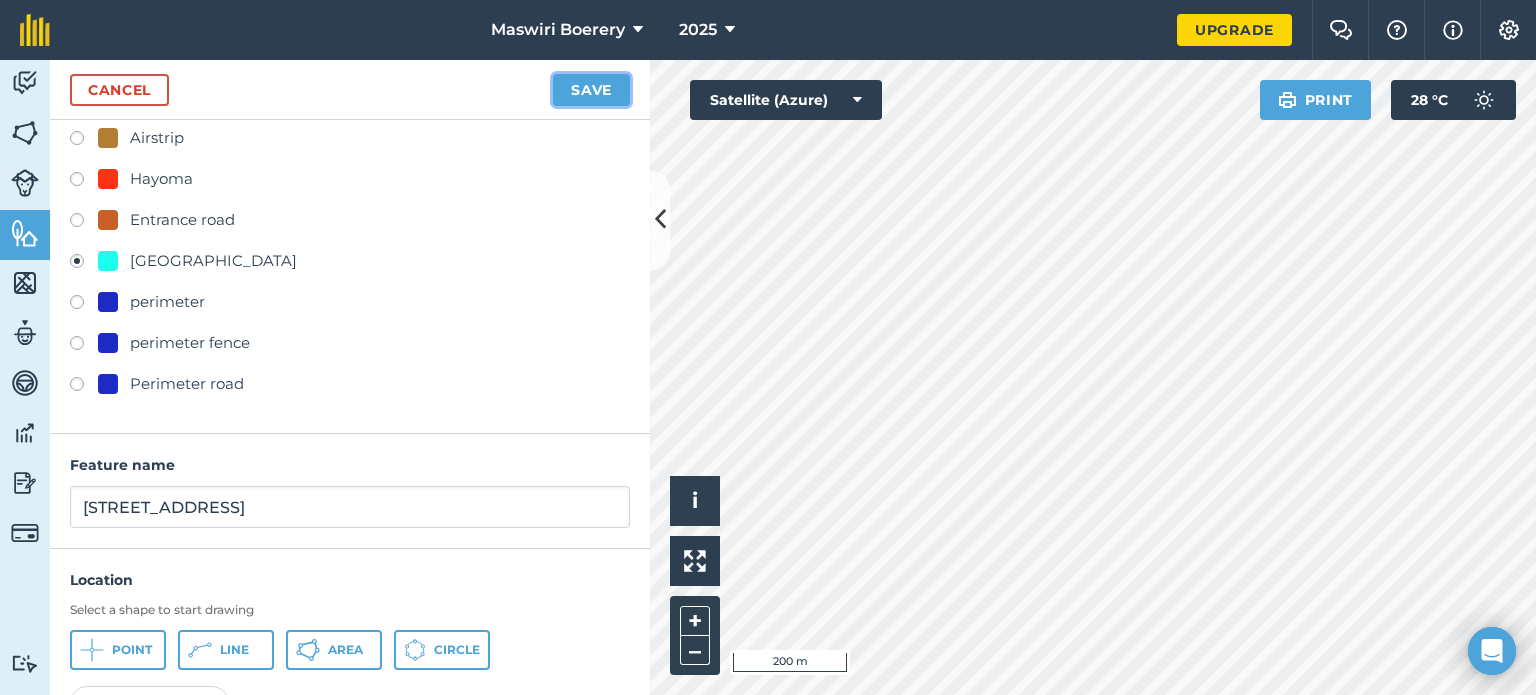 click on "Save" at bounding box center (591, 90) 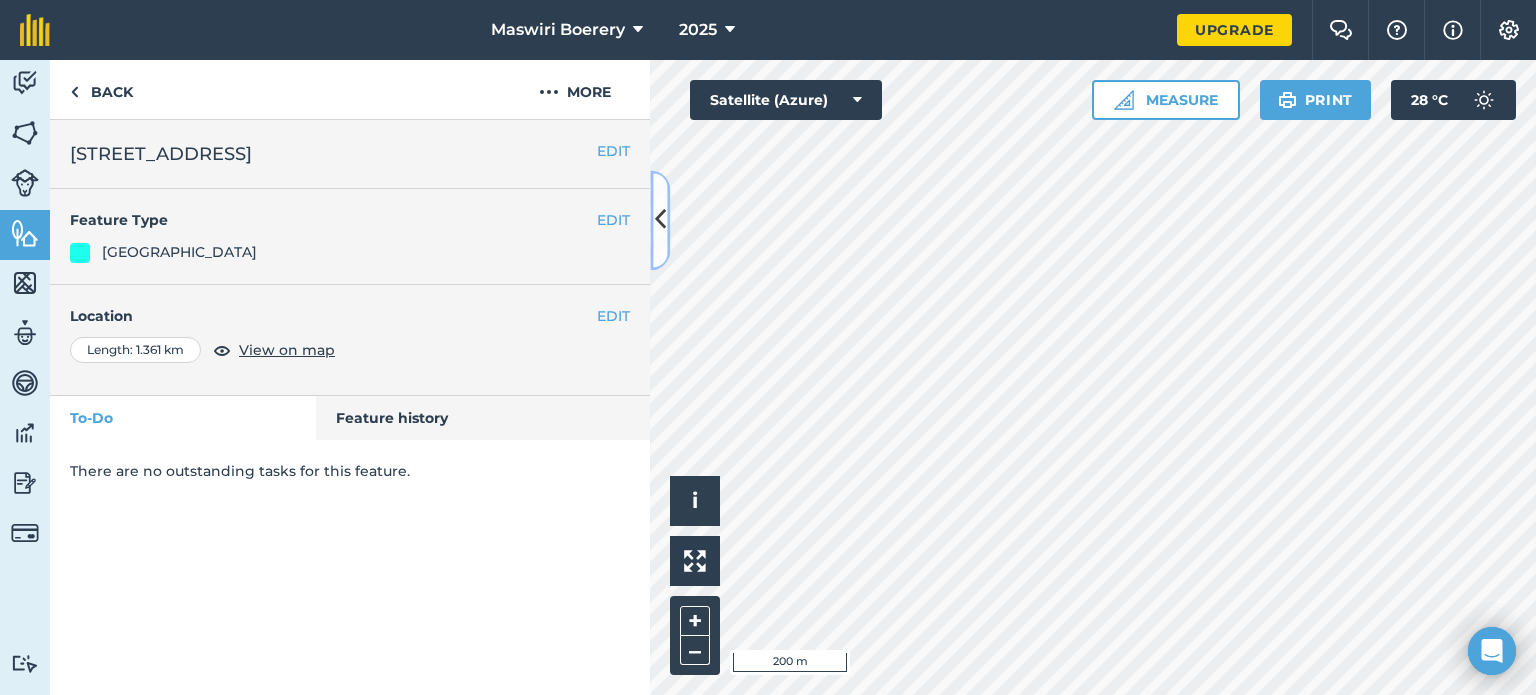click at bounding box center [660, 220] 